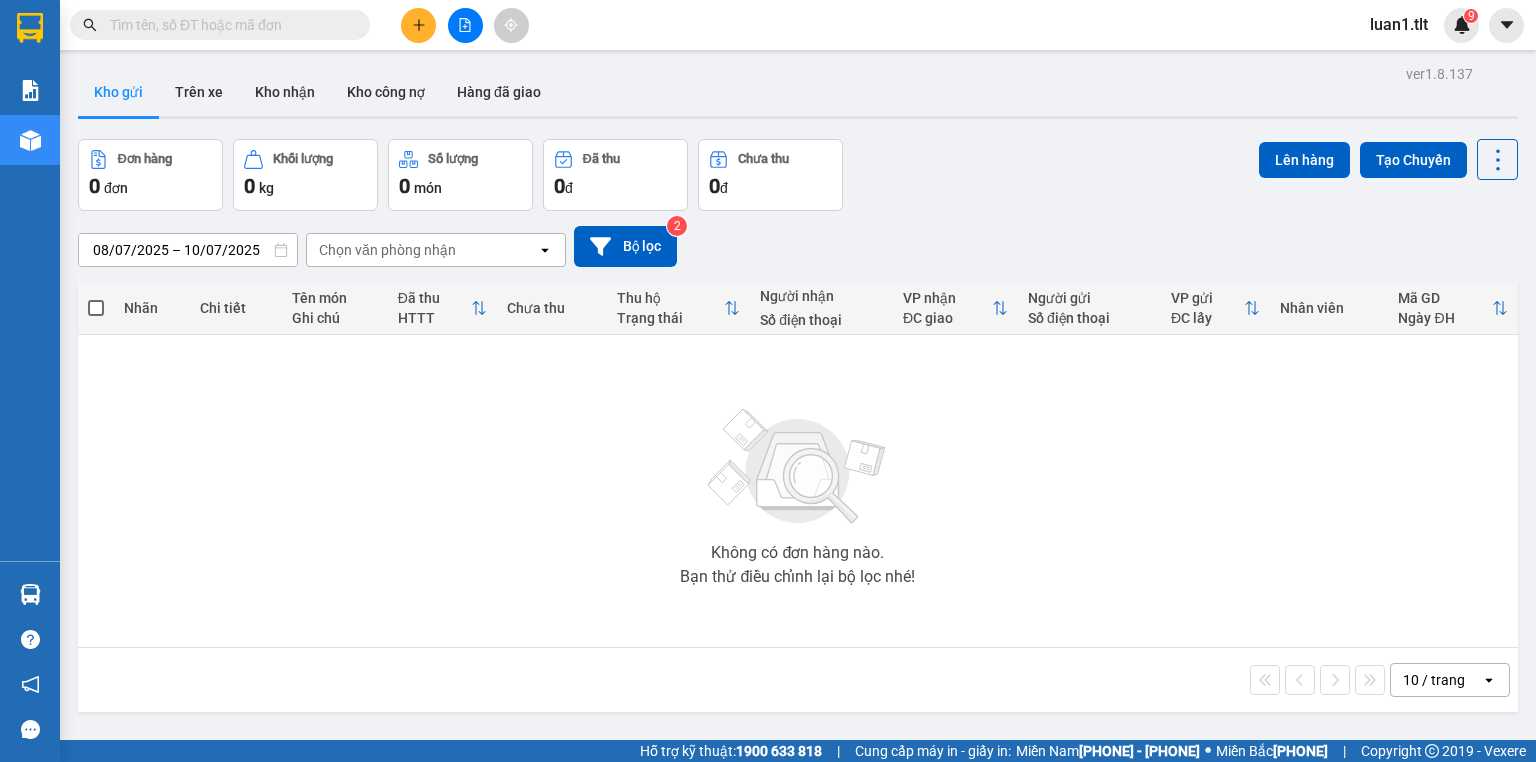scroll, scrollTop: 0, scrollLeft: 0, axis: both 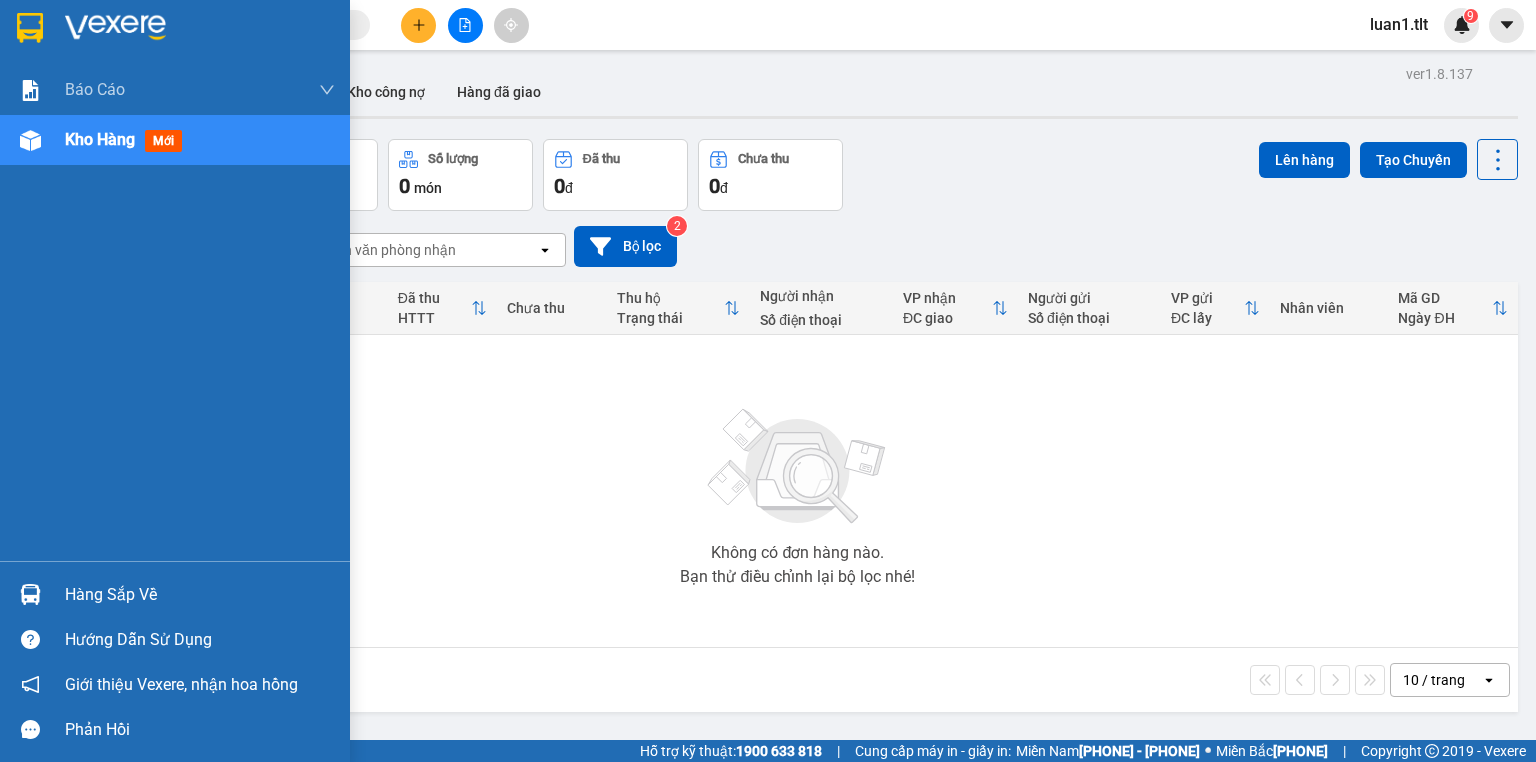 click on "Hàng sắp về" at bounding box center (175, 594) 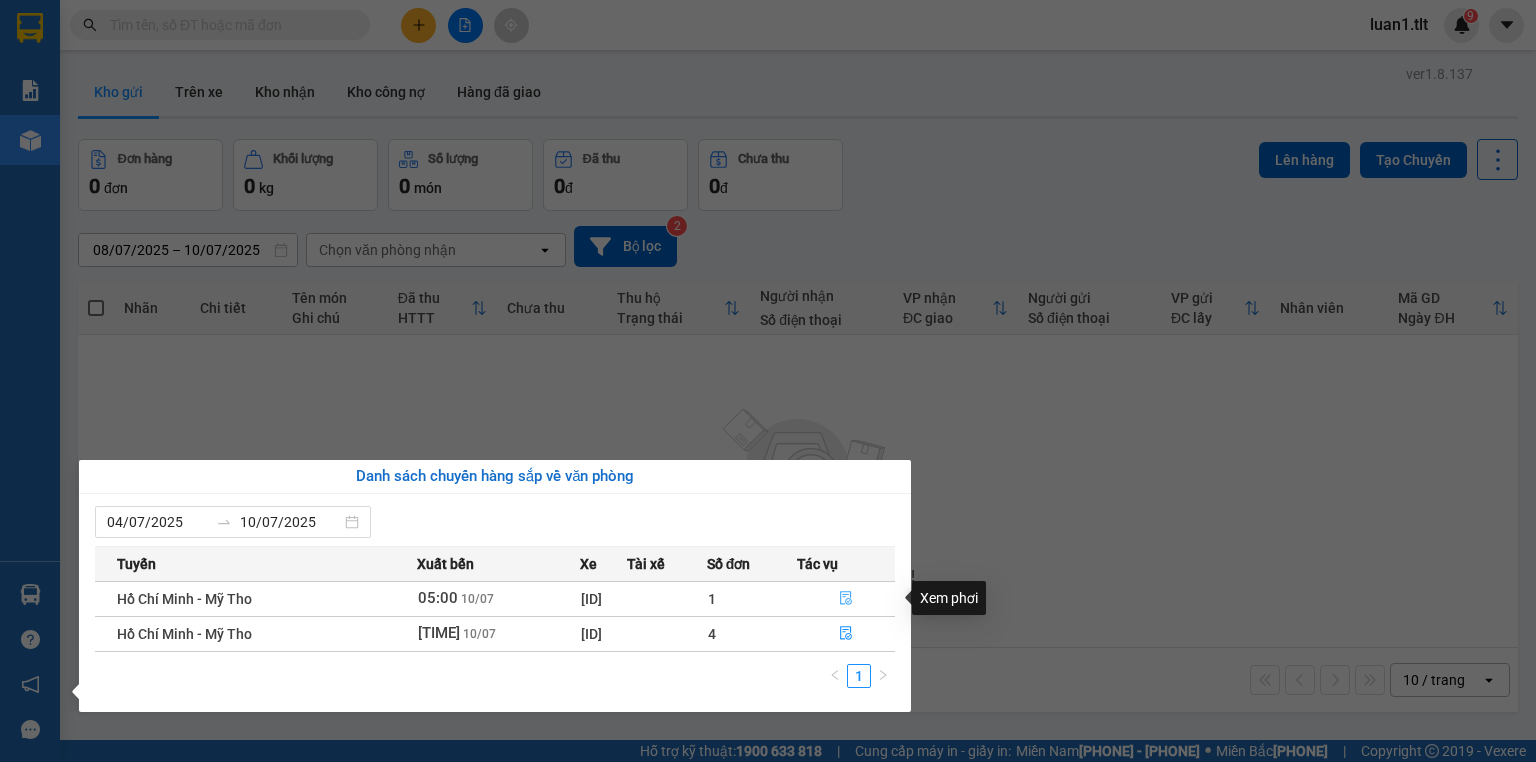 click at bounding box center [847, 599] 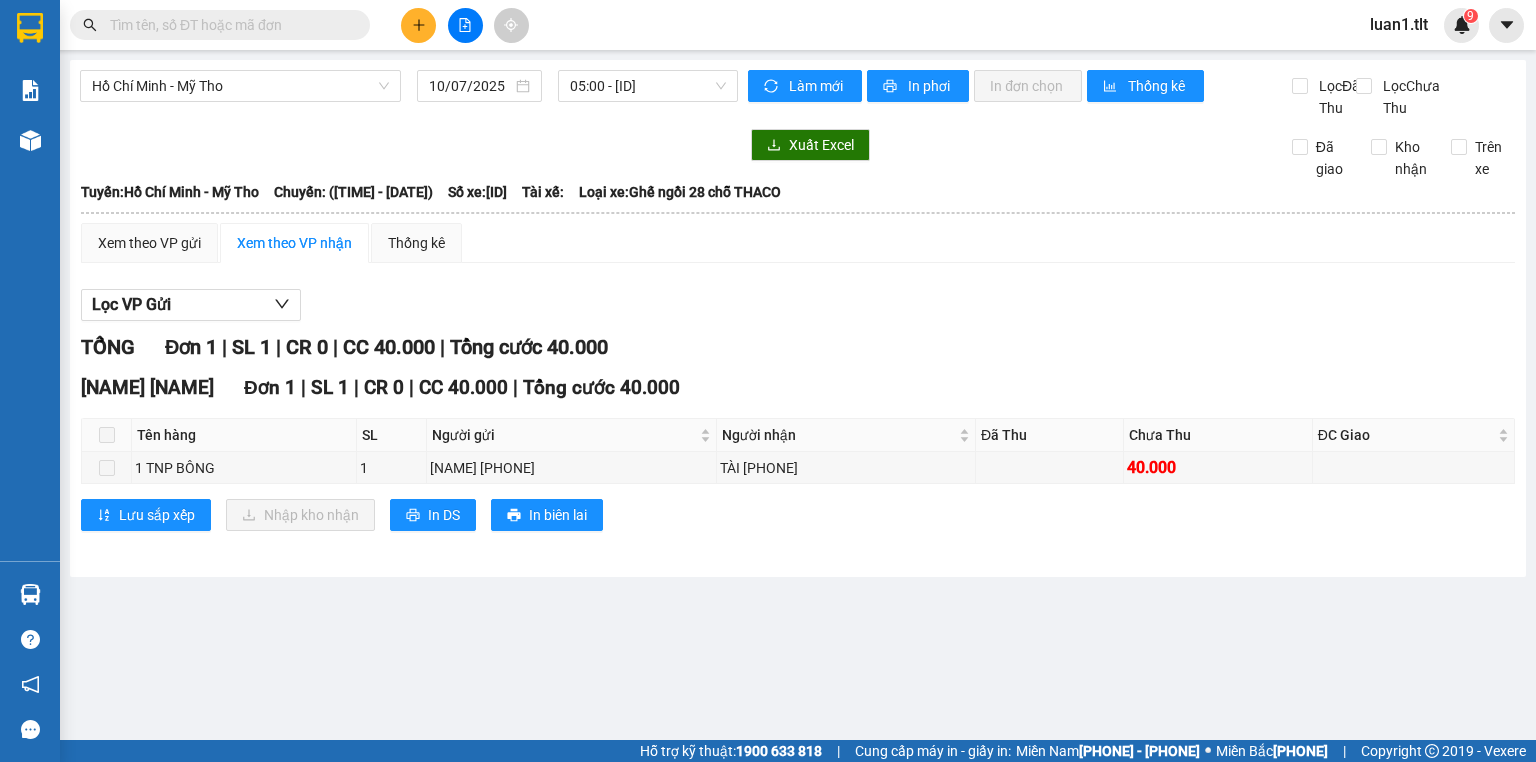 click on "Lọc VP Gửi" at bounding box center (798, 305) 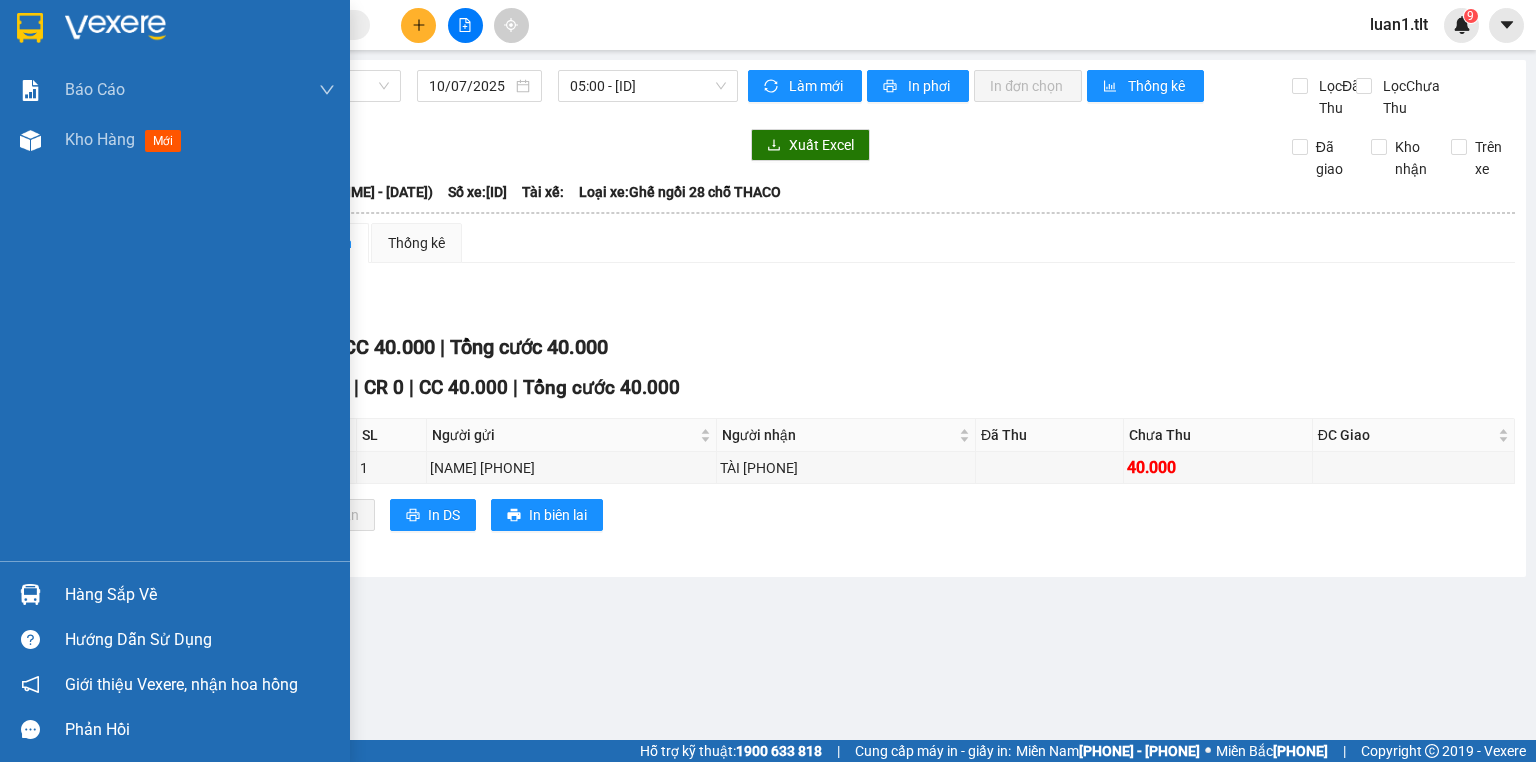 click on "Hàng sắp về" at bounding box center (175, 594) 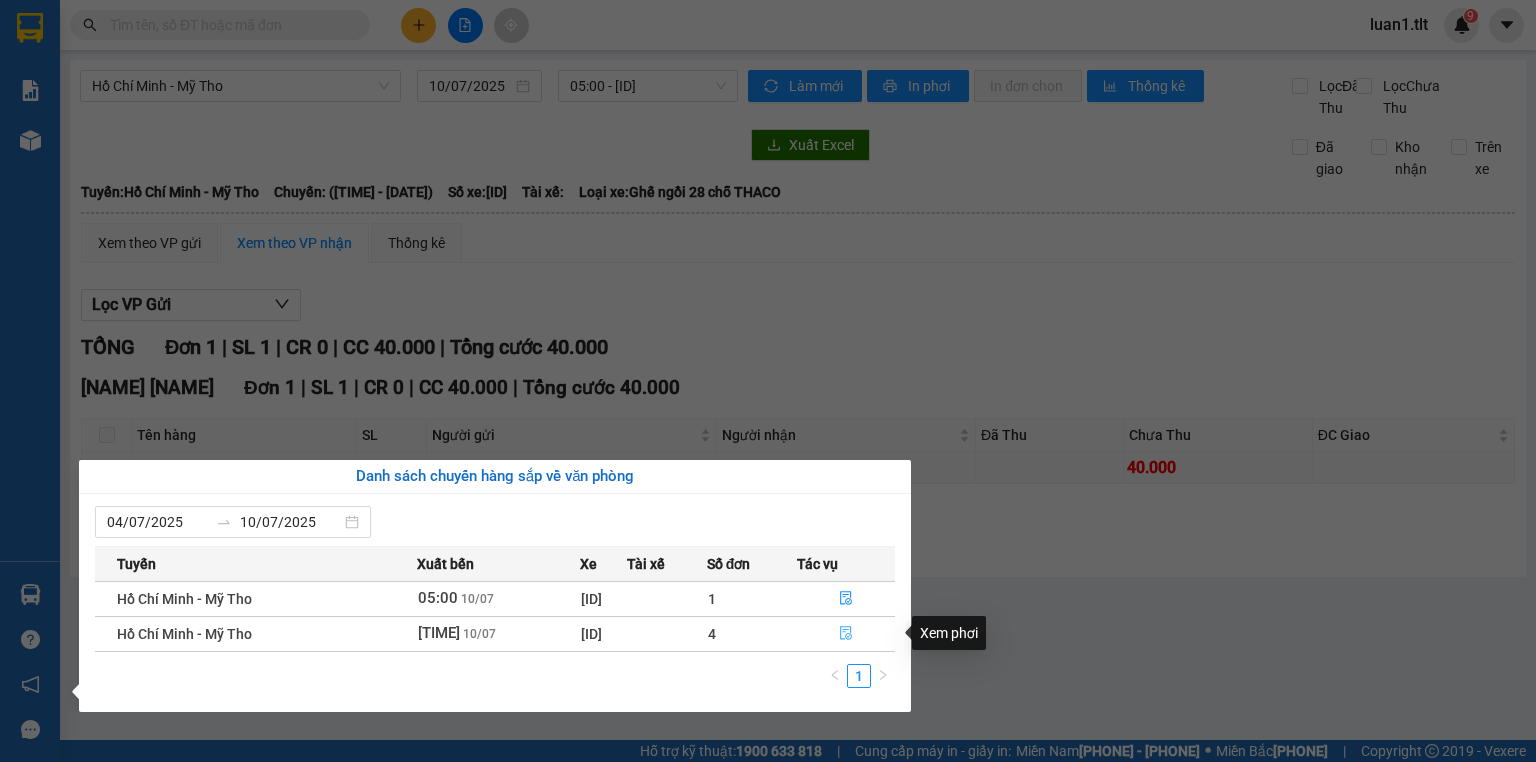 click at bounding box center [846, 634] 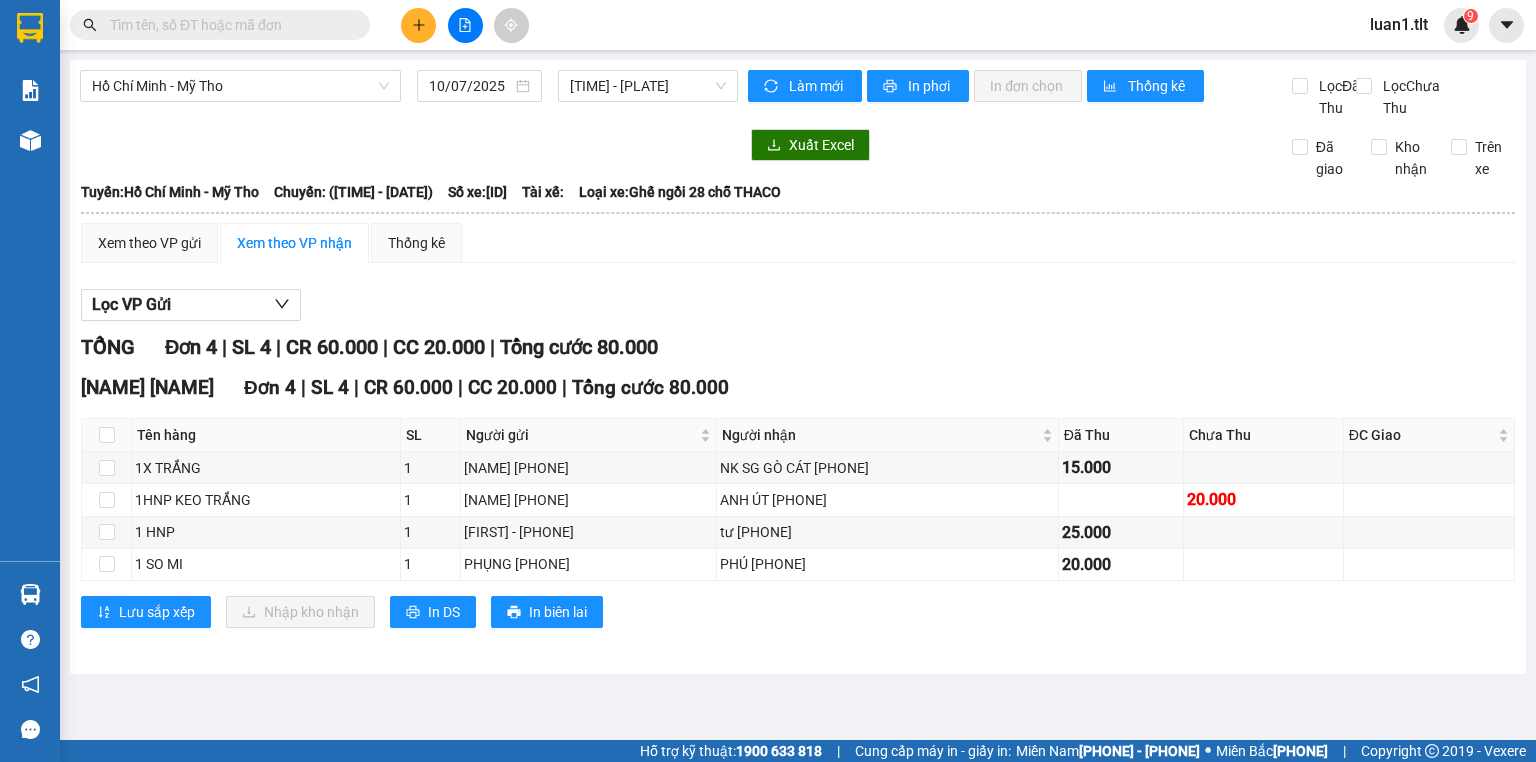 click on "Lọc VP Gửi" at bounding box center [798, 305] 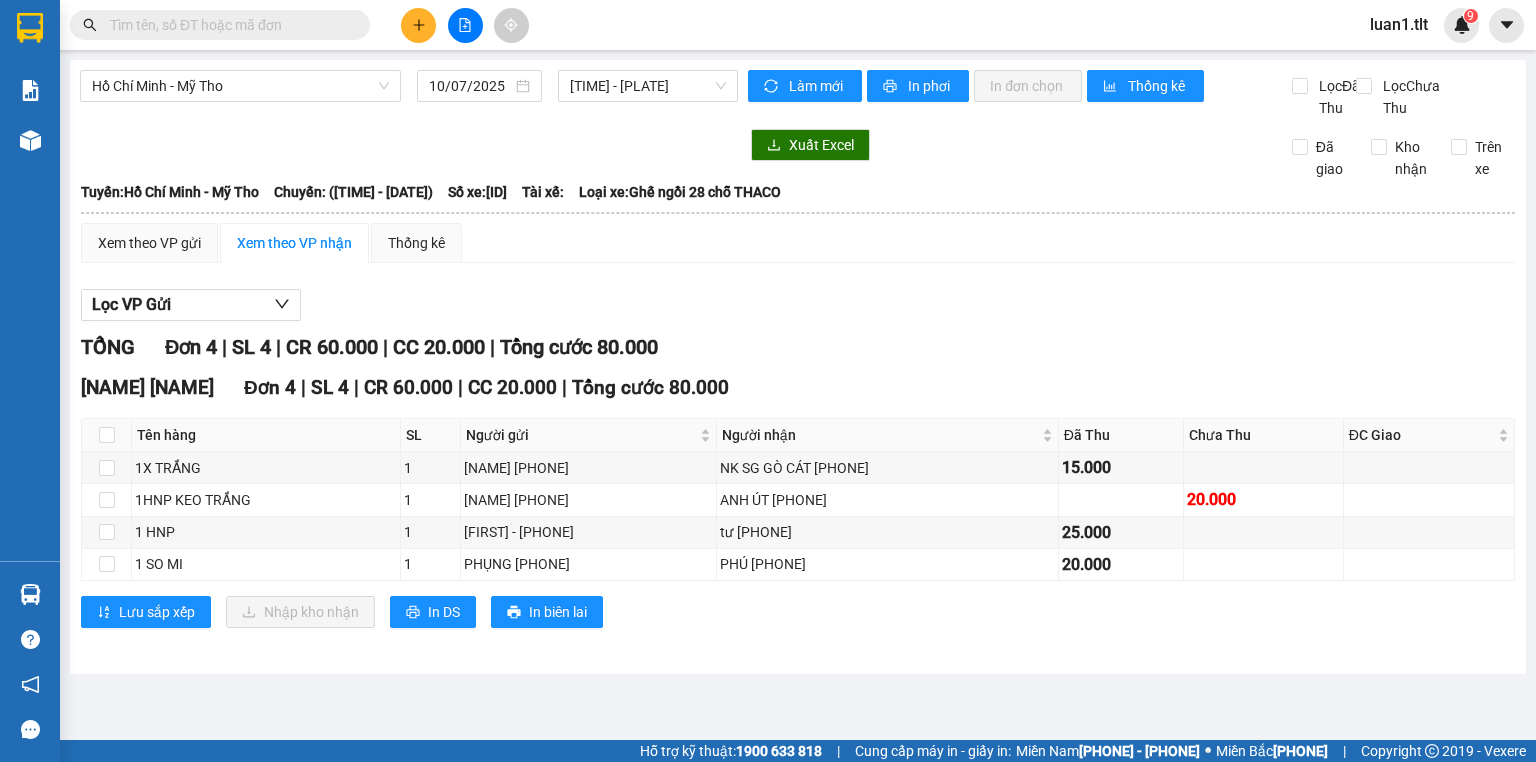 click at bounding box center (228, 25) 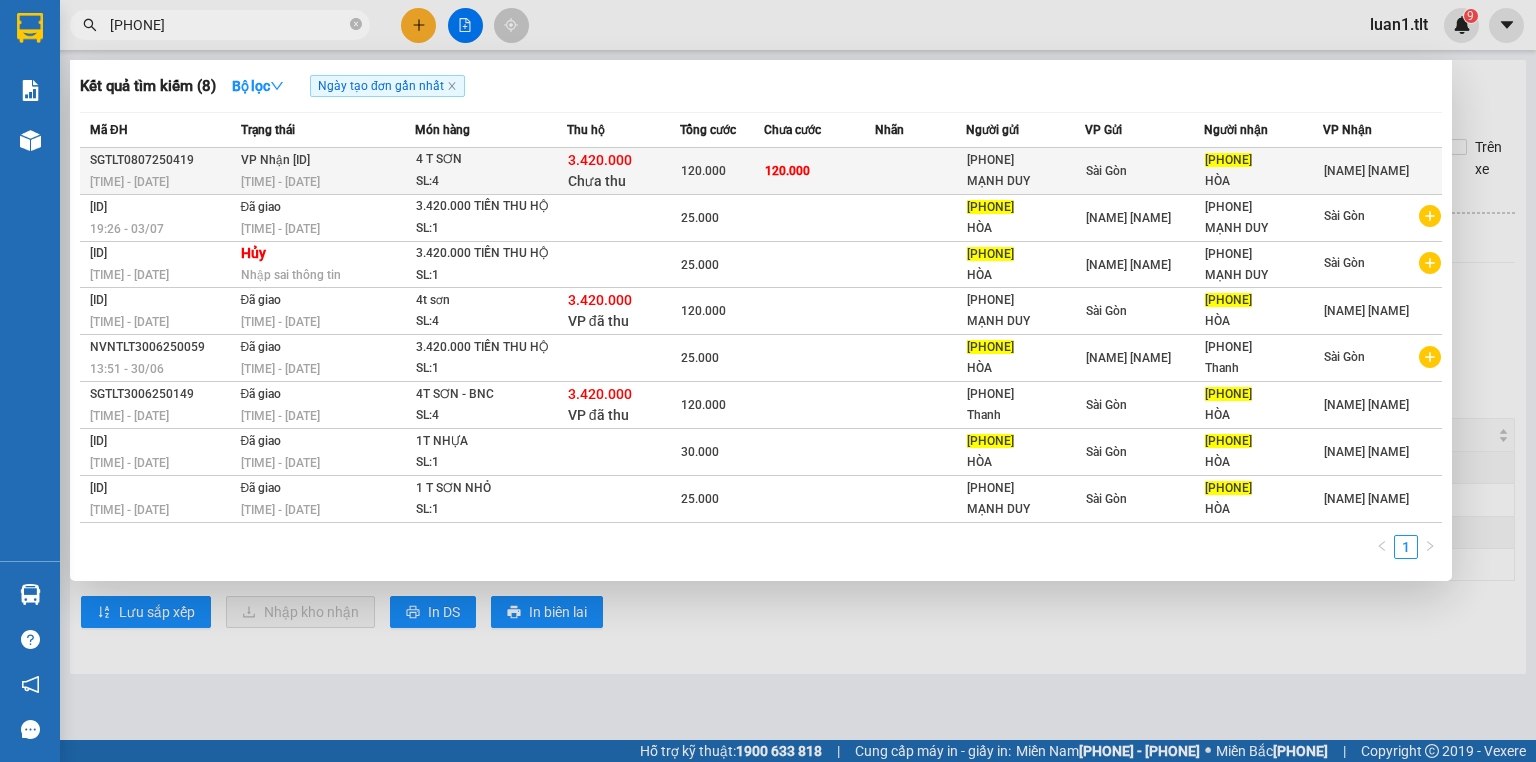 click on "VP Nhận   [ID] [TIME] - [DATE]" at bounding box center [325, 171] 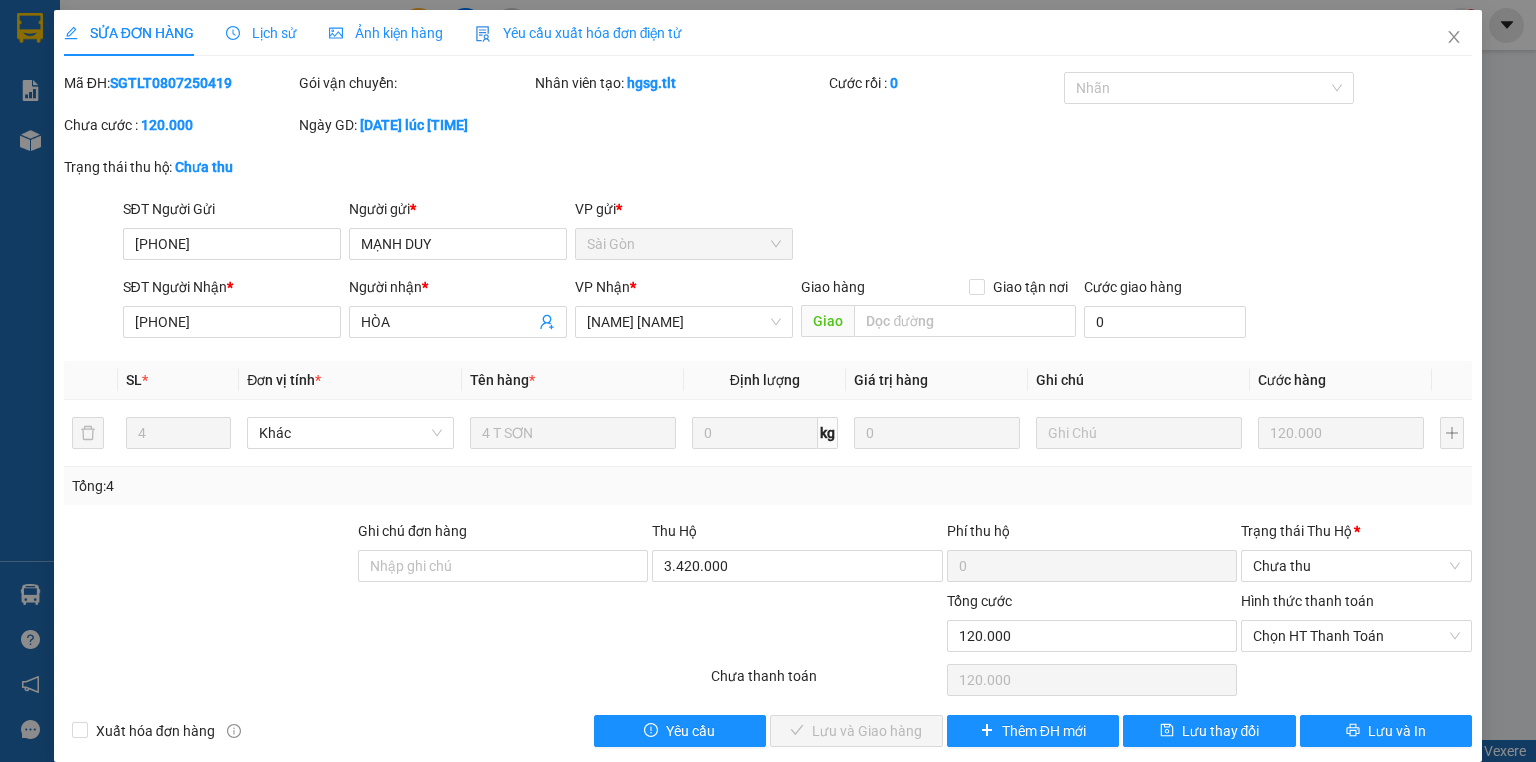 drag, startPoint x: 1295, startPoint y: 628, endPoint x: 1300, endPoint y: 638, distance: 11.18034 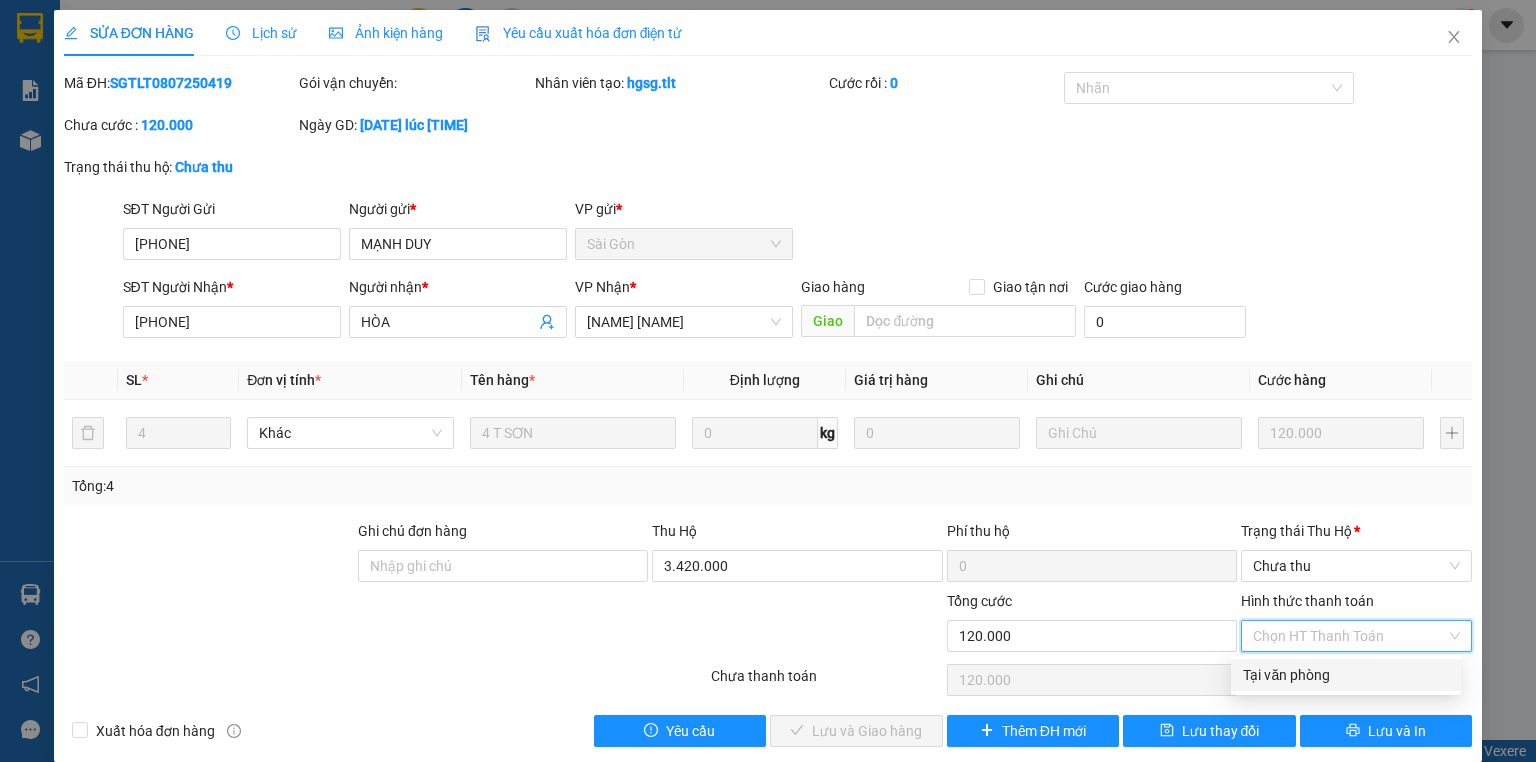 click on "Tại văn phòng" at bounding box center (1346, 675) 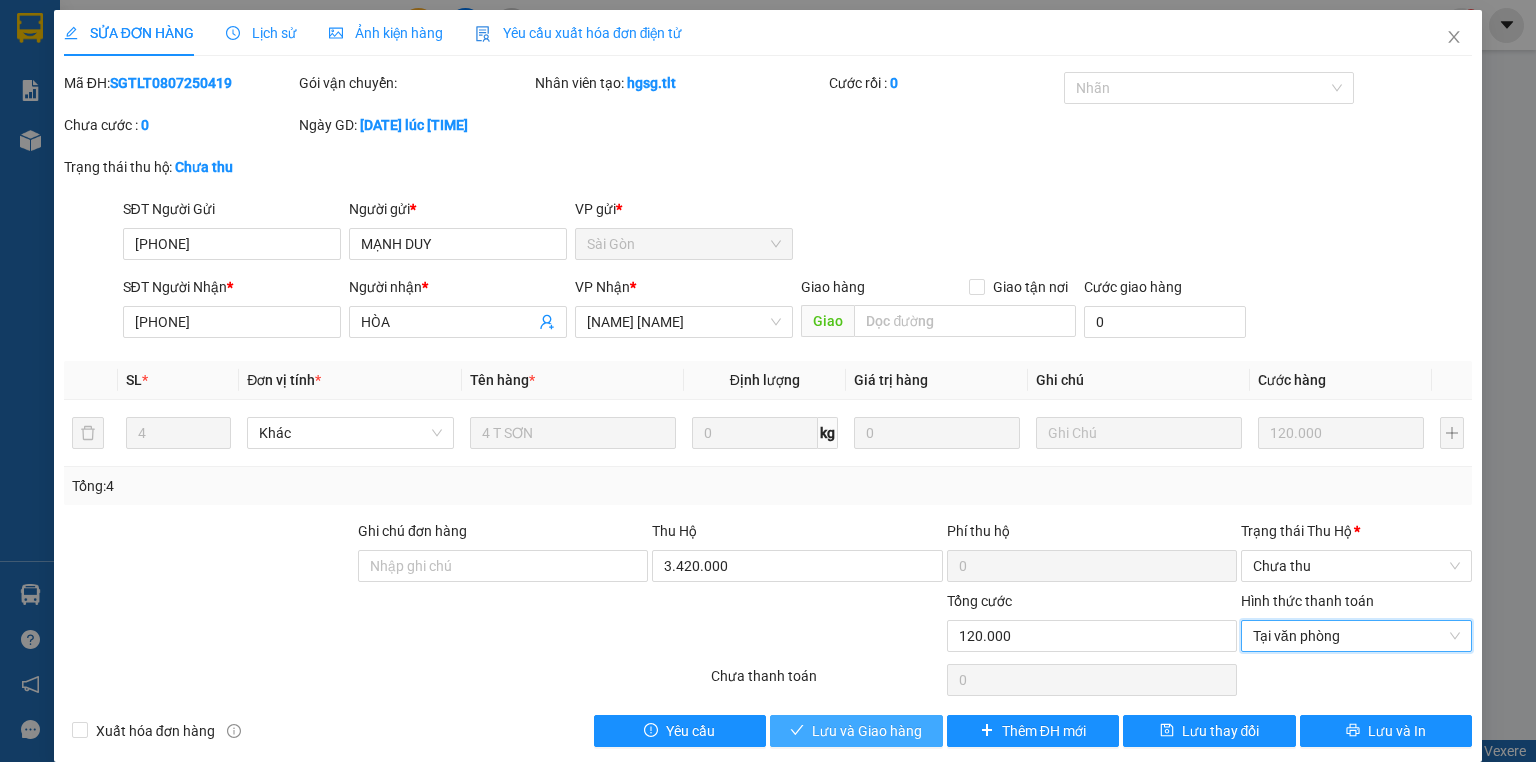 click on "Lưu và Giao hàng" at bounding box center (867, 731) 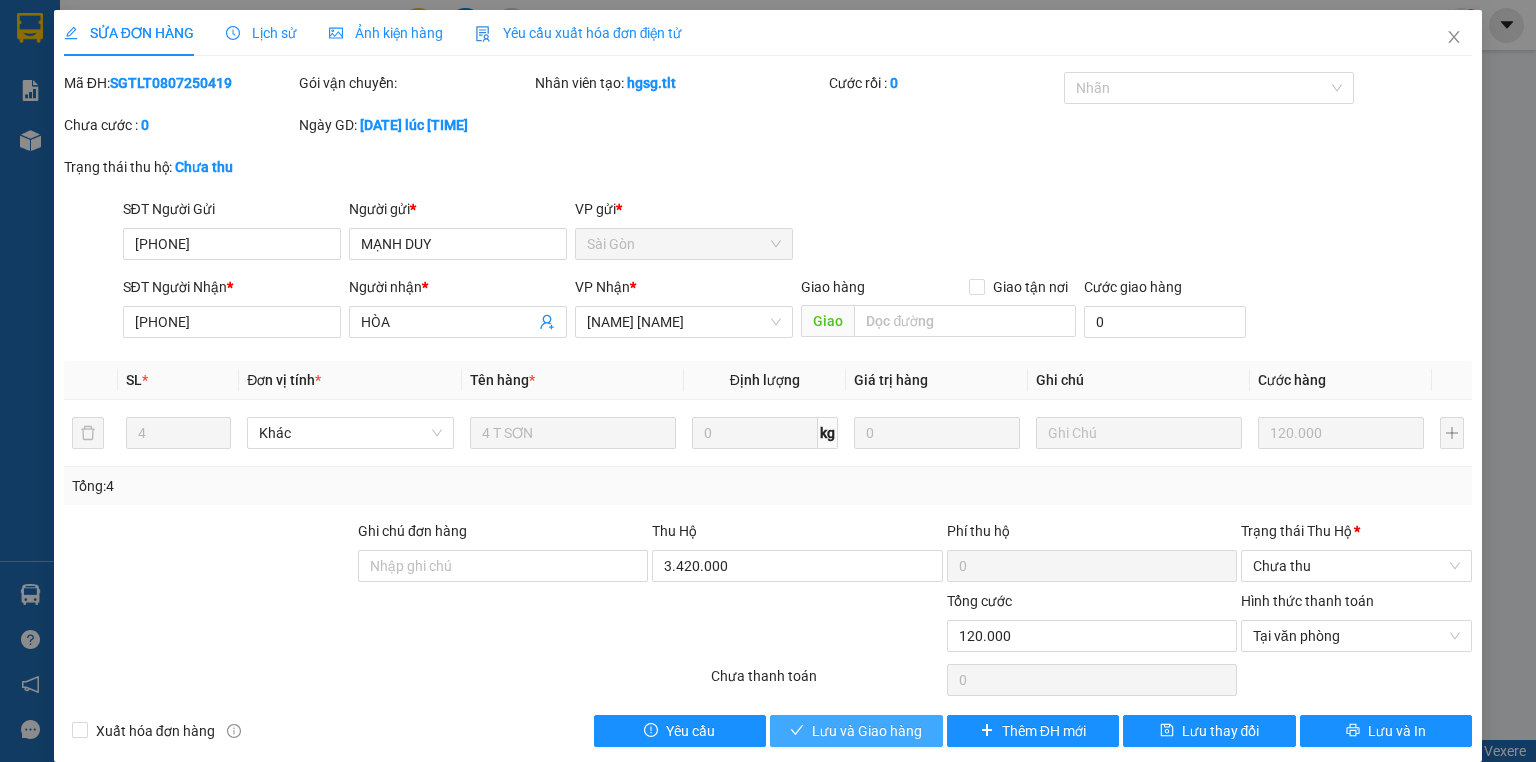 click on "Chưa thu" at bounding box center [1356, 566] 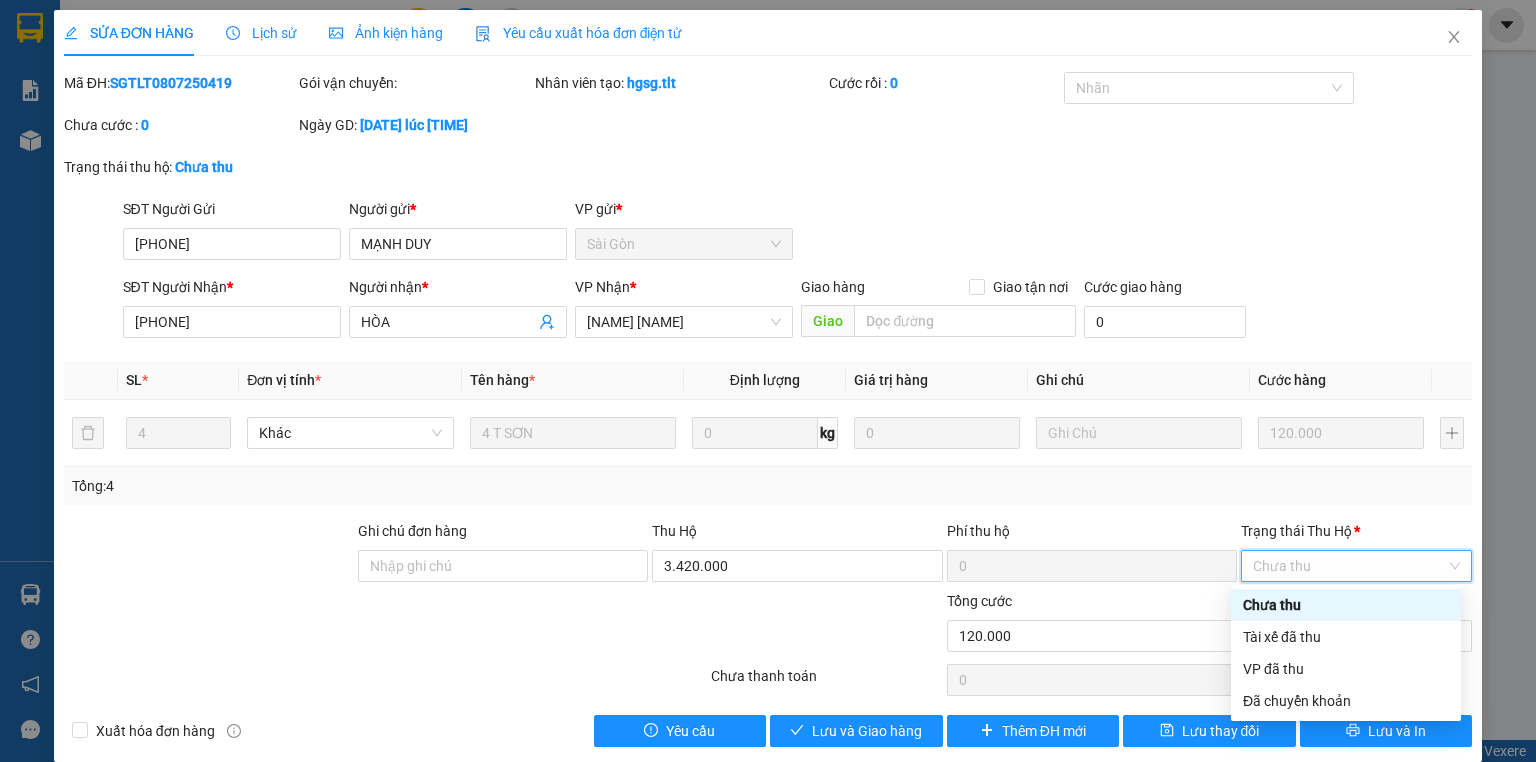 click on "3.420.000" at bounding box center [797, 566] 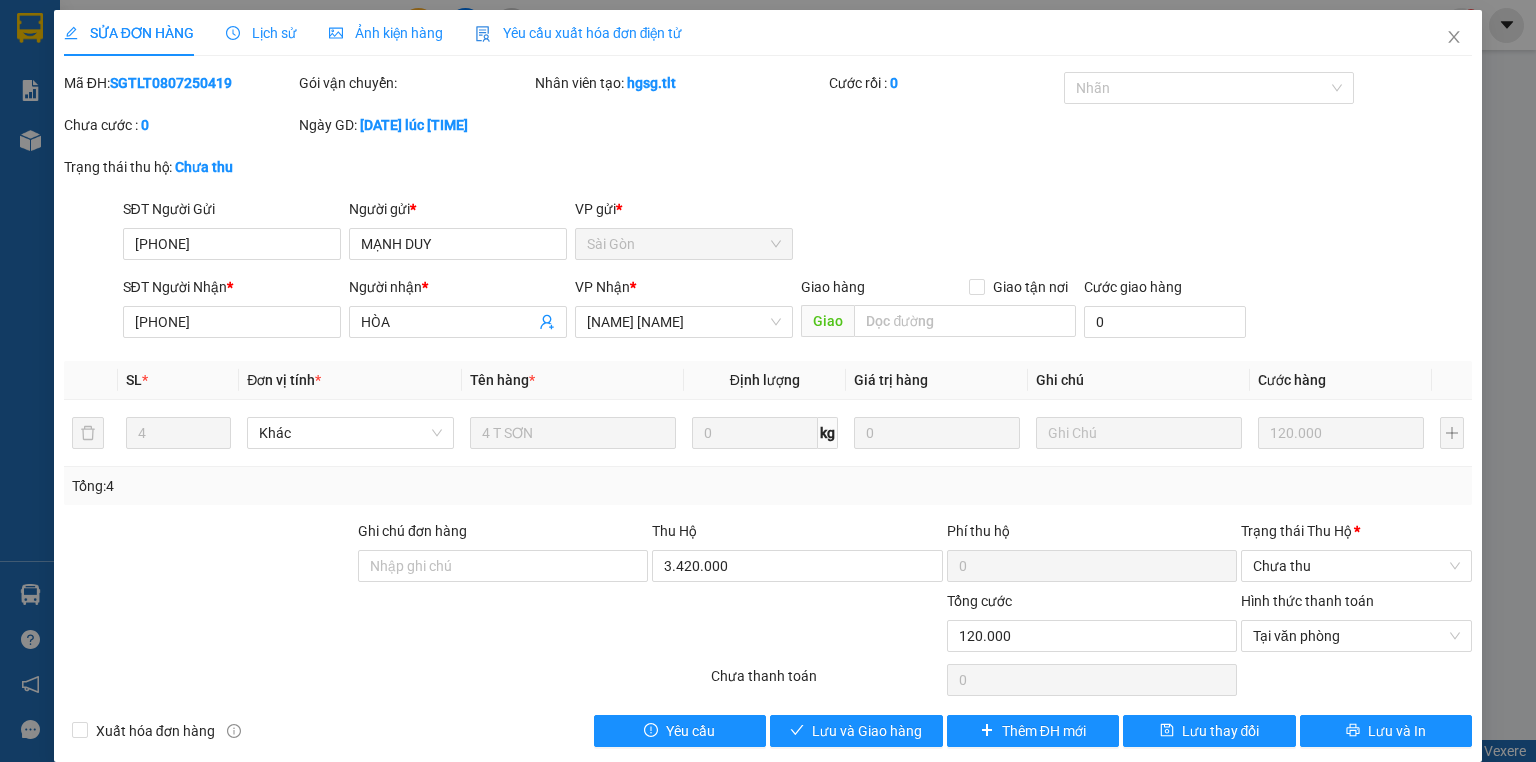 click on "Chưa thu" at bounding box center (1356, 566) 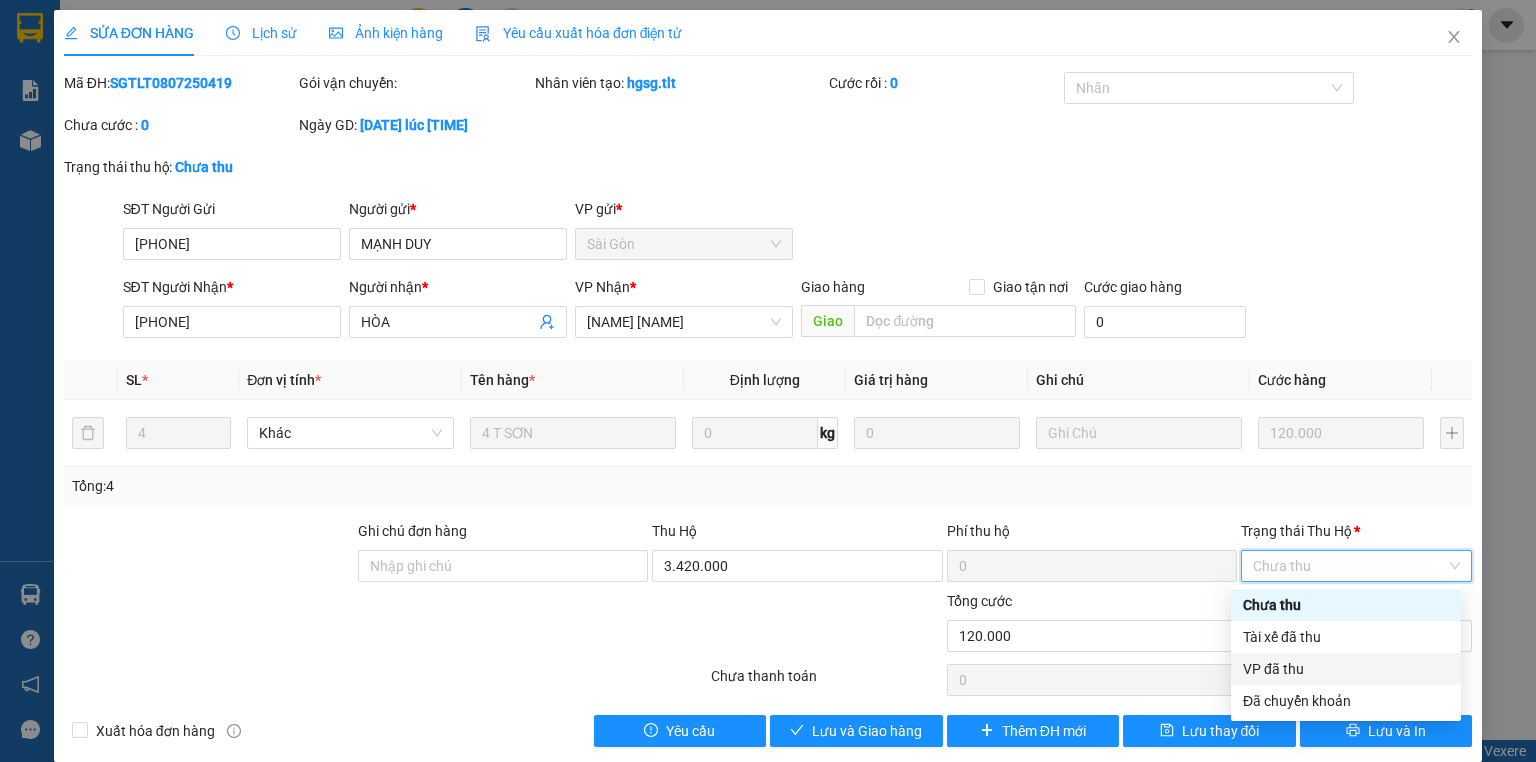 click on "VP đã thu" at bounding box center (0, 0) 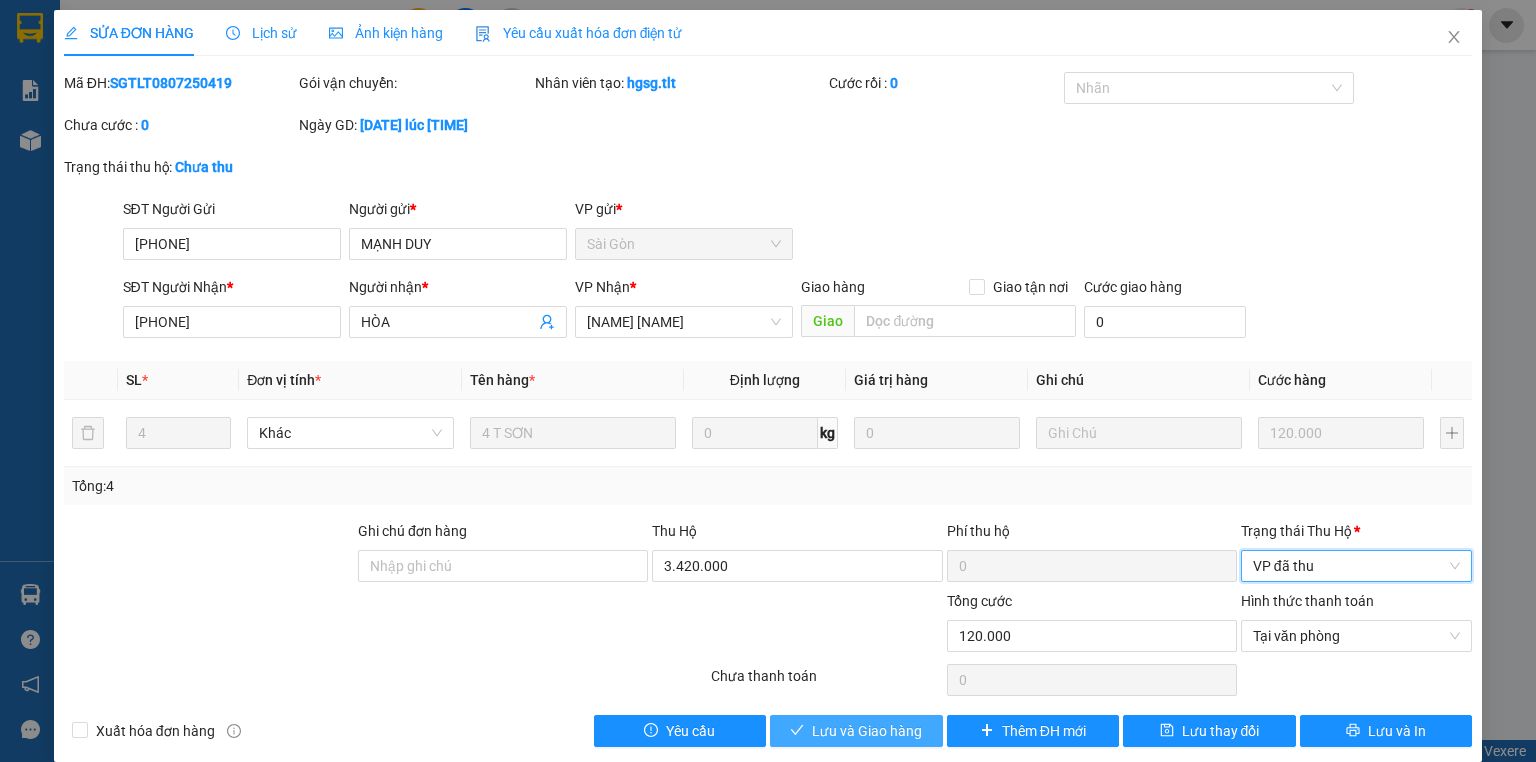 click on "Lưu và Giao hàng" at bounding box center [867, 731] 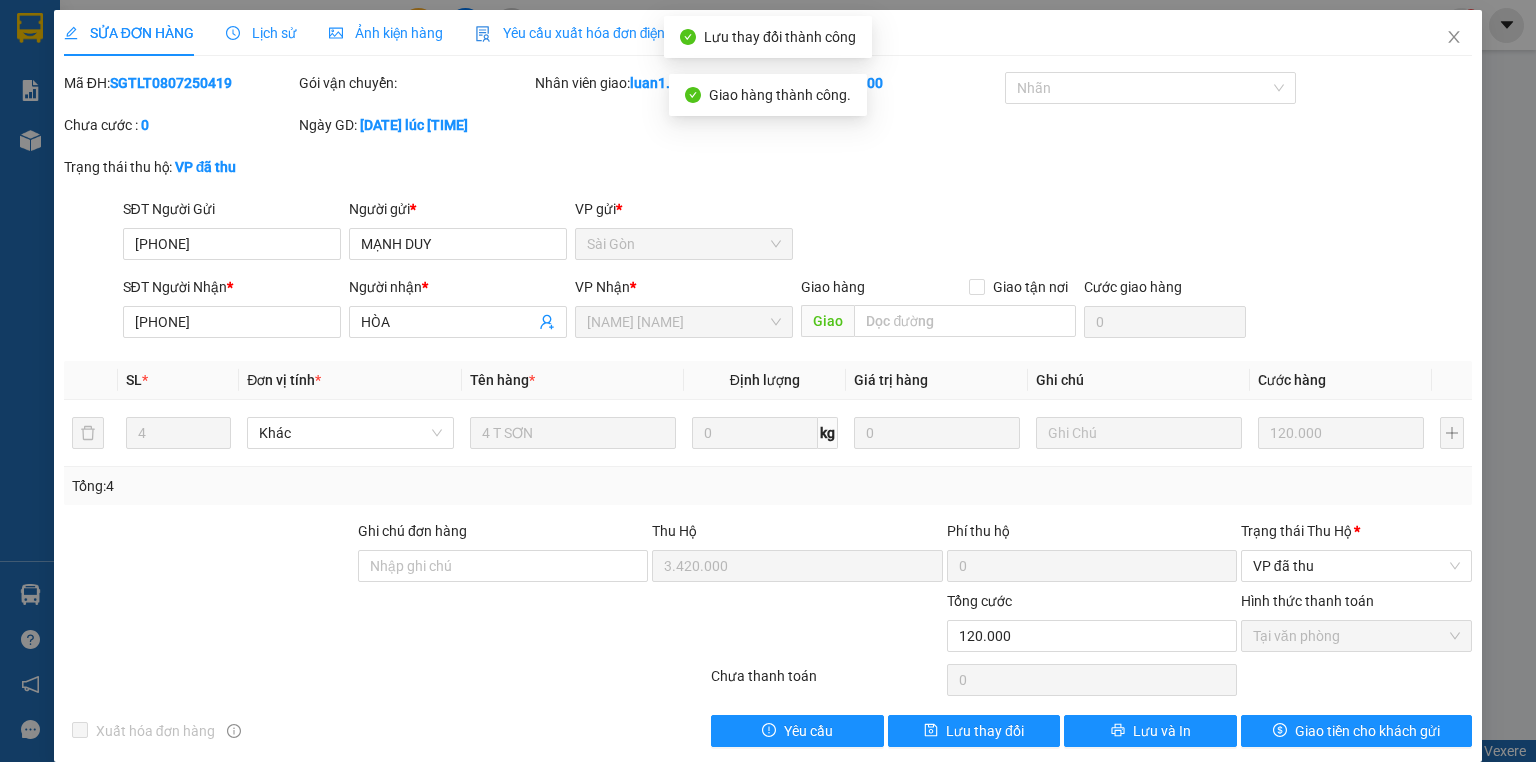 click at bounding box center [1454, 37] 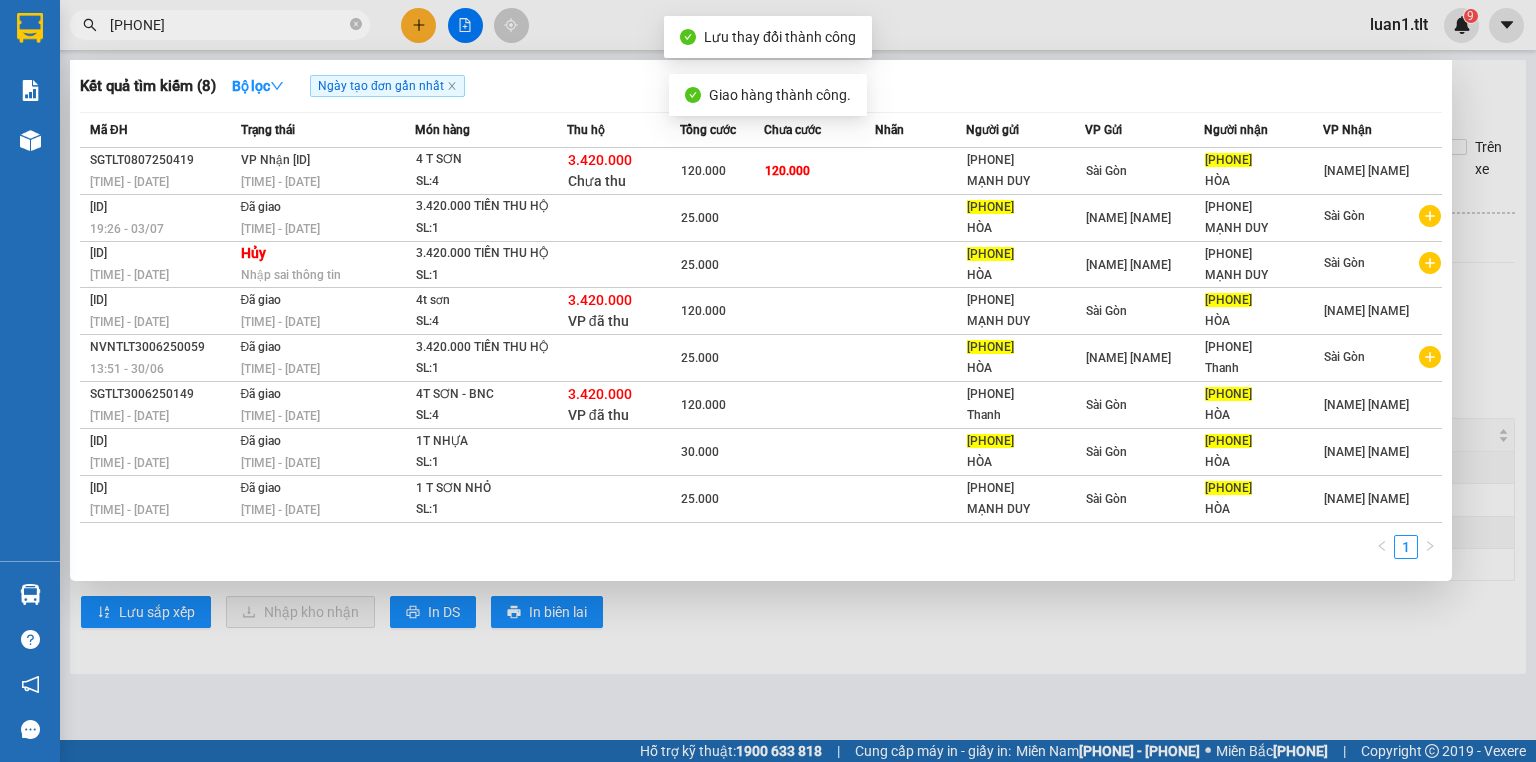drag, startPoint x: 218, startPoint y: 30, endPoint x: 238, endPoint y: 33, distance: 20.22375 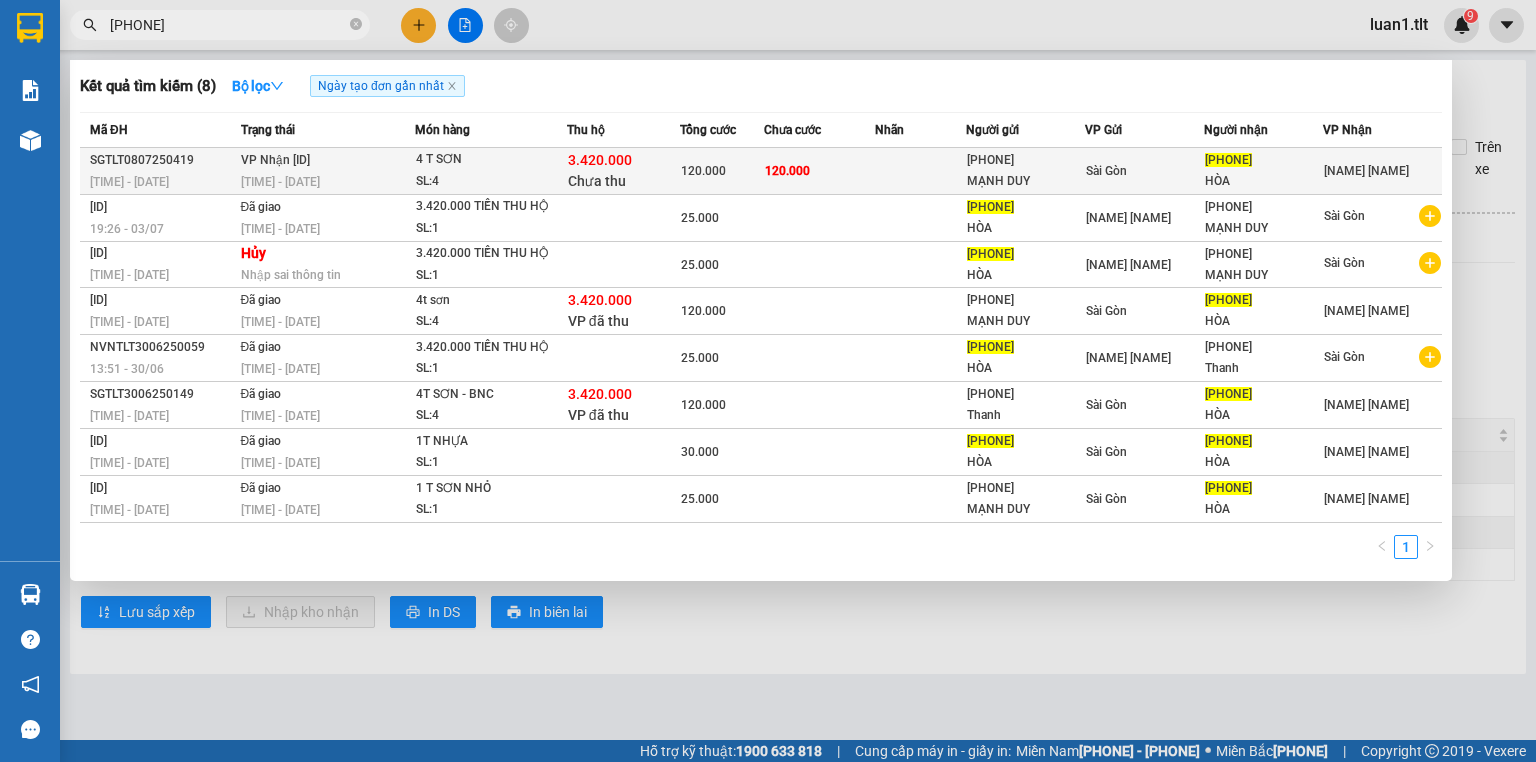 click on "VP Nhận   [ID] [TIME] - [DATE]" at bounding box center [325, 171] 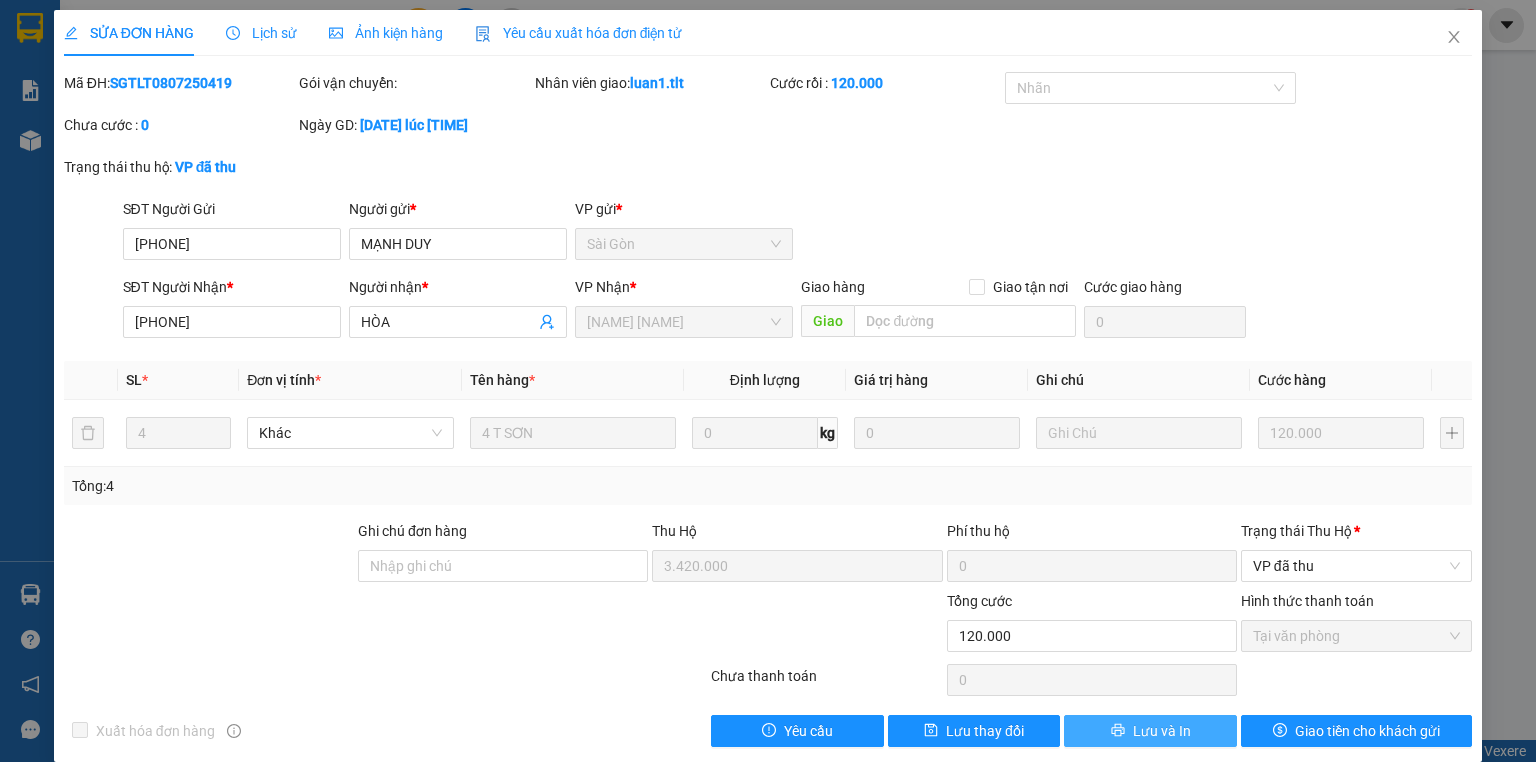 click at bounding box center [1117, 730] 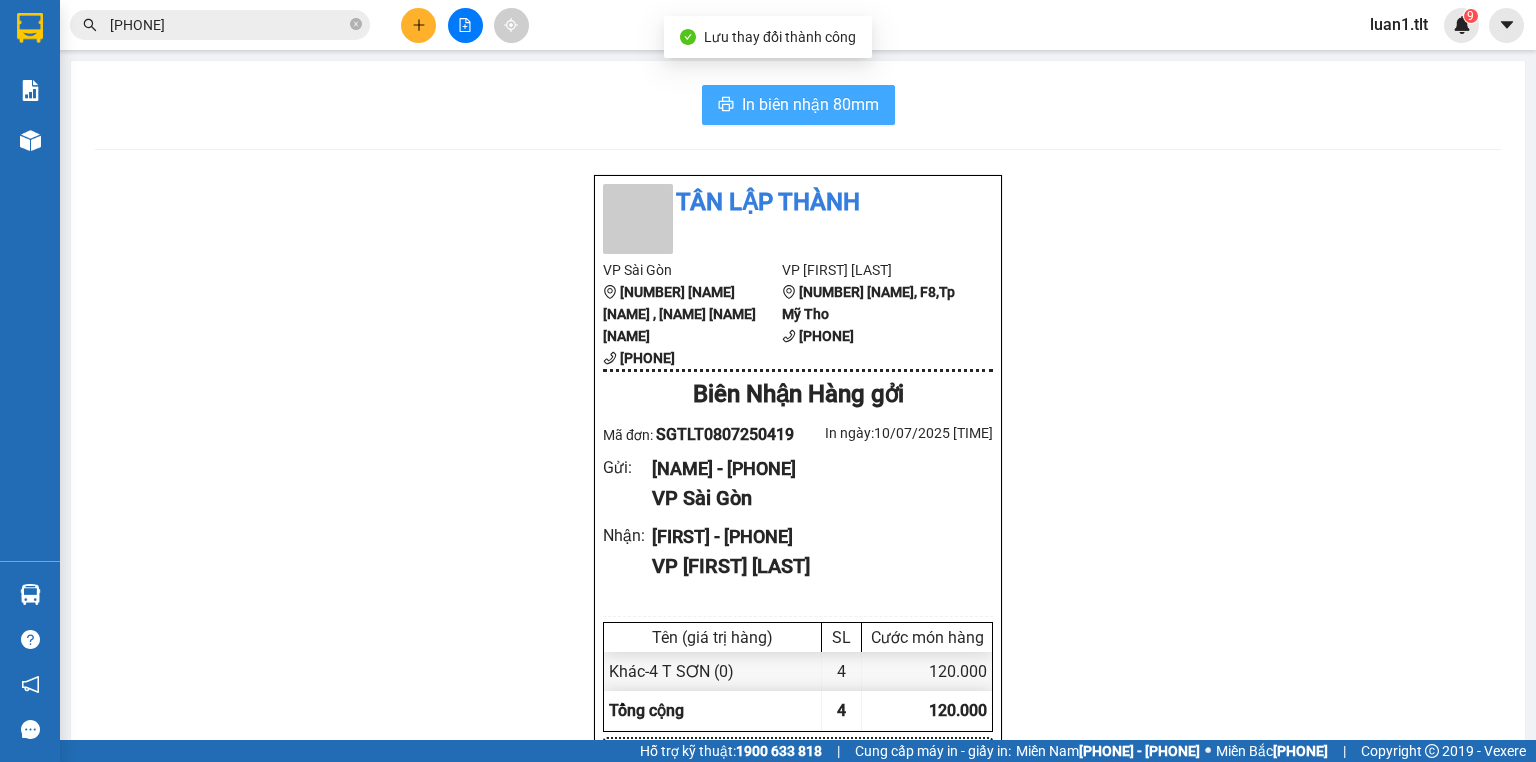 click on "In biên nhận 80mm" at bounding box center (810, 104) 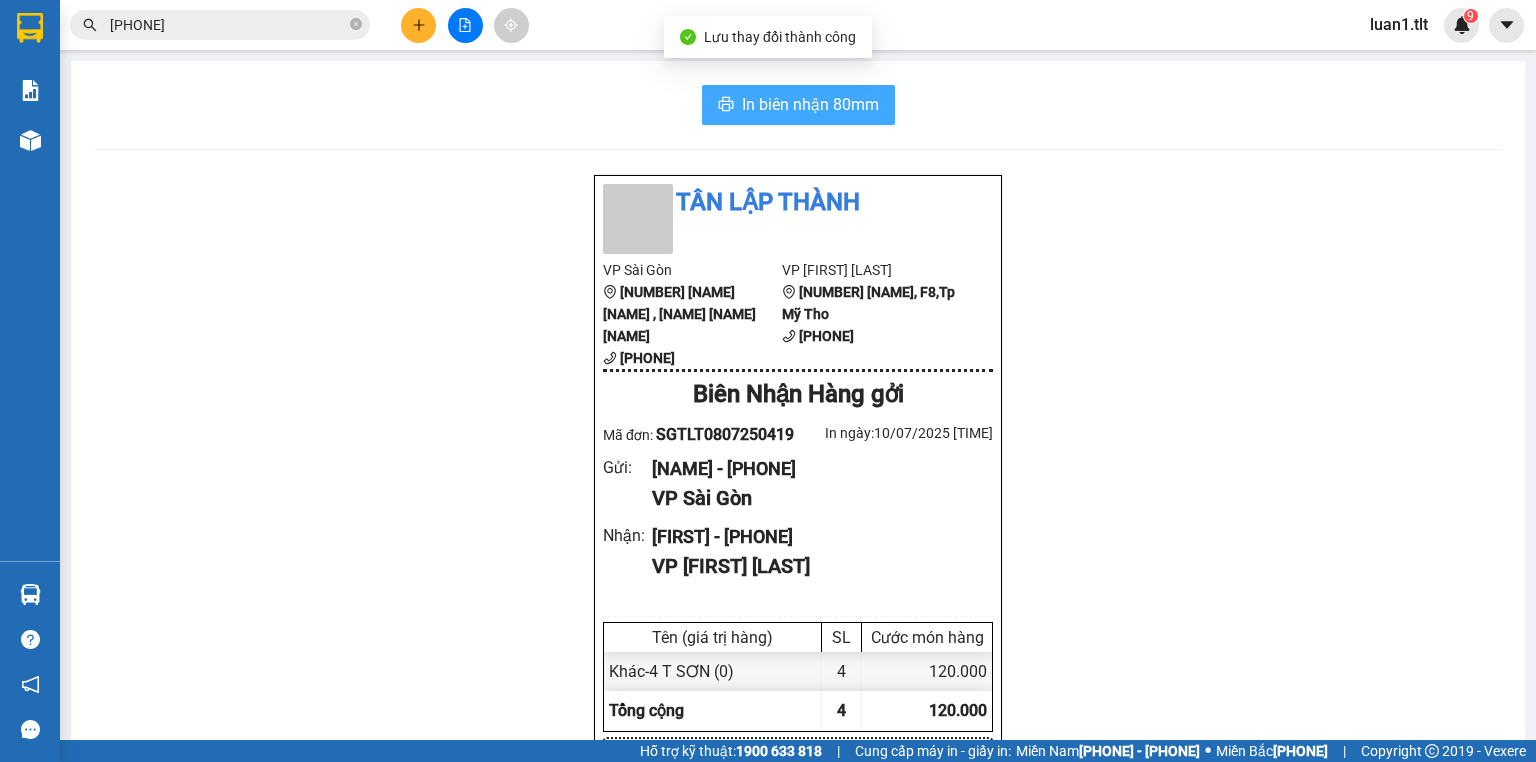 scroll, scrollTop: 0, scrollLeft: 0, axis: both 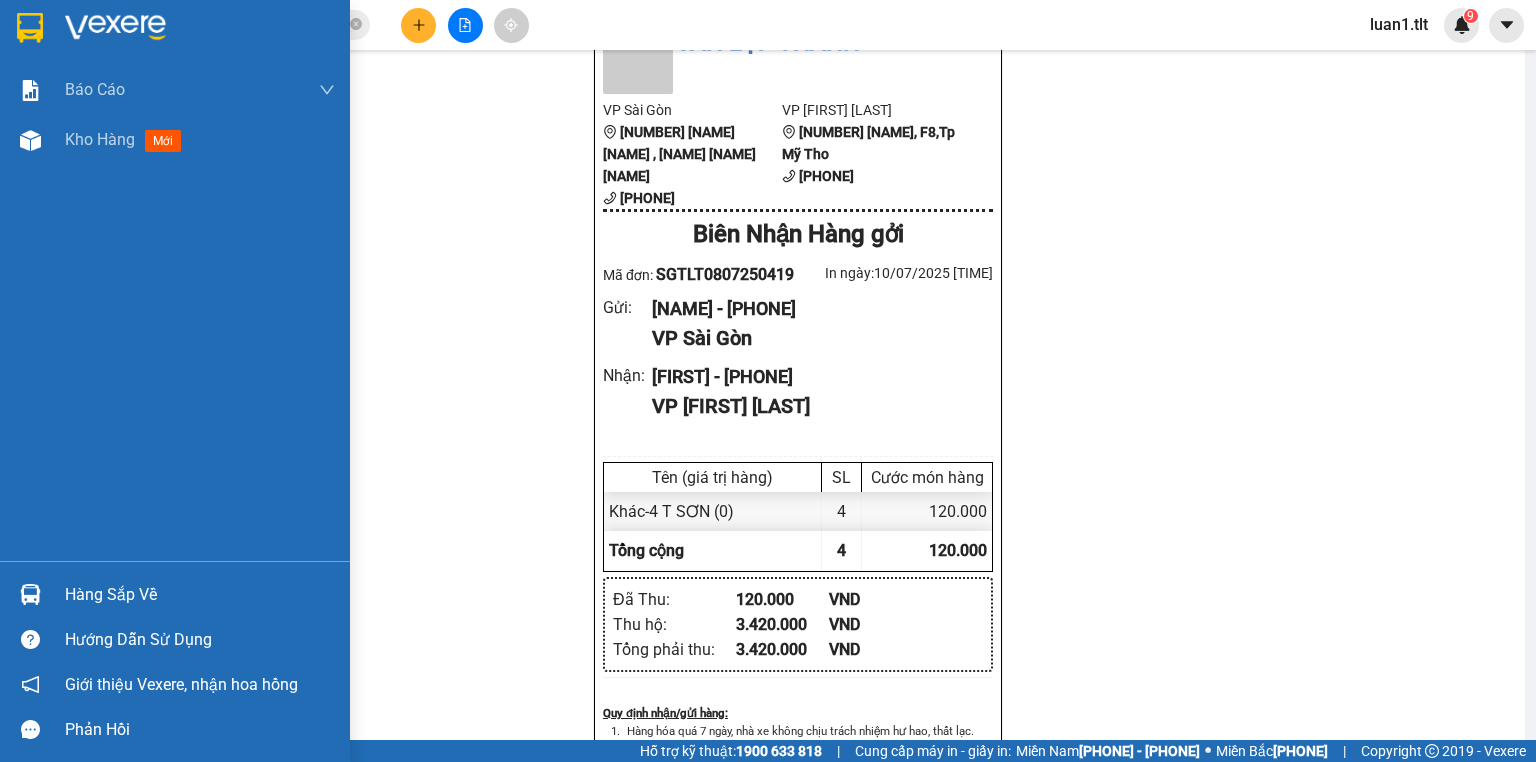 click at bounding box center [175, 32] 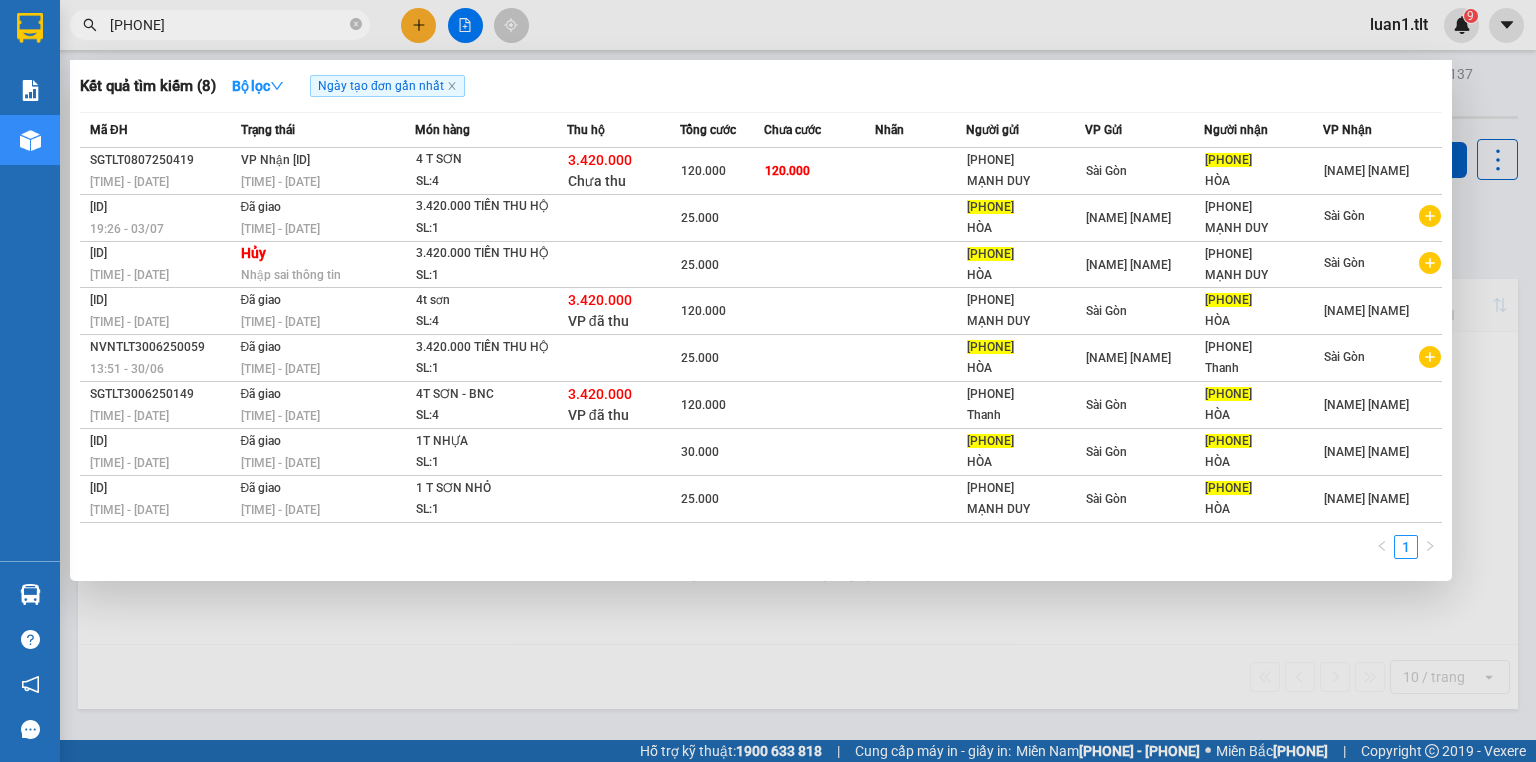 click on "[PHONE]" at bounding box center (228, 25) 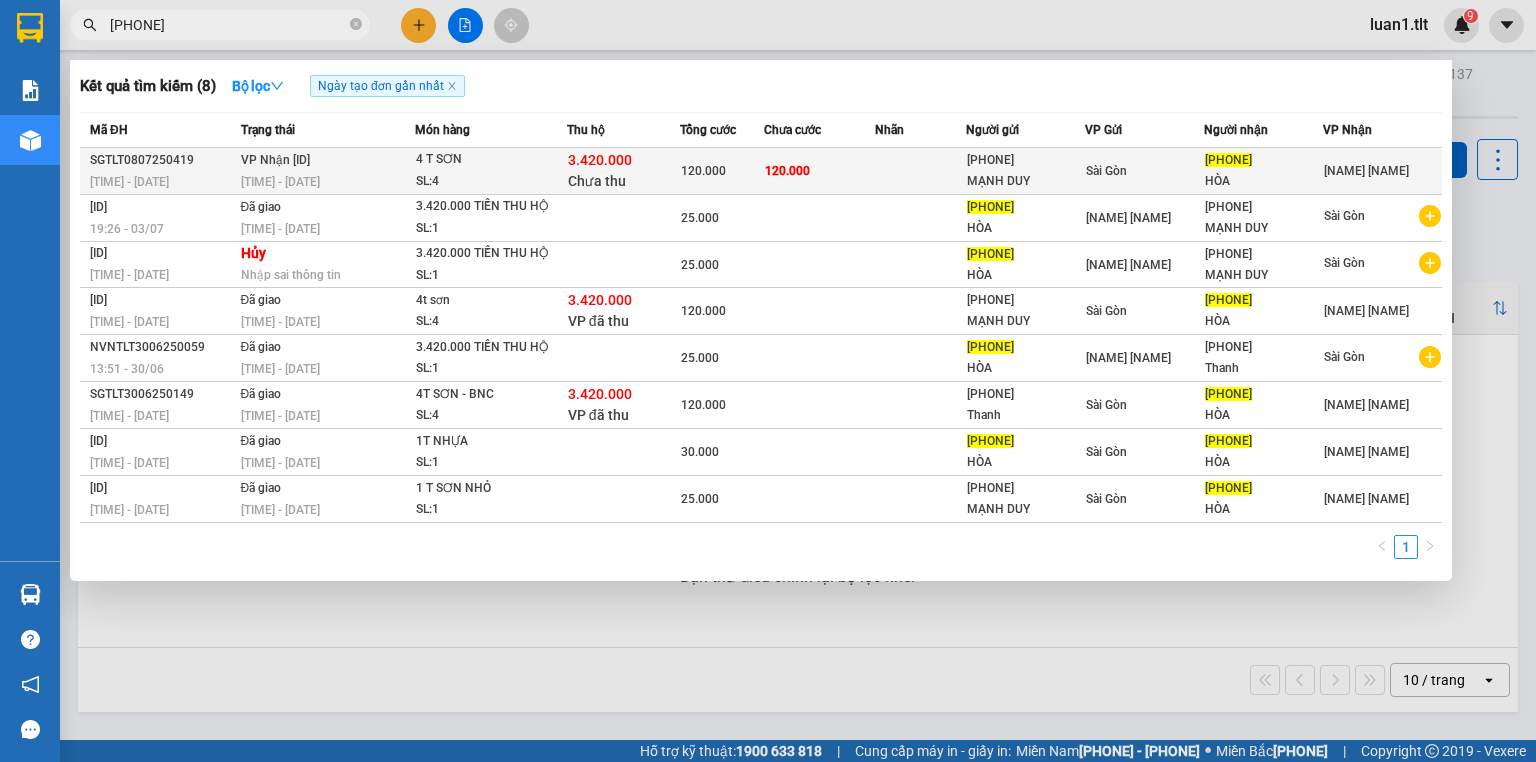 click on "MẠNH DUY" at bounding box center (1025, 181) 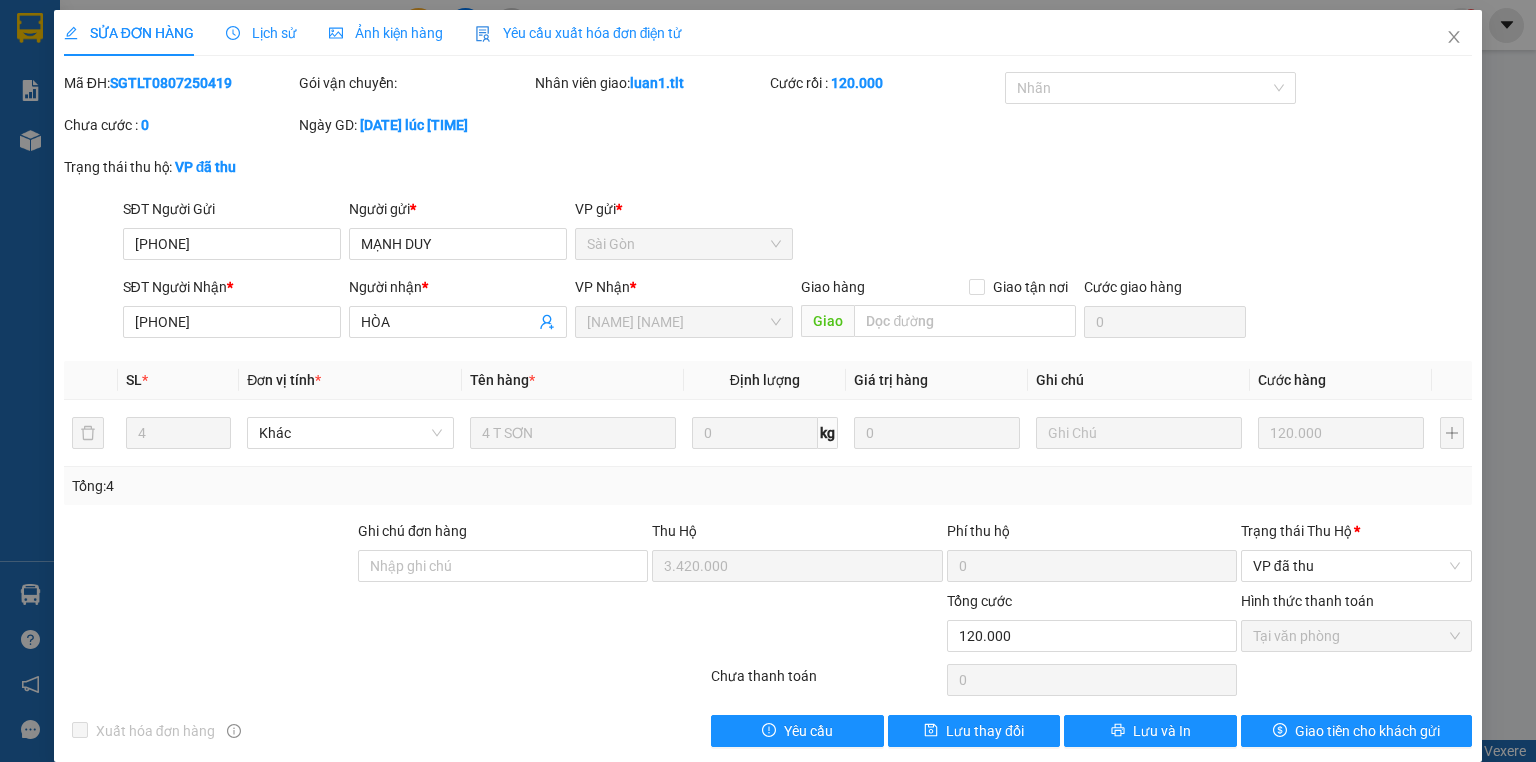 drag, startPoint x: 209, startPoint y: 244, endPoint x: 128, endPoint y: 244, distance: 81 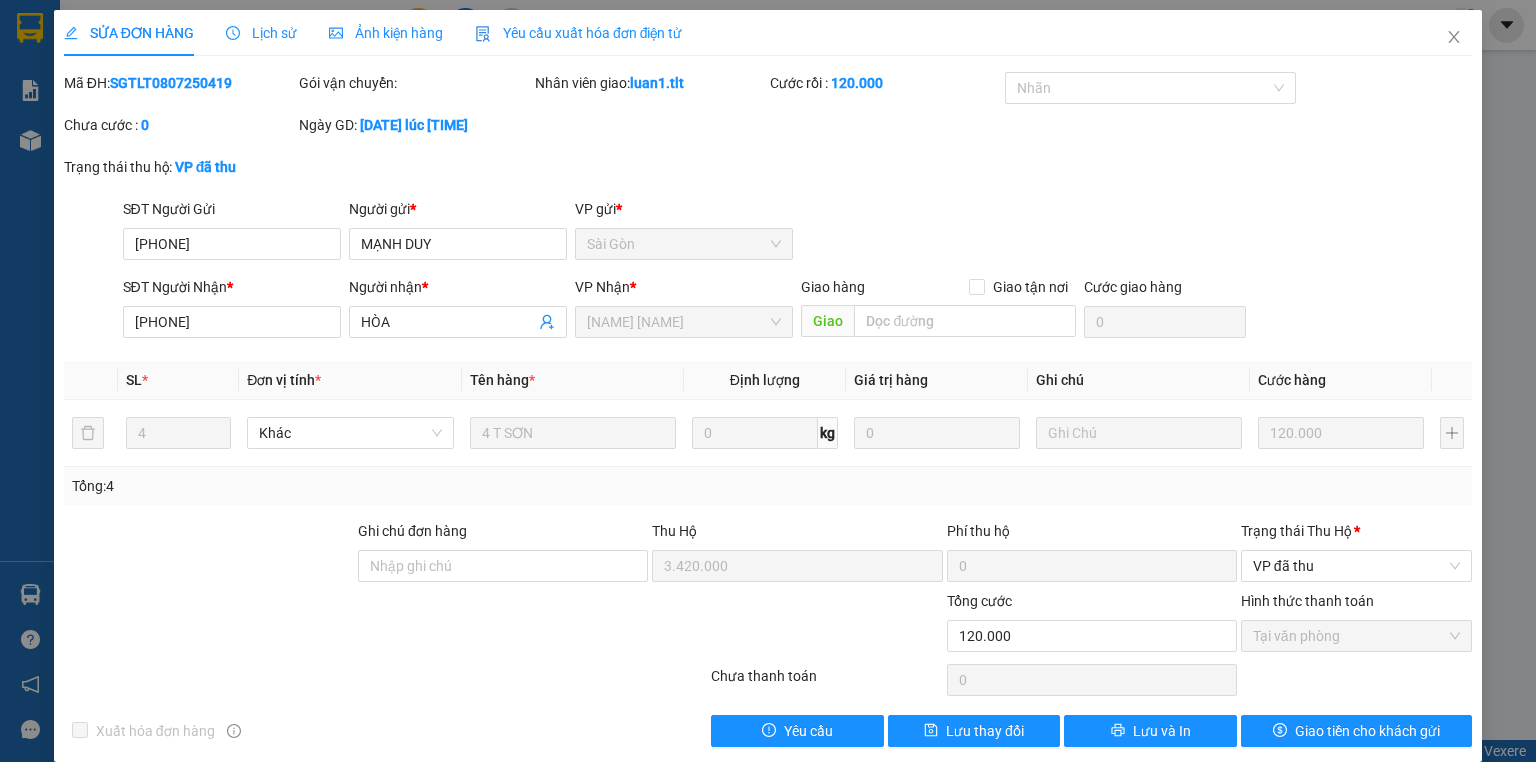drag, startPoint x: 126, startPoint y: 240, endPoint x: 232, endPoint y: 248, distance: 106.30146 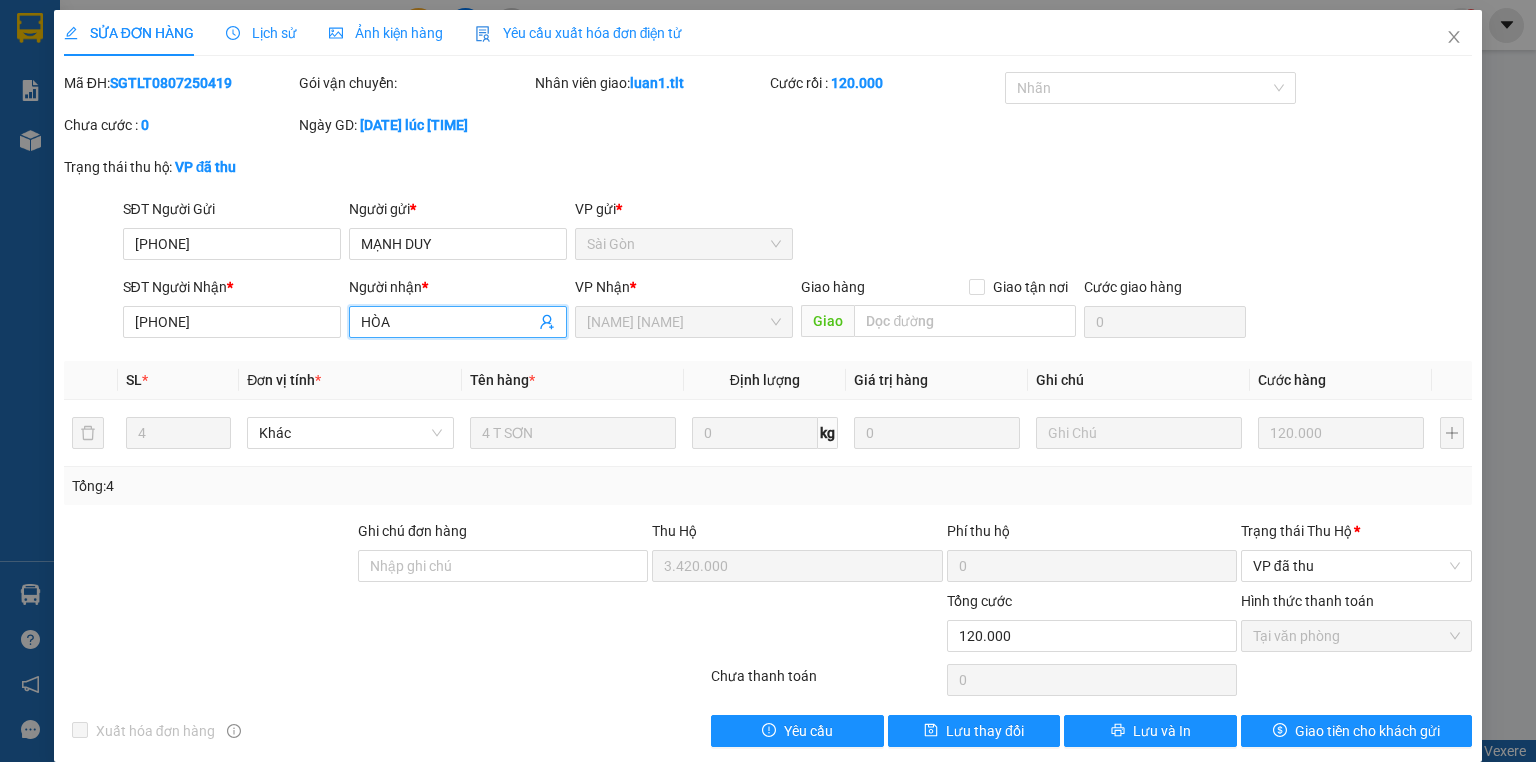 drag, startPoint x: 396, startPoint y: 320, endPoint x: 345, endPoint y: 328, distance: 51.62364 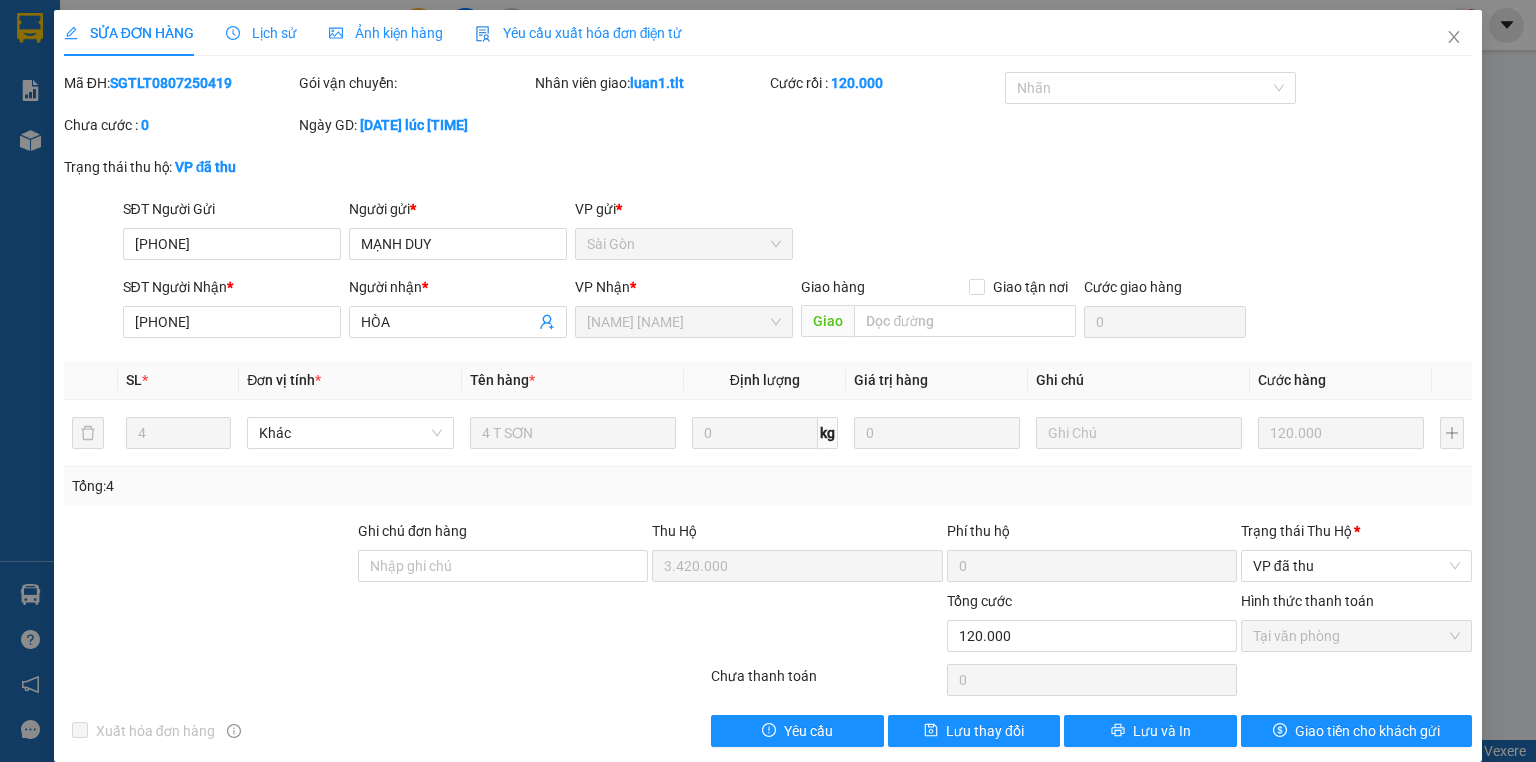 click on "[PHONE]" at bounding box center (232, 322) 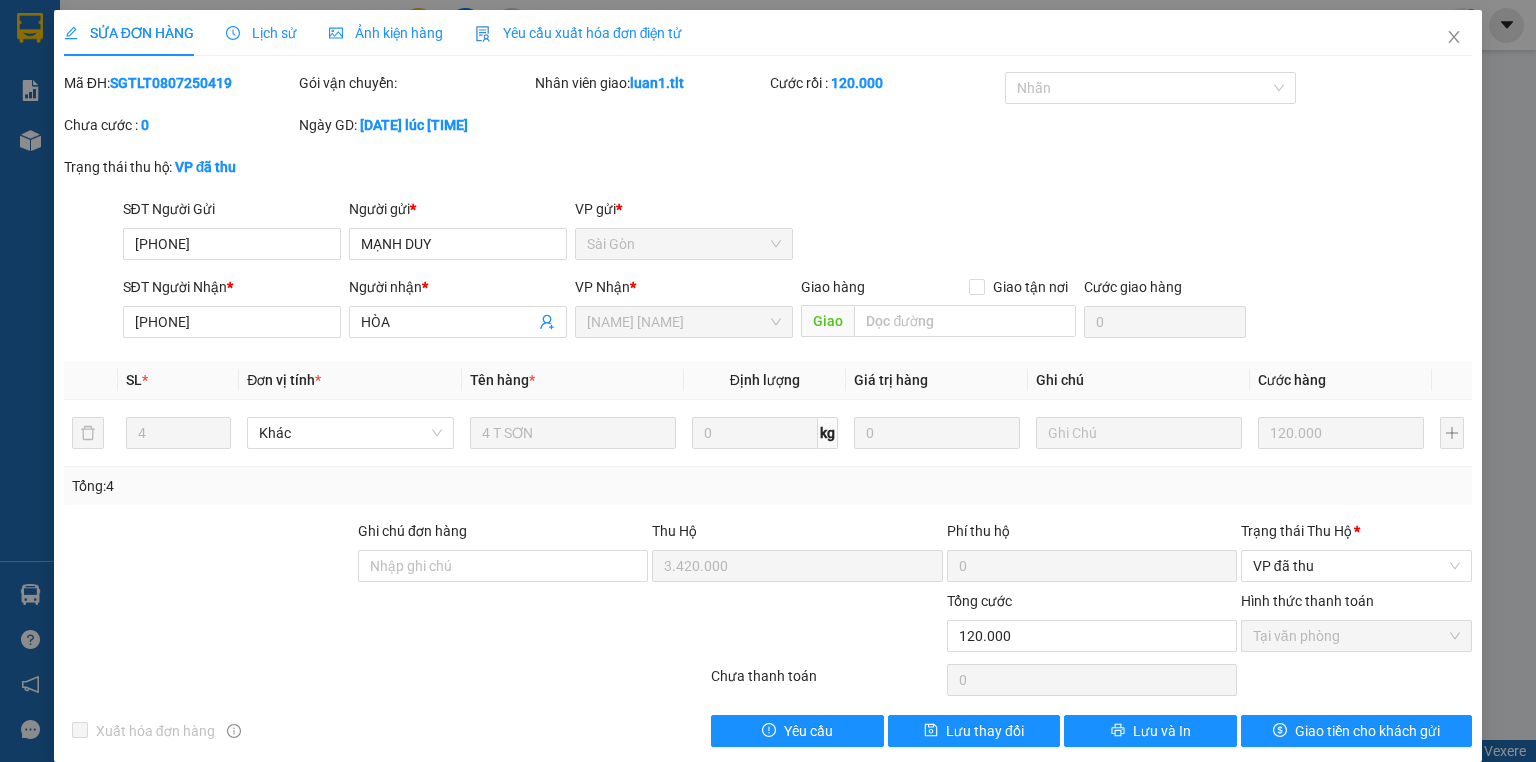 click at bounding box center [1454, 38] 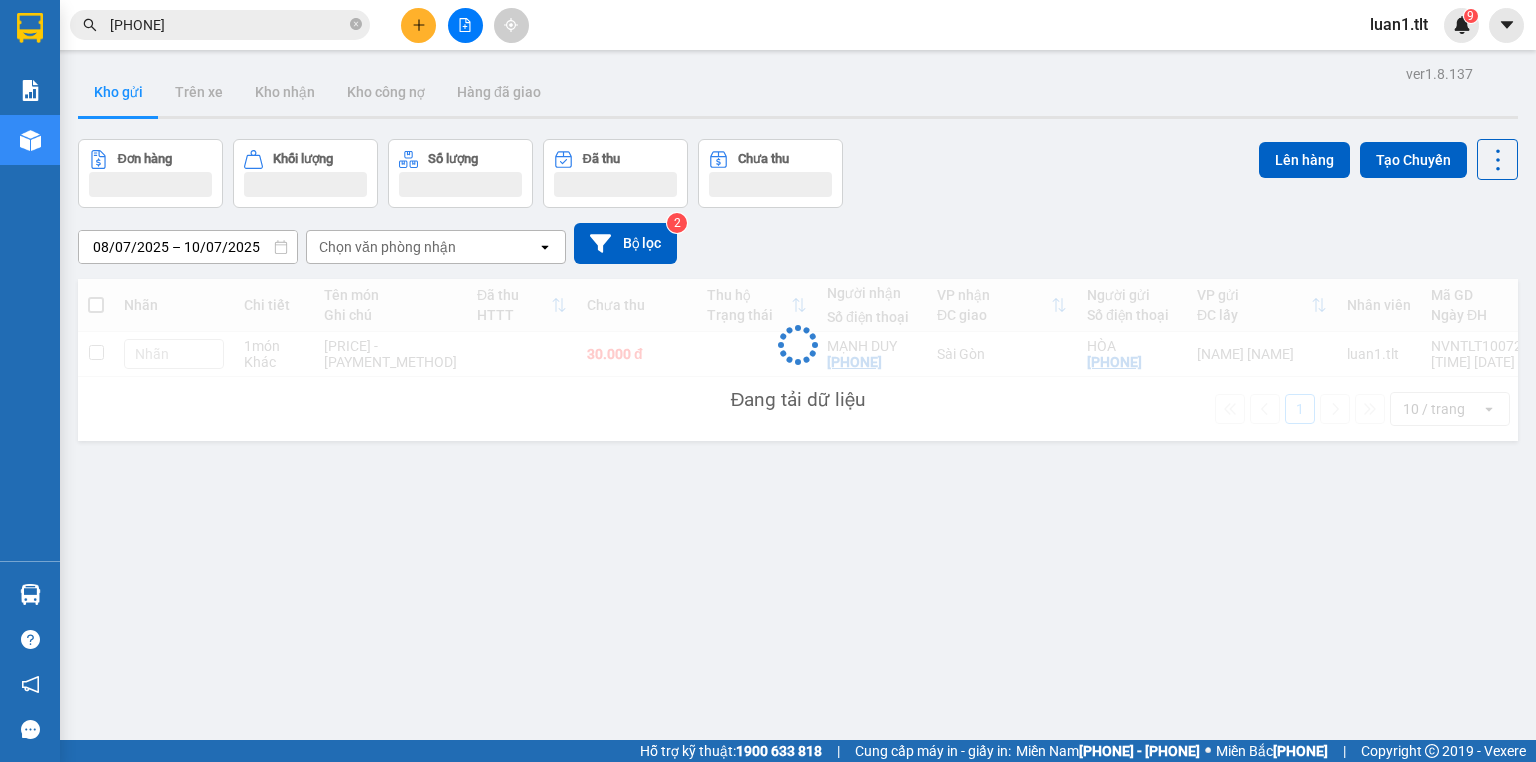 click on "[PHONE]" at bounding box center (228, 25) 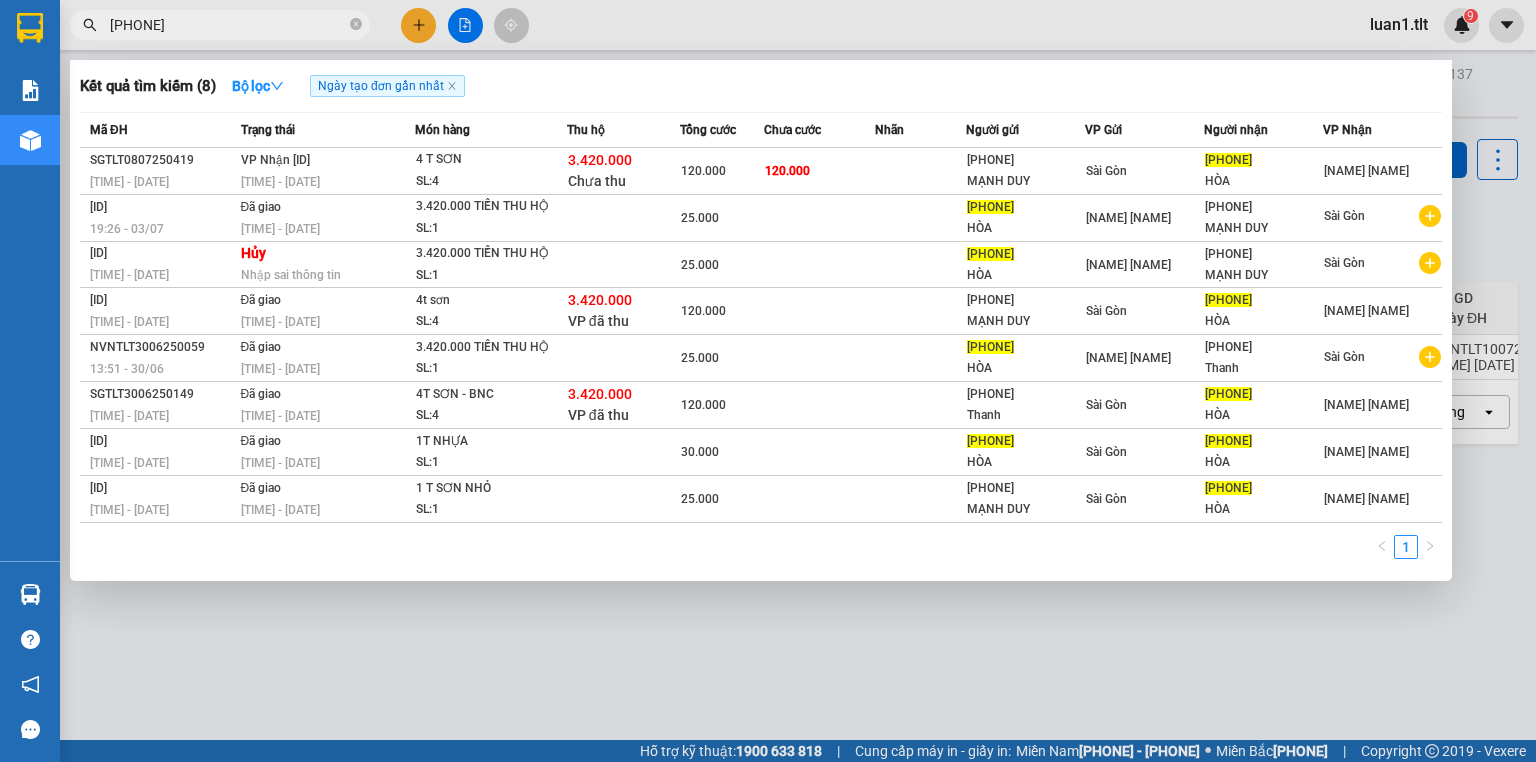 click on "[PHONE]" at bounding box center [228, 25] 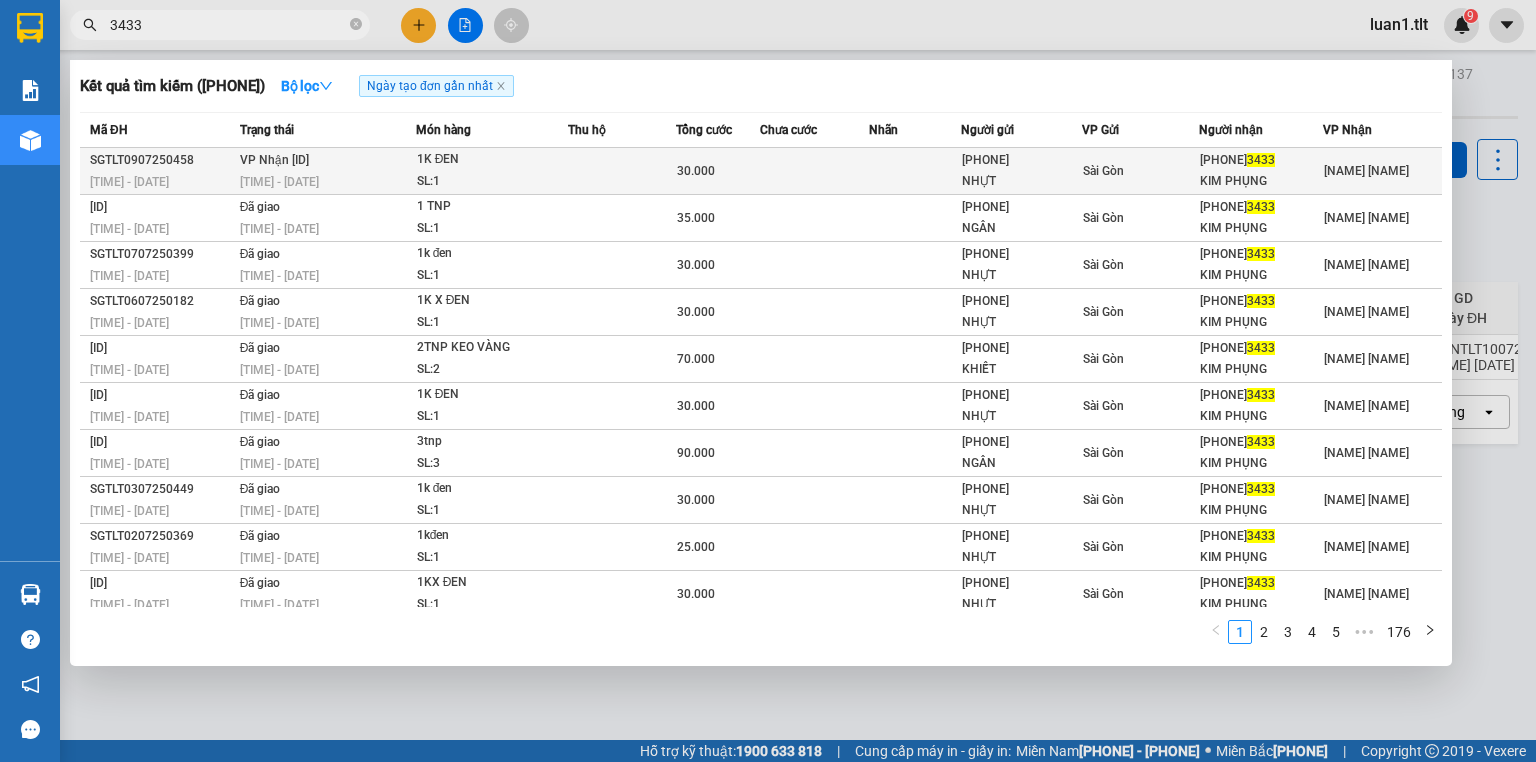 click at bounding box center (814, 171) 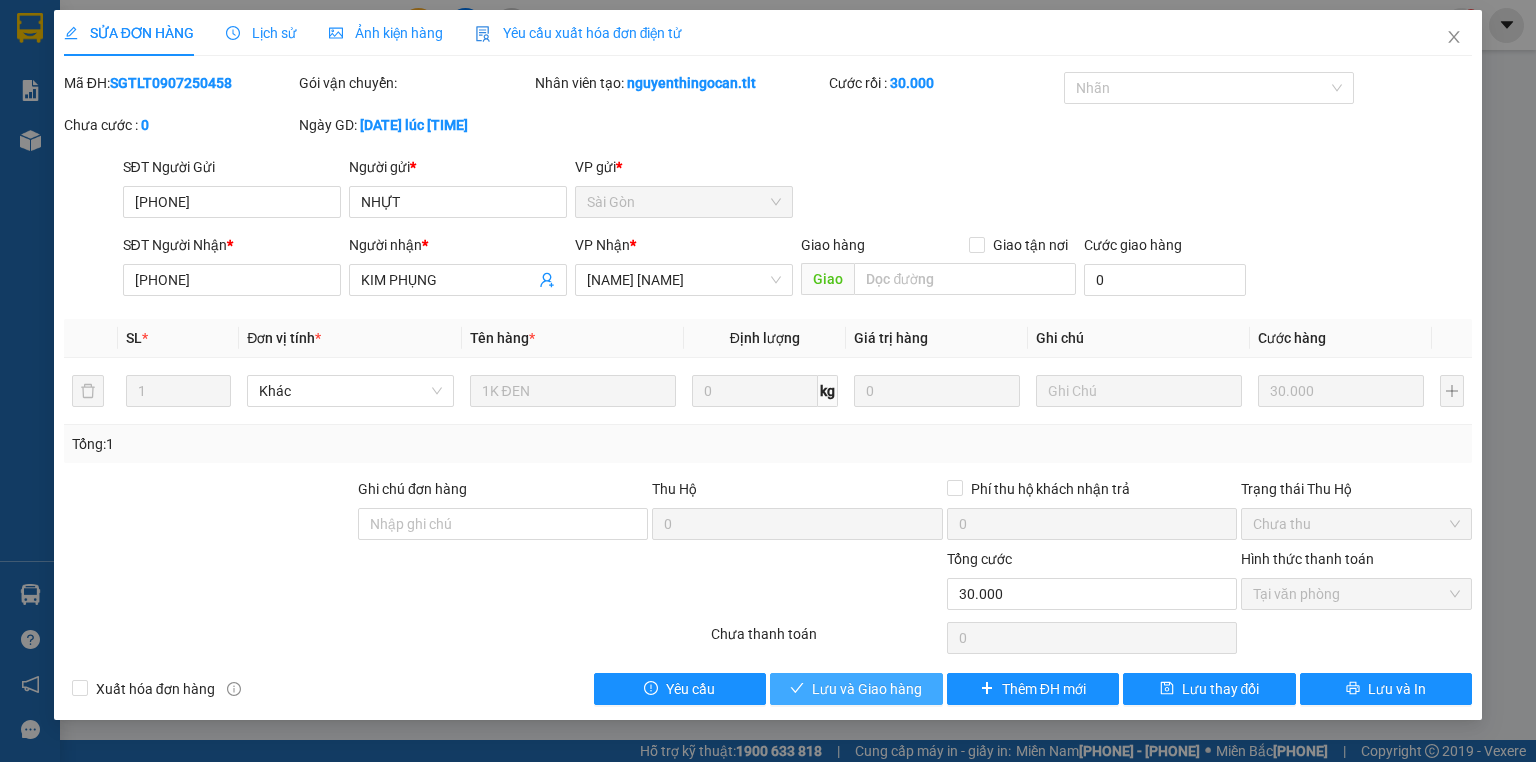 click on "Lưu và Giao hàng" at bounding box center (867, 689) 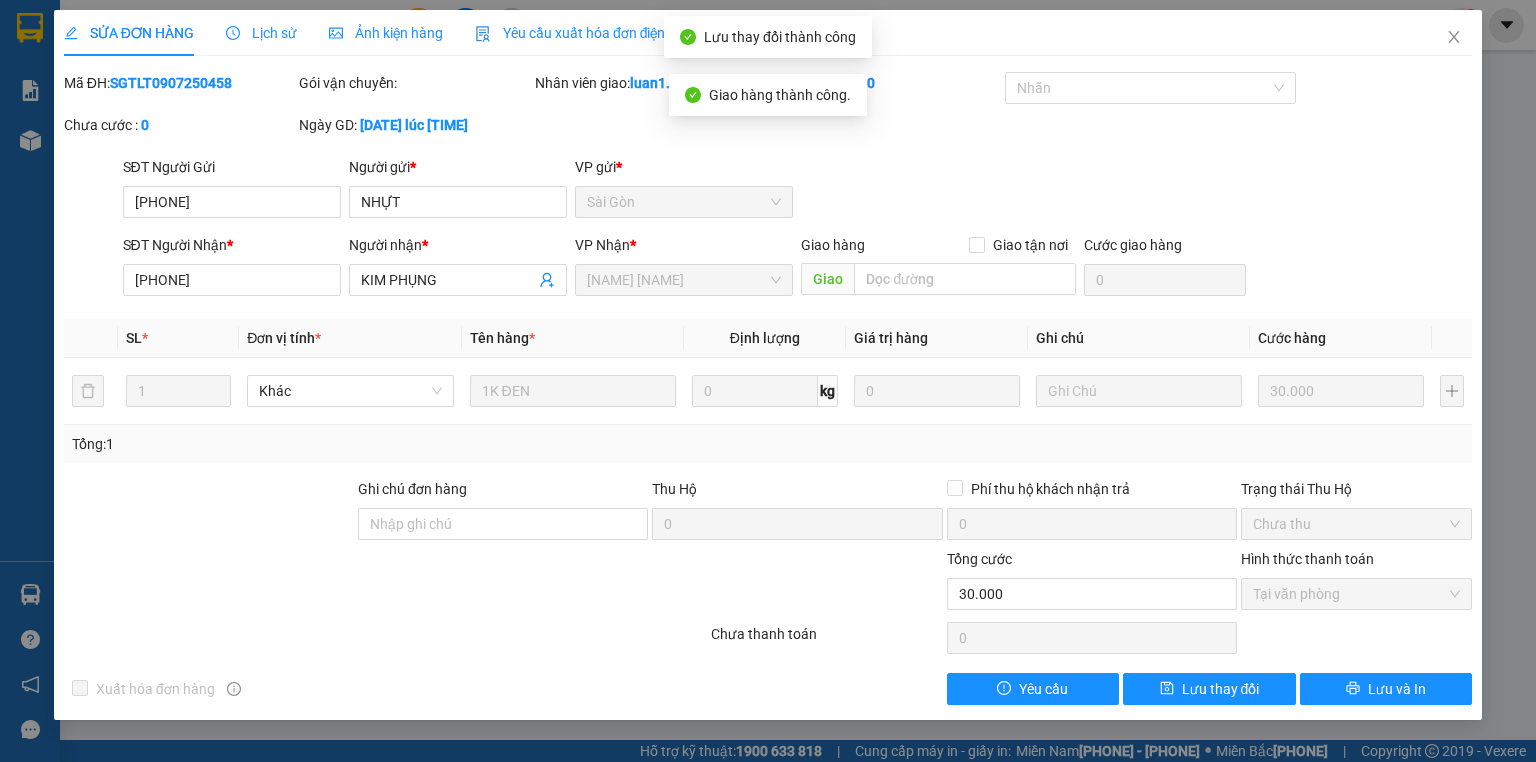 click at bounding box center (1454, 38) 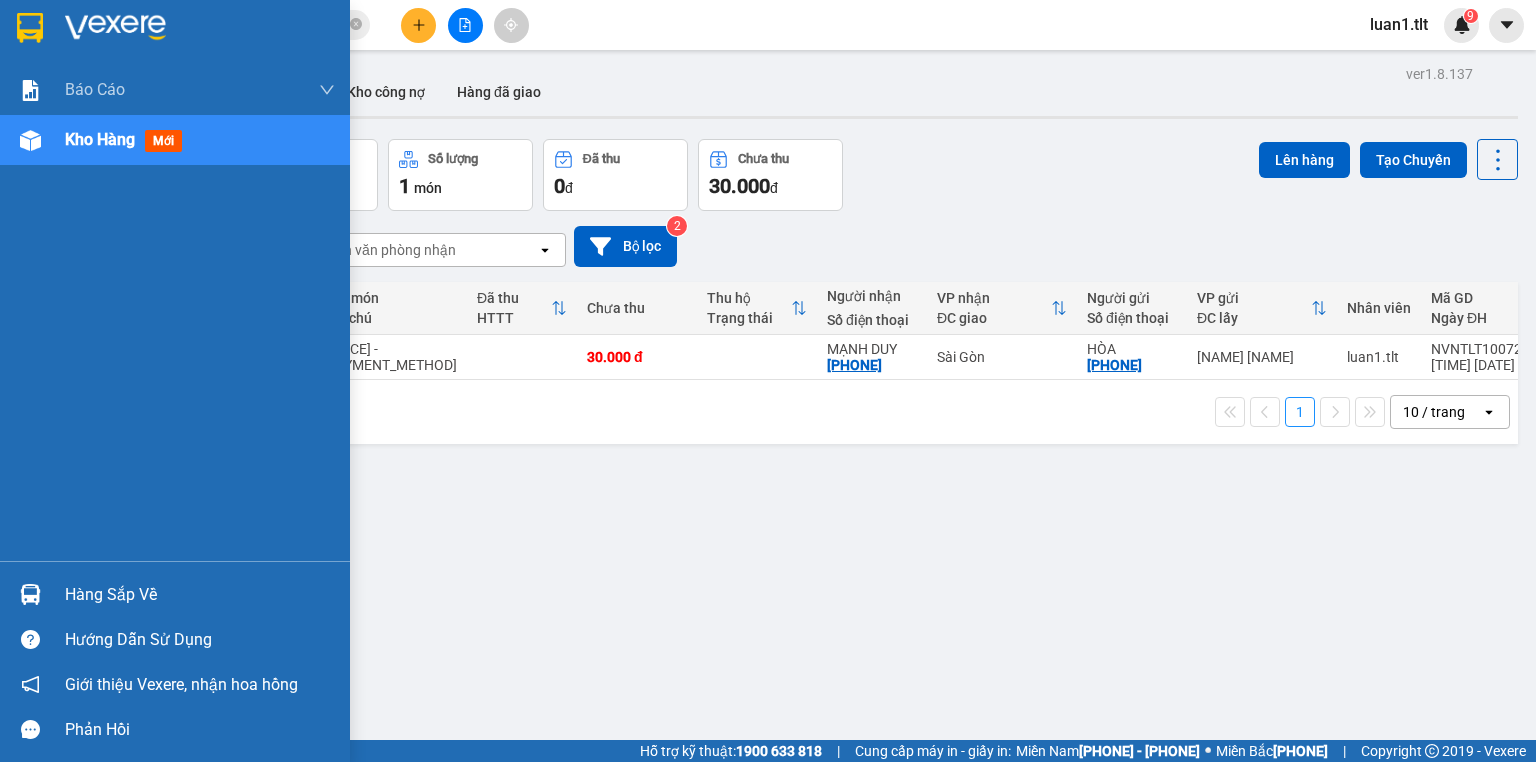 click at bounding box center (30, 28) 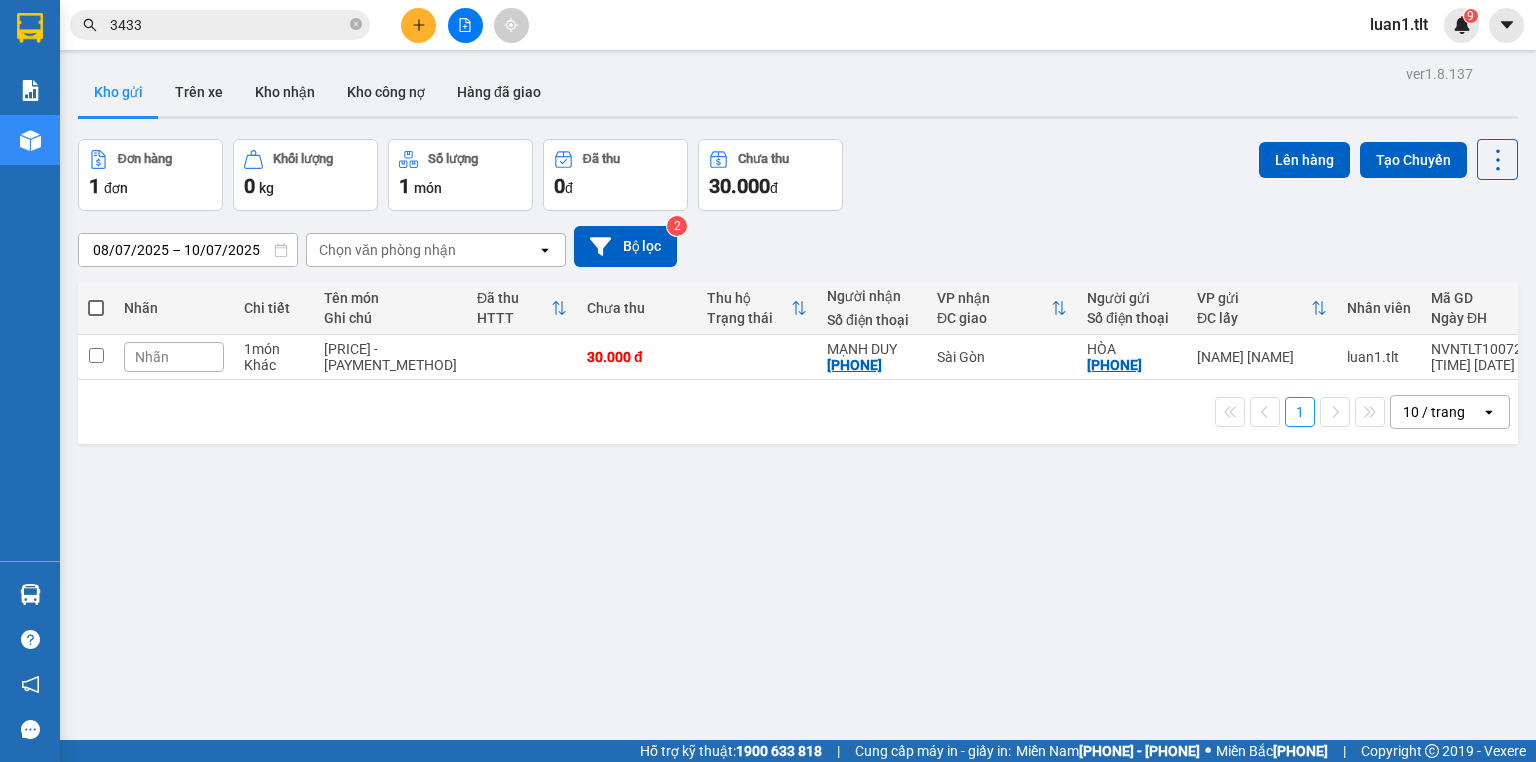 drag, startPoint x: 1014, startPoint y: 211, endPoint x: 928, endPoint y: 226, distance: 87.29834 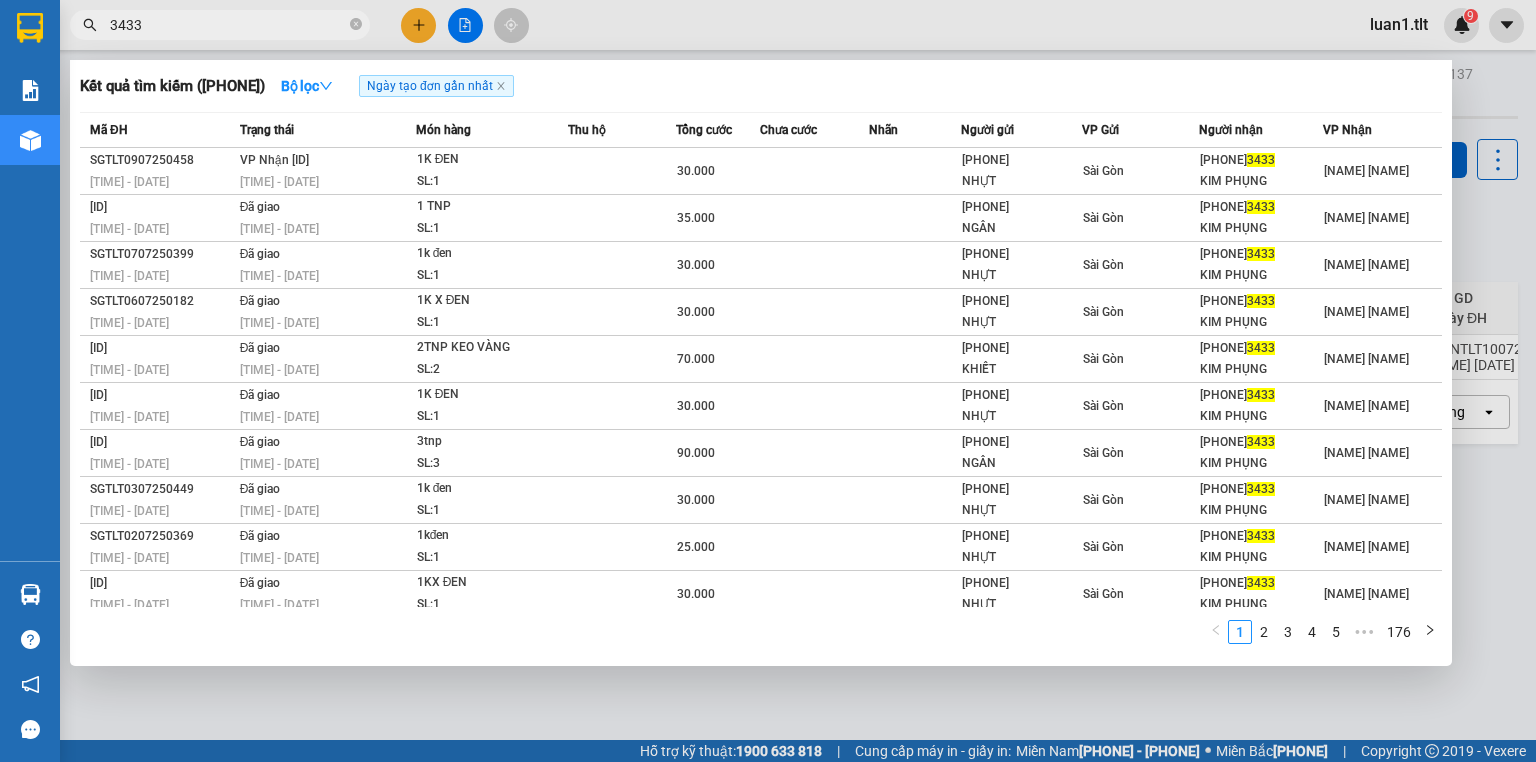 click on "3433" at bounding box center [228, 25] 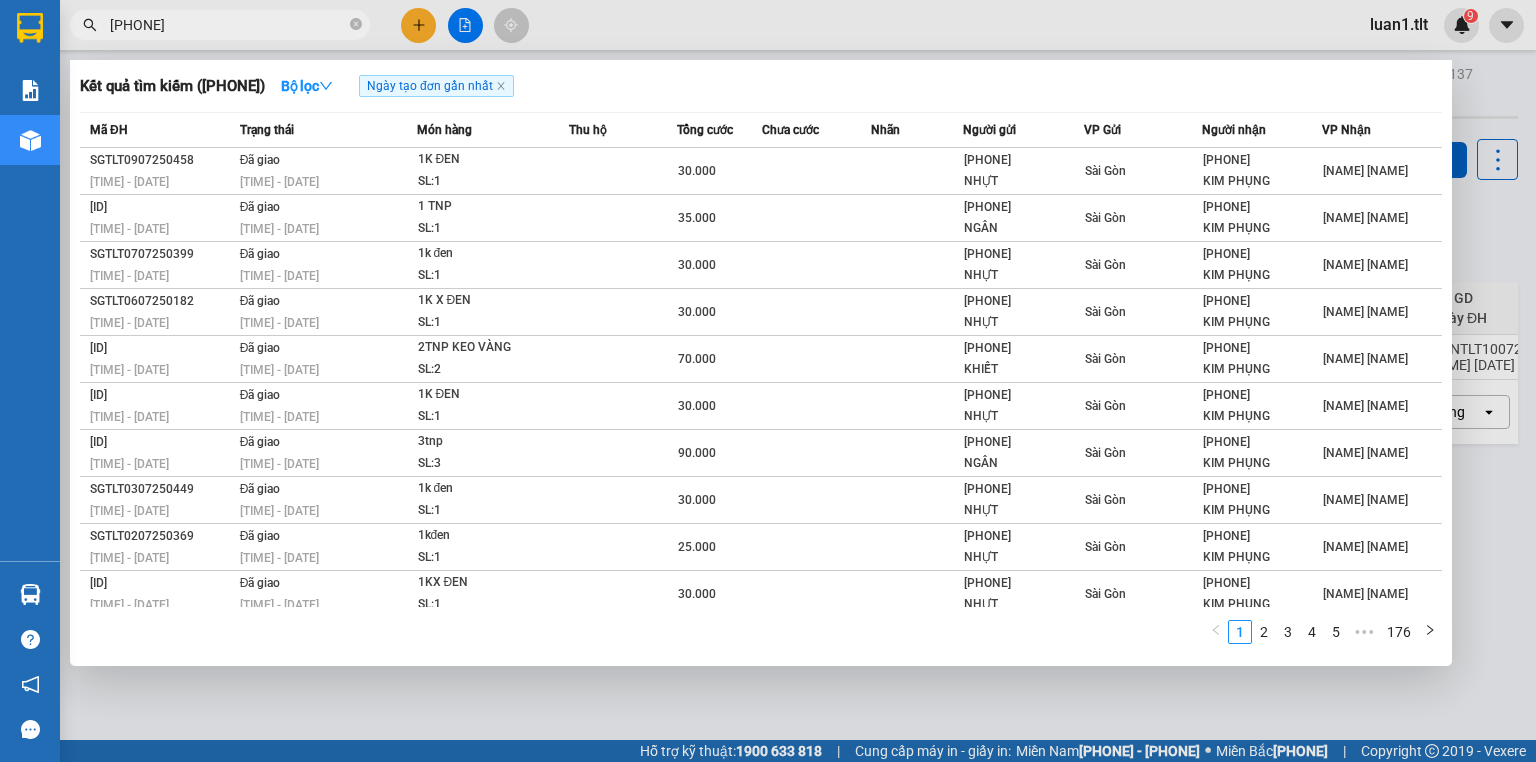 type on "[PHONE]" 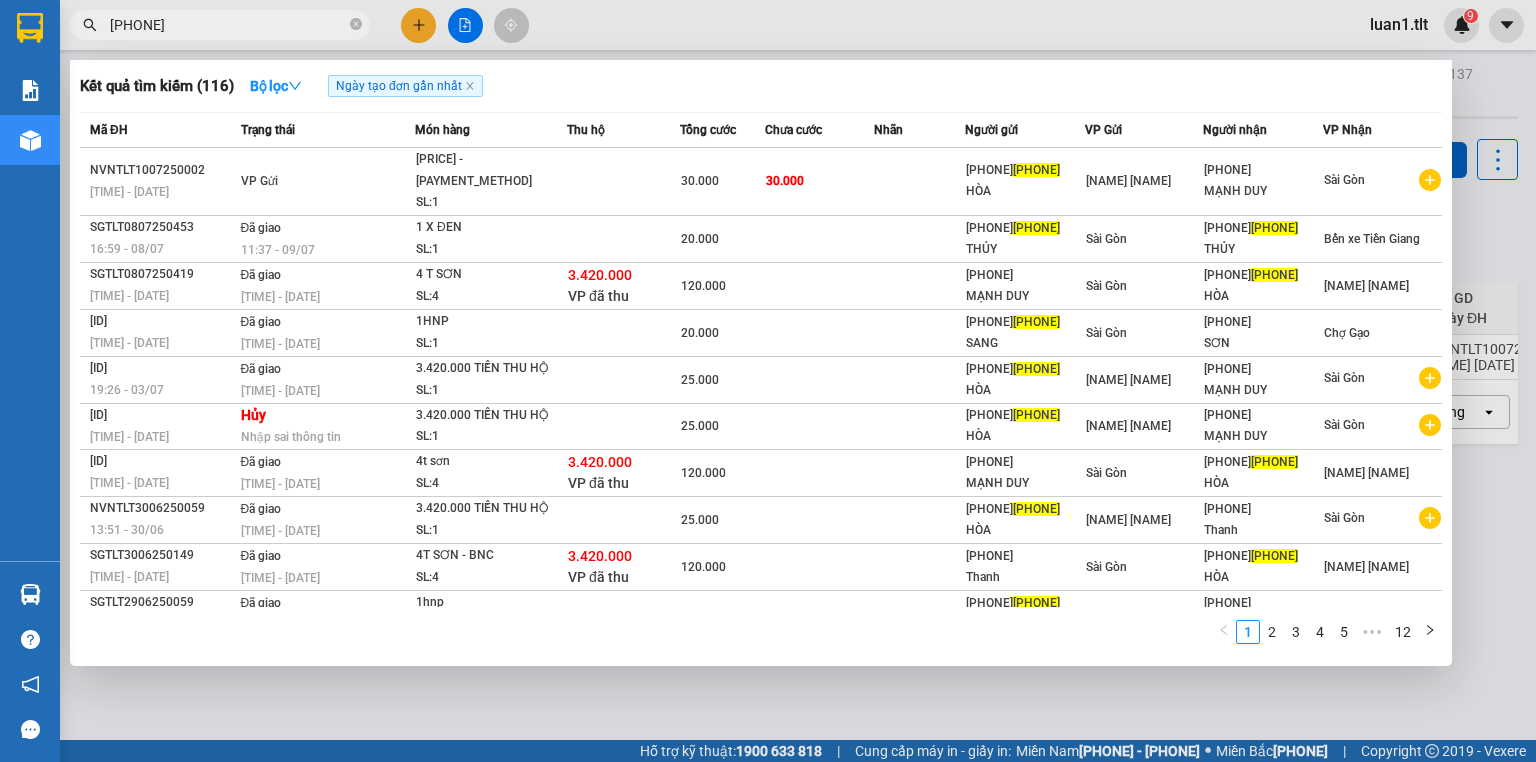 click at bounding box center (768, 381) 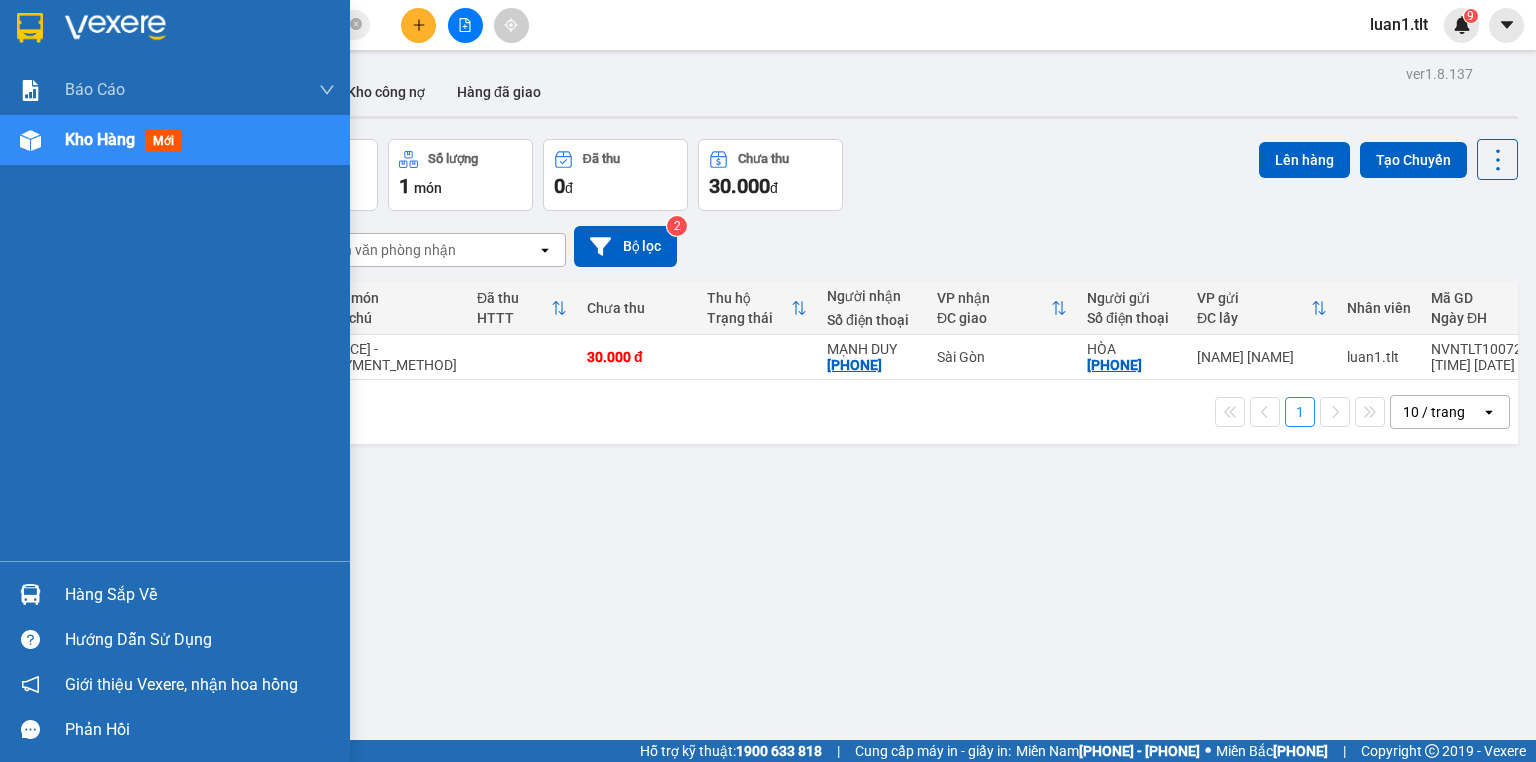 click on "Hàng sắp về" at bounding box center [200, 595] 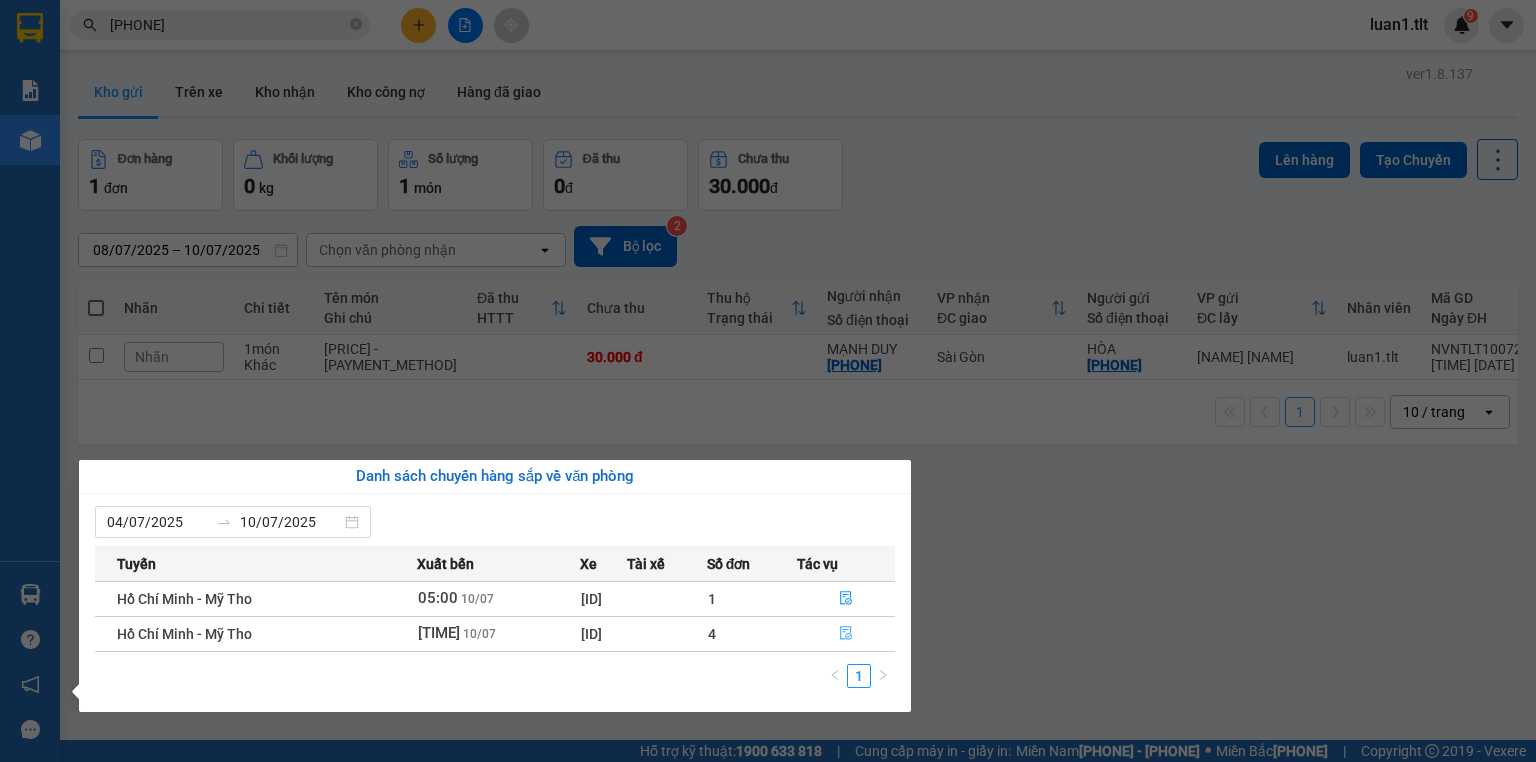 click at bounding box center (846, 598) 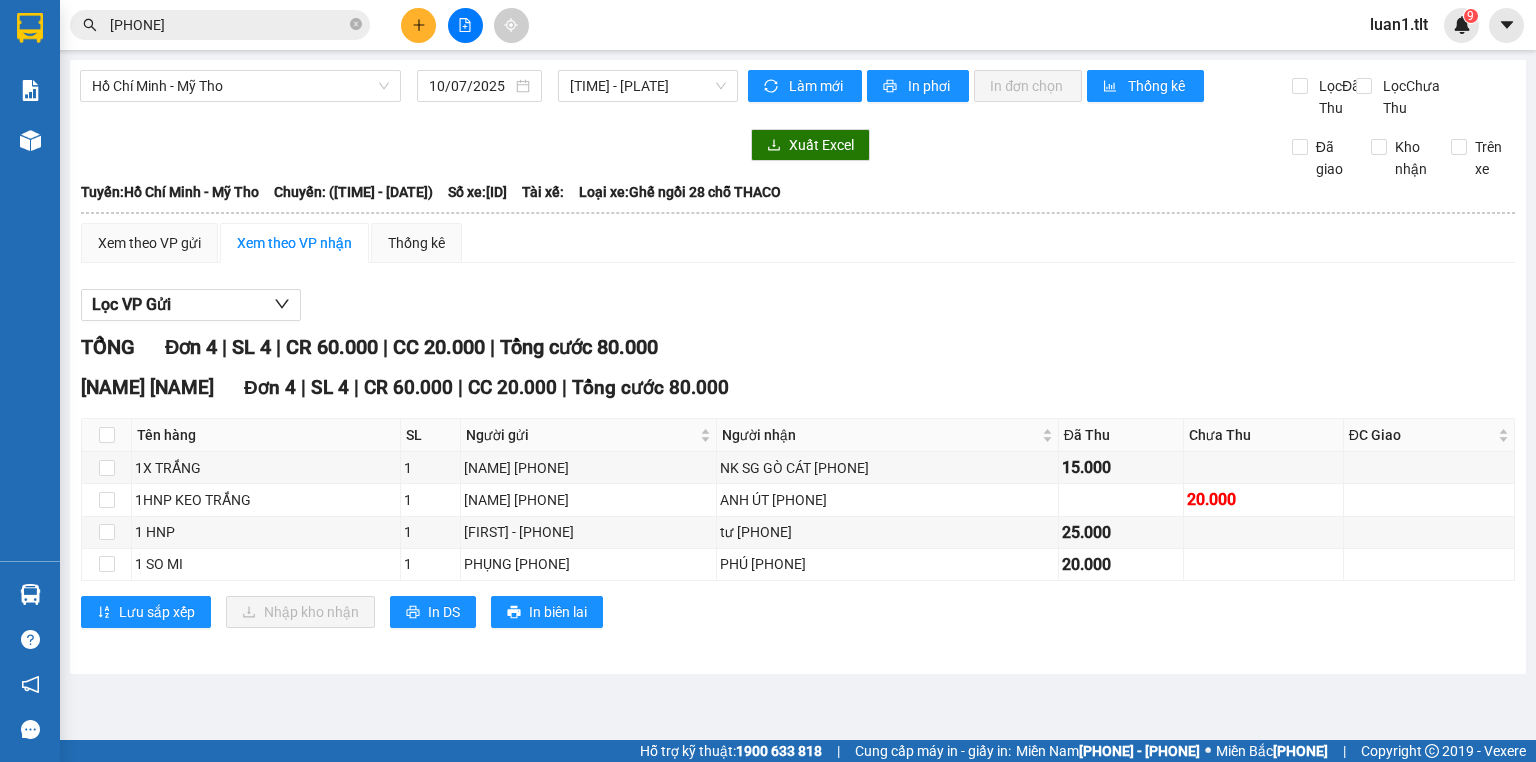 click at bounding box center [107, 435] 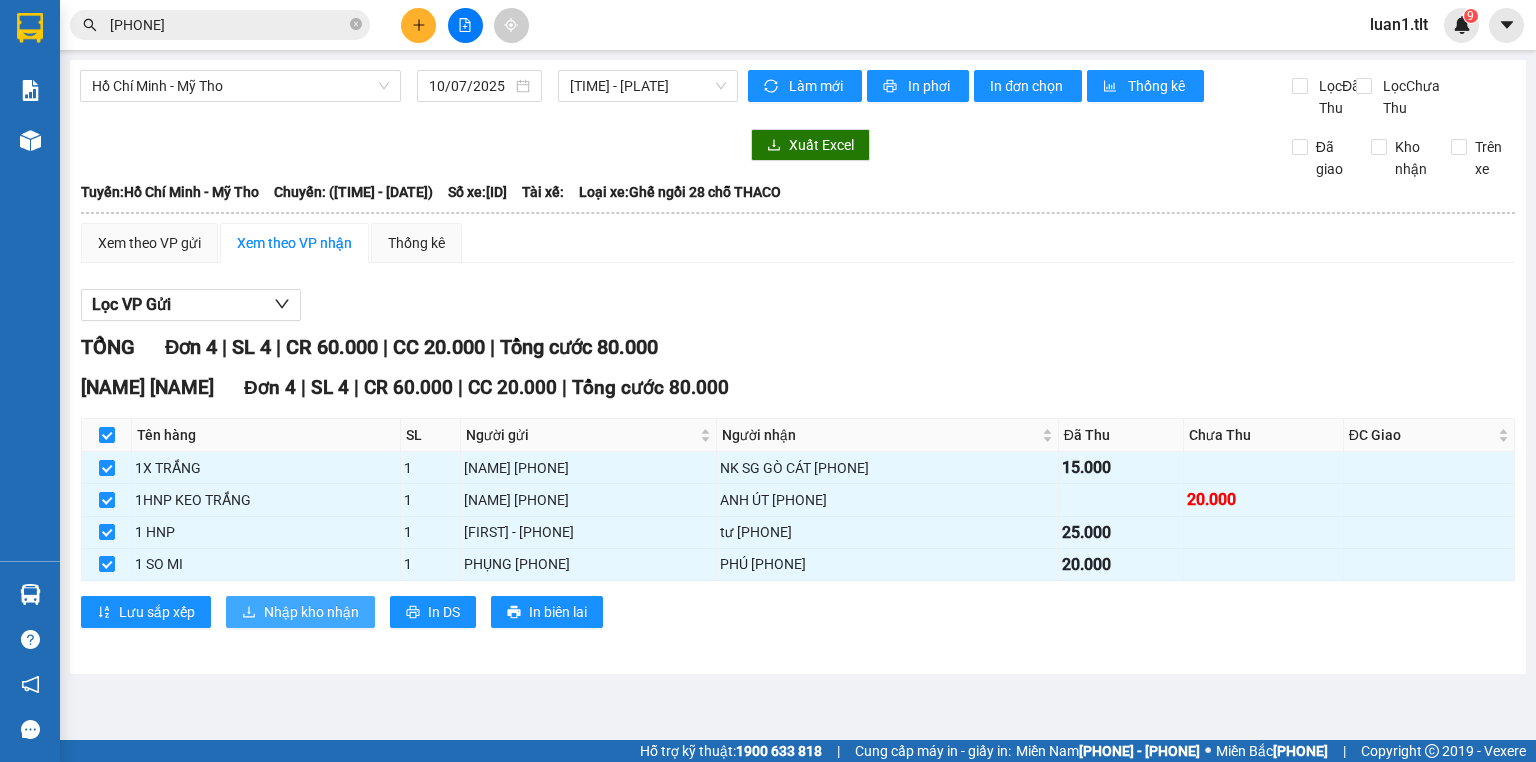 click on "Nhập kho nhận" at bounding box center (157, 612) 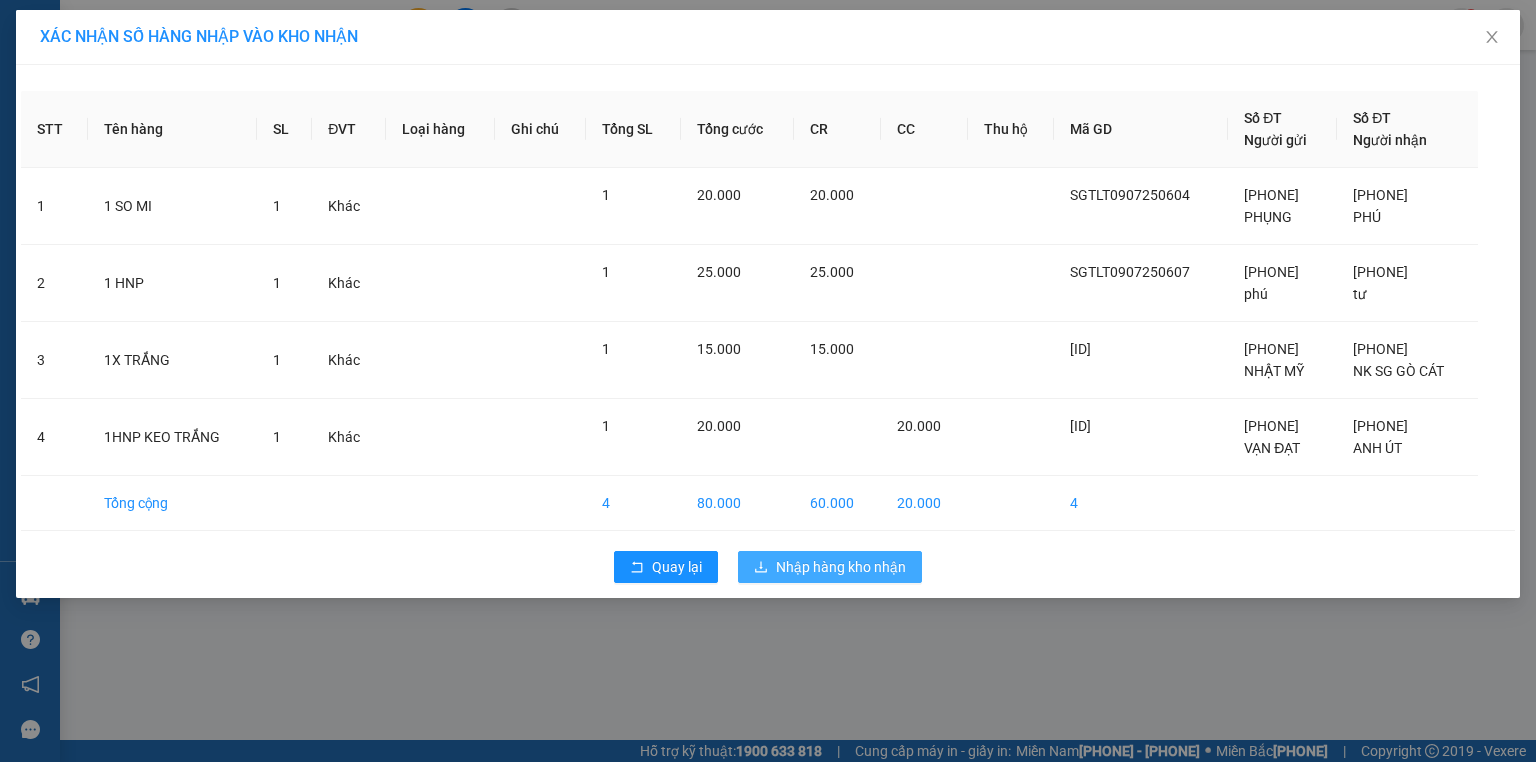 click on "Nhập hàng kho nhận" at bounding box center (677, 567) 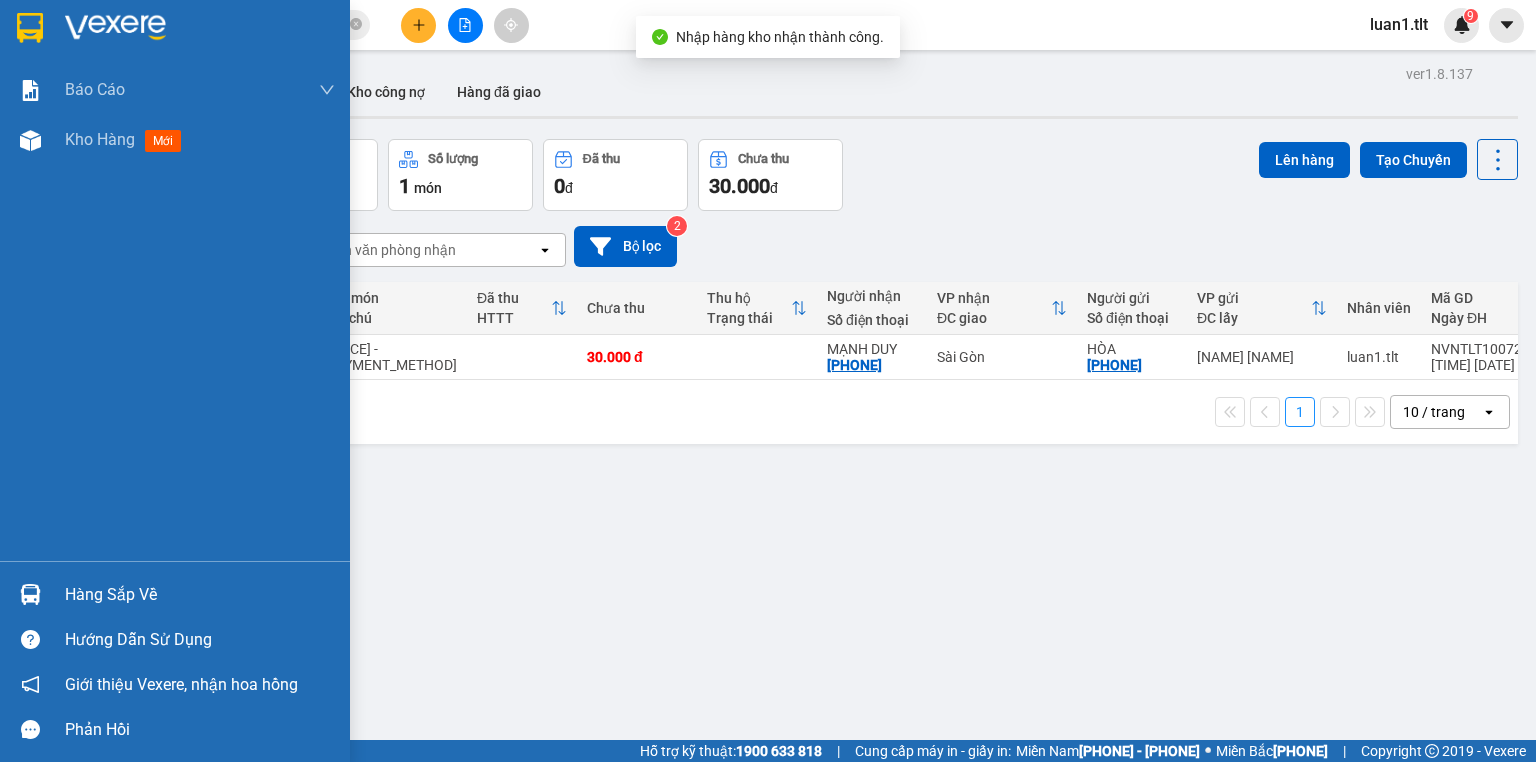 click on "Hàng sắp về" at bounding box center [175, 594] 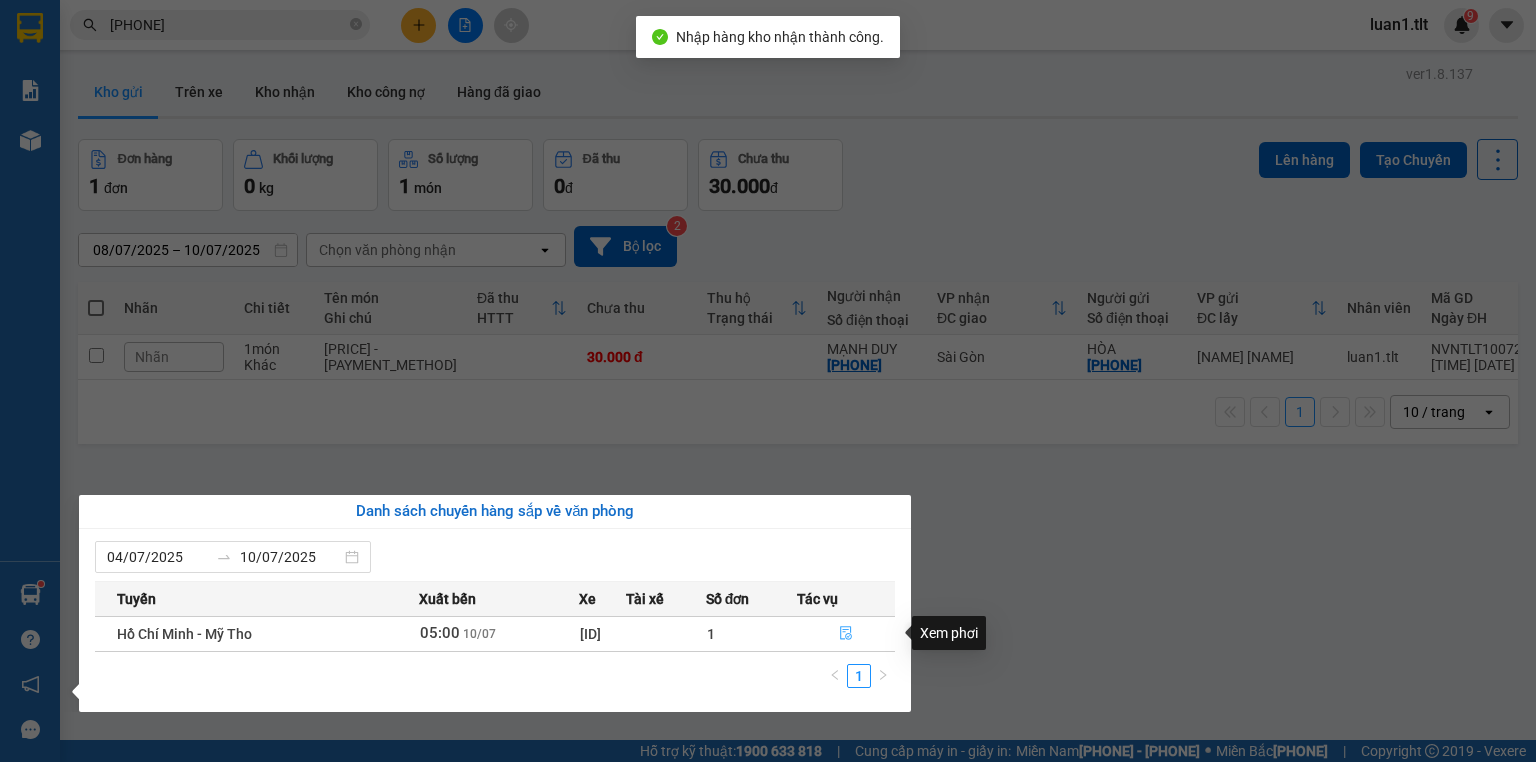 click at bounding box center [846, 634] 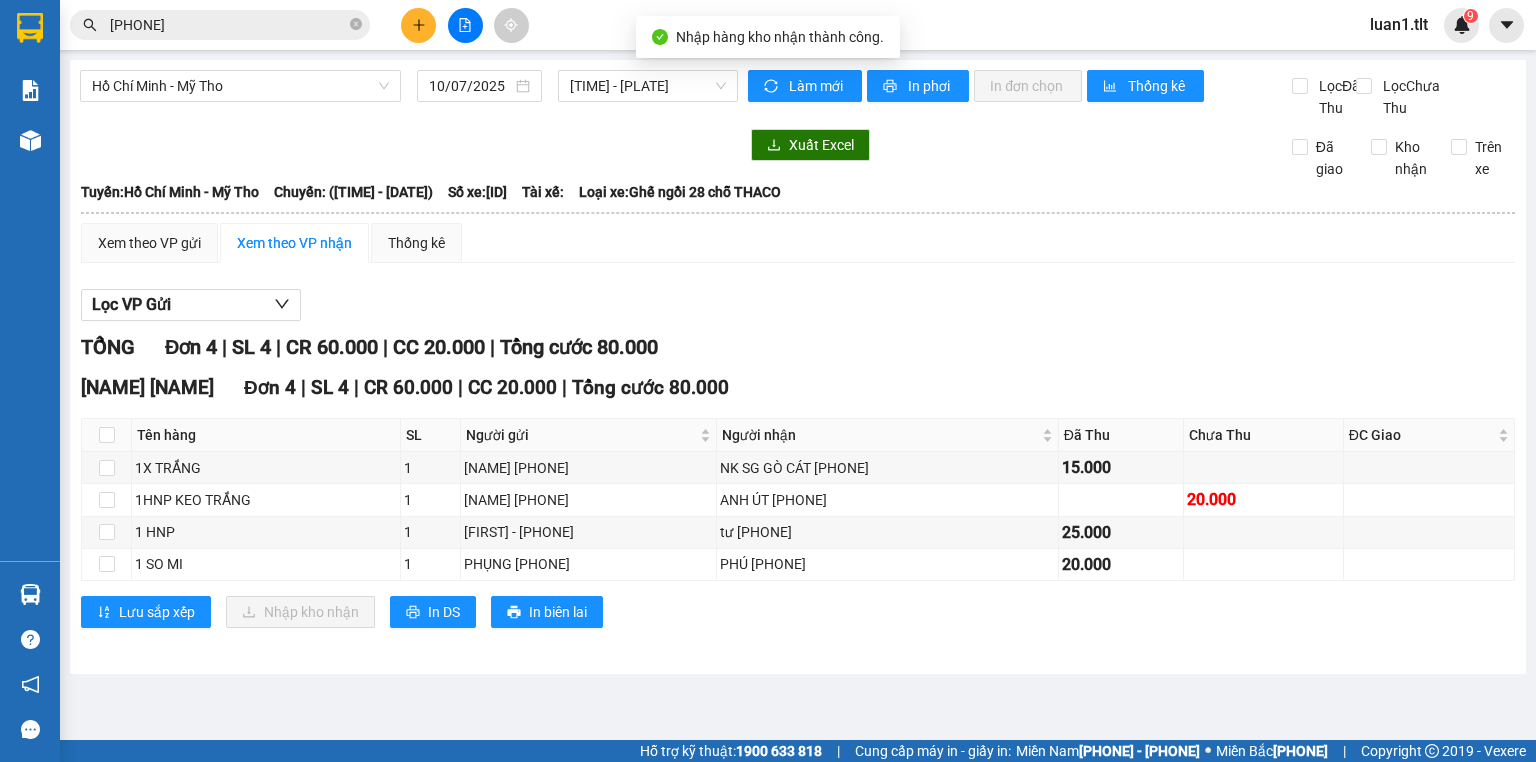 click on "Lọc VP Gửi" at bounding box center (798, 305) 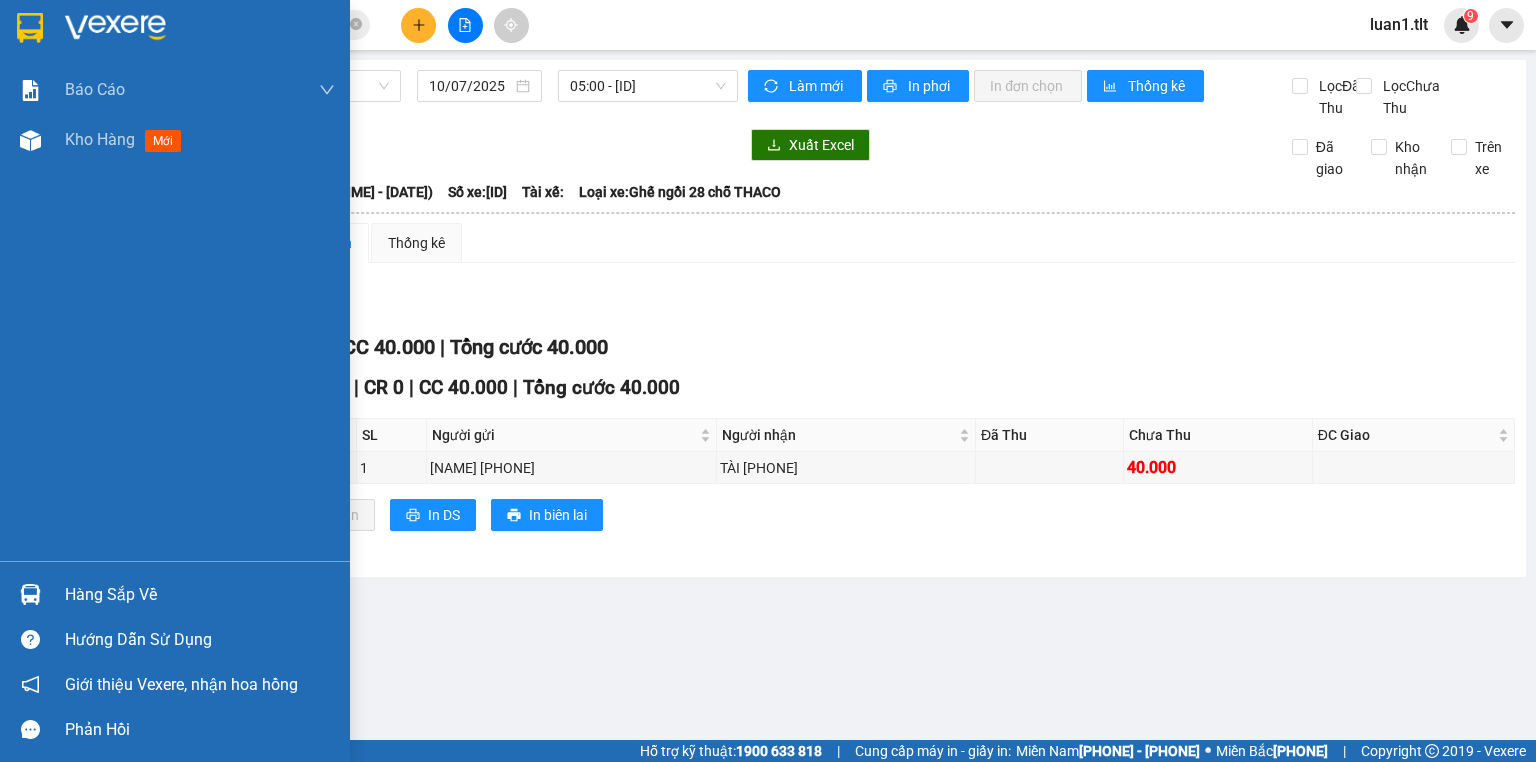 click at bounding box center (30, 28) 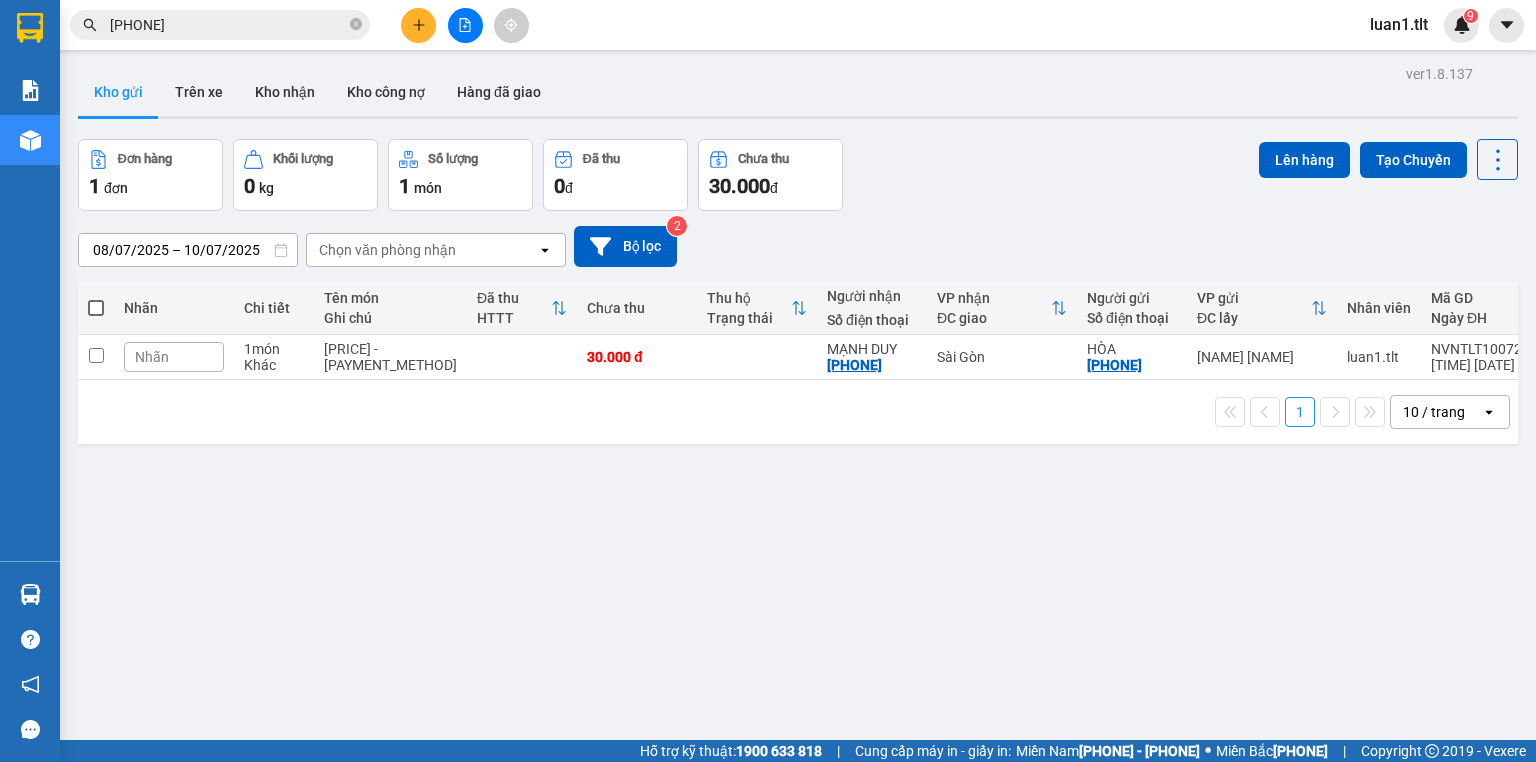 drag, startPoint x: 1021, startPoint y: 120, endPoint x: 448, endPoint y: 352, distance: 618.18524 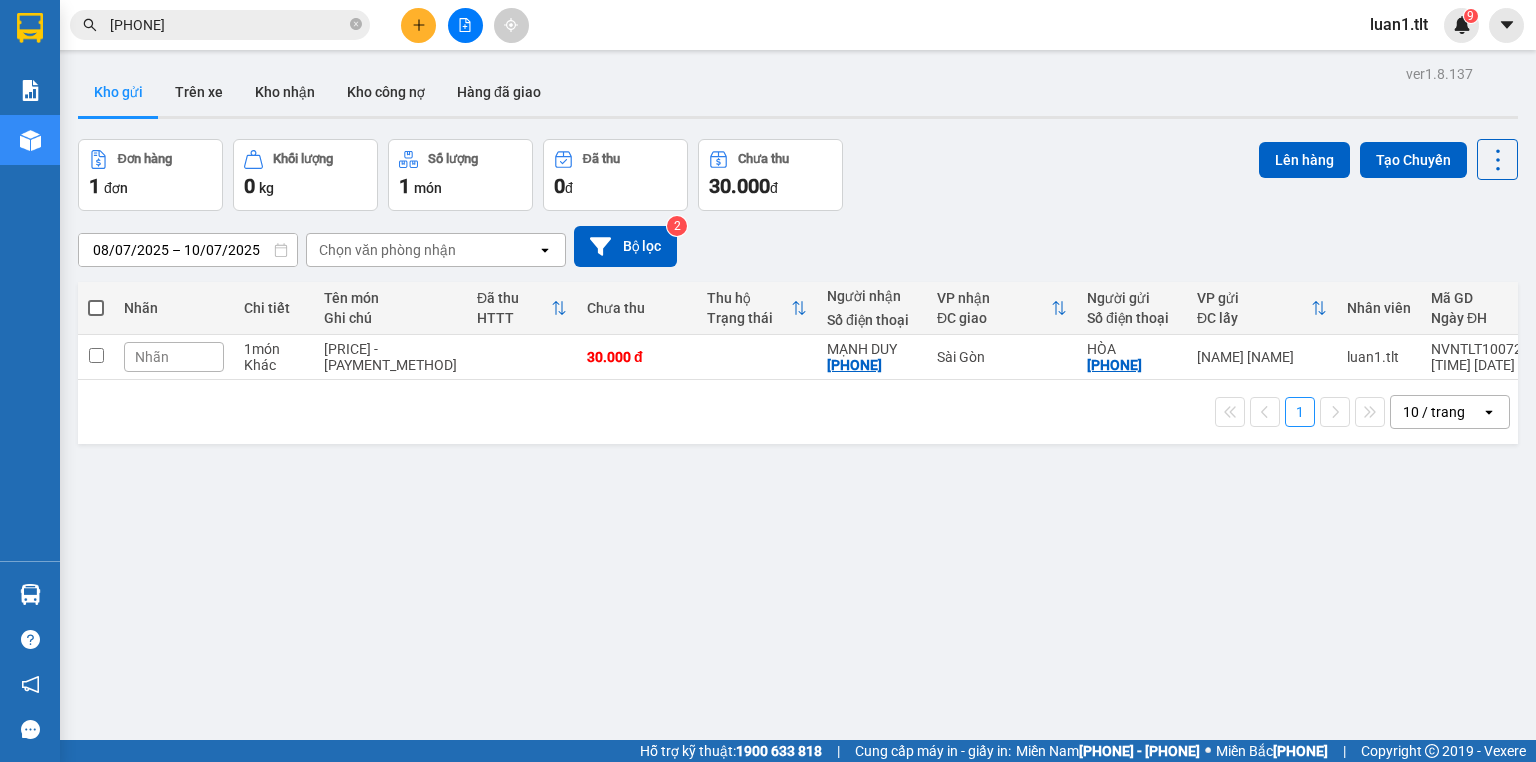 click on "ver  1.8.137 Kho gửi Trên xe Kho nhận Kho công nợ Hàng đã giao Đơn hàng 1 đơn Khối lượng 0 kg Số lượng 1 món Đã thu 0  đ chưa thu 30.000  đ Lên hàng Tạo Chuyến [DATE] – [DATE] Press the down arrow key to interact with the calendar and select a date. Press the escape button to close the calendar. Selected date range is from [DATE] to [DATE]. Chọn văn phòng nhận open Bộ lọc 2 Nhãn Chi tiết Tên món Ghi chú Đã thu HTTT Chưa thu Thu hộ Trạng thái Người nhận Số điện thoại VP nhận ĐC giao Người gửi Số điện thoại VP gửi ĐC lấy Nhân viên Mã GD Ngày ĐH Nhãn 1  món Khác 3.420.000 đ-tiền thu hộ  30.000 đ [NAME] [PHONE] Sài Gòn [NAME] [PHONE] [NAME] [NAME] [ID] [TIME] 10/[DATE] open Đang tải dữ liệu" at bounding box center (798, 441) 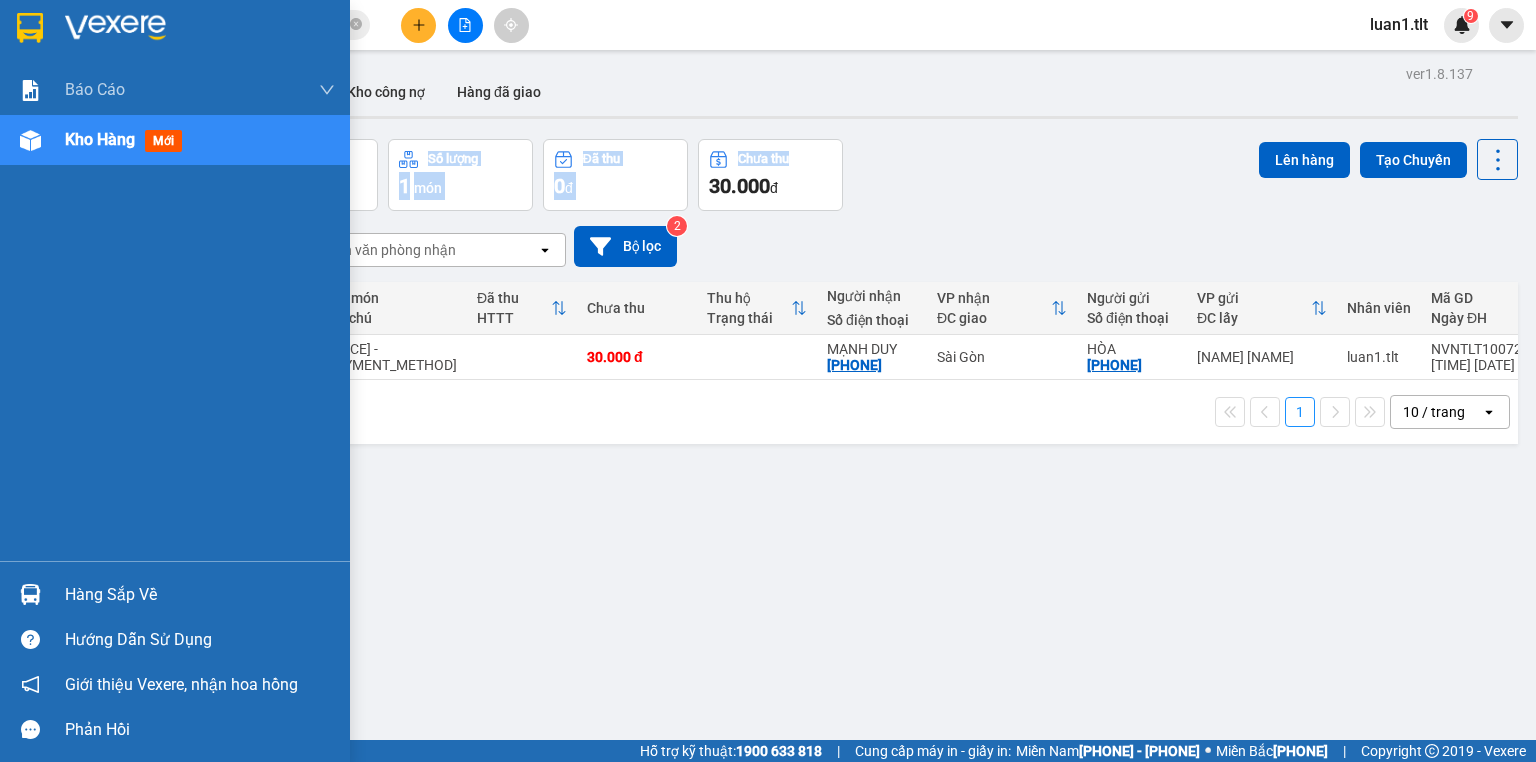 click on "Hàng sắp về" at bounding box center (200, 595) 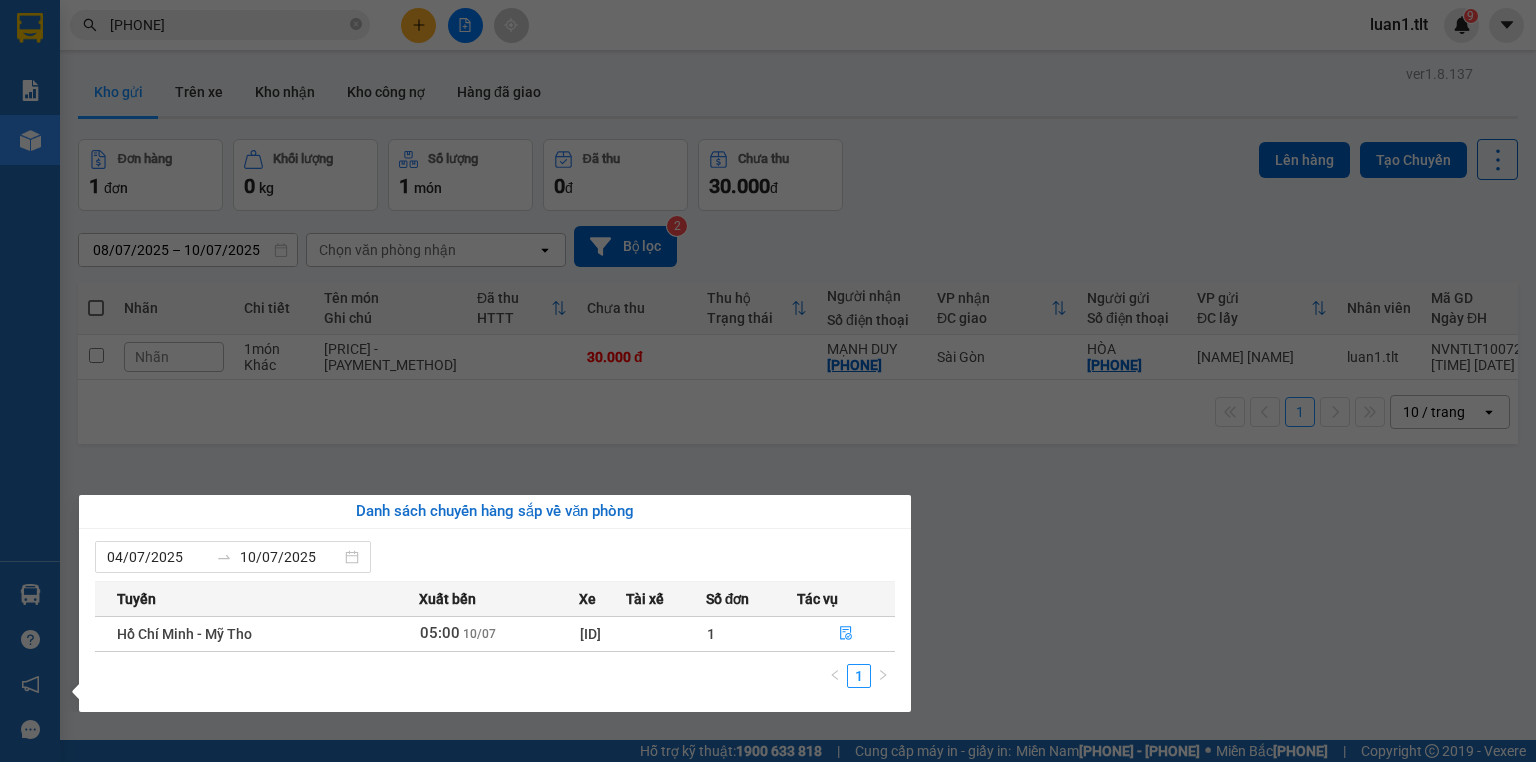 click on "Kết quả tìm kiếm ( 116 )  Bộ lọc  Ngày tạo đơn gần nhất Mã ĐH Trạng thái Món hàng Thu hộ Tổng cước Chưa cước Nhãn Người gửi VP Gửi Người nhận VP Nhận NVNTLT1007250002 [TIME] - [DATE] VP Gửi   3.420.000 đ-tiền thu hộ SL:  1 30.000 30.000 [PHONE] HÒA [FIRST] [LAST] [PHONE] MẠNH DUY Sài Gòn SGTLT0807250453 16:59 - 08/07 Đã giao   11:37 - 09/07 1 X ĐEN SL:  1 20.000 [PHONE] THỦY Sài Gòn [PHONE] THỦY Bến xe Tiền Giang SGTLT0807250419 16:28 - 08/07 Đã giao   05:36 - 10/07 4 T SƠN SL:  4 3.420.000 VP đã thu 120.000 [PHONE] MẠNH DUY Sài Gòn [PHONE] HÒA [FIRST] [LAST] SGTLT0707250273 13:41 - 07/07 Đã giao   09:04 - 08/07 1HNP SL:  1 20.000 [PHONE] SANG Sài Gòn [PHONE] SƠN  Chợ Gạo NVNTLT0307250097 19:26 - 03/07 Đã giao   16:06 - 05/07 3.420.000 TIỀN THU HỘ SL:  1 25.000 [PHONE] HÒA [FIRST] [LAST] [PHONE] MẠNH DUY Sài Gòn NVNTLT0307250096 19:23 - 03/07 1" at bounding box center (768, 381) 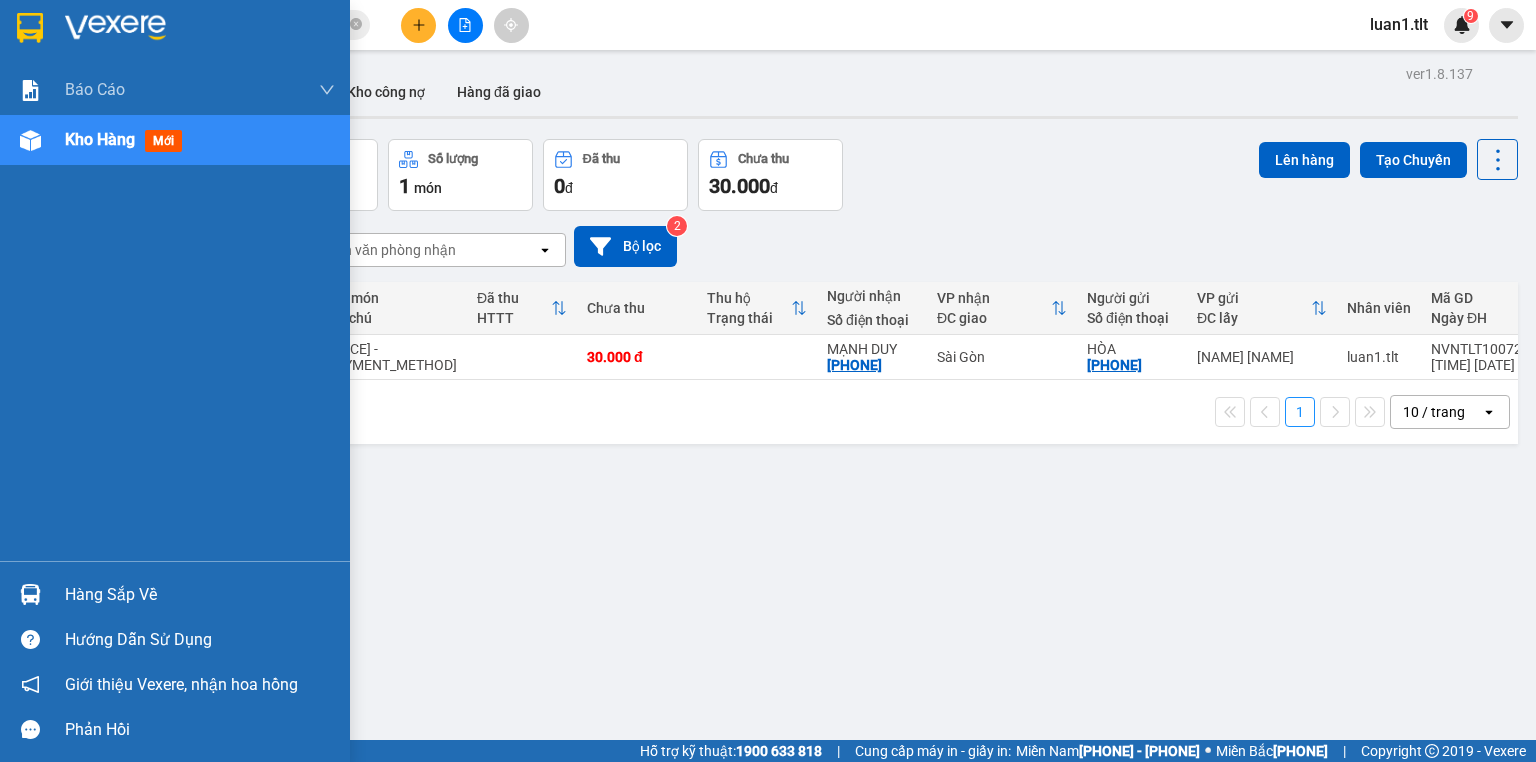 click on "Hàng sắp về" at bounding box center (175, 594) 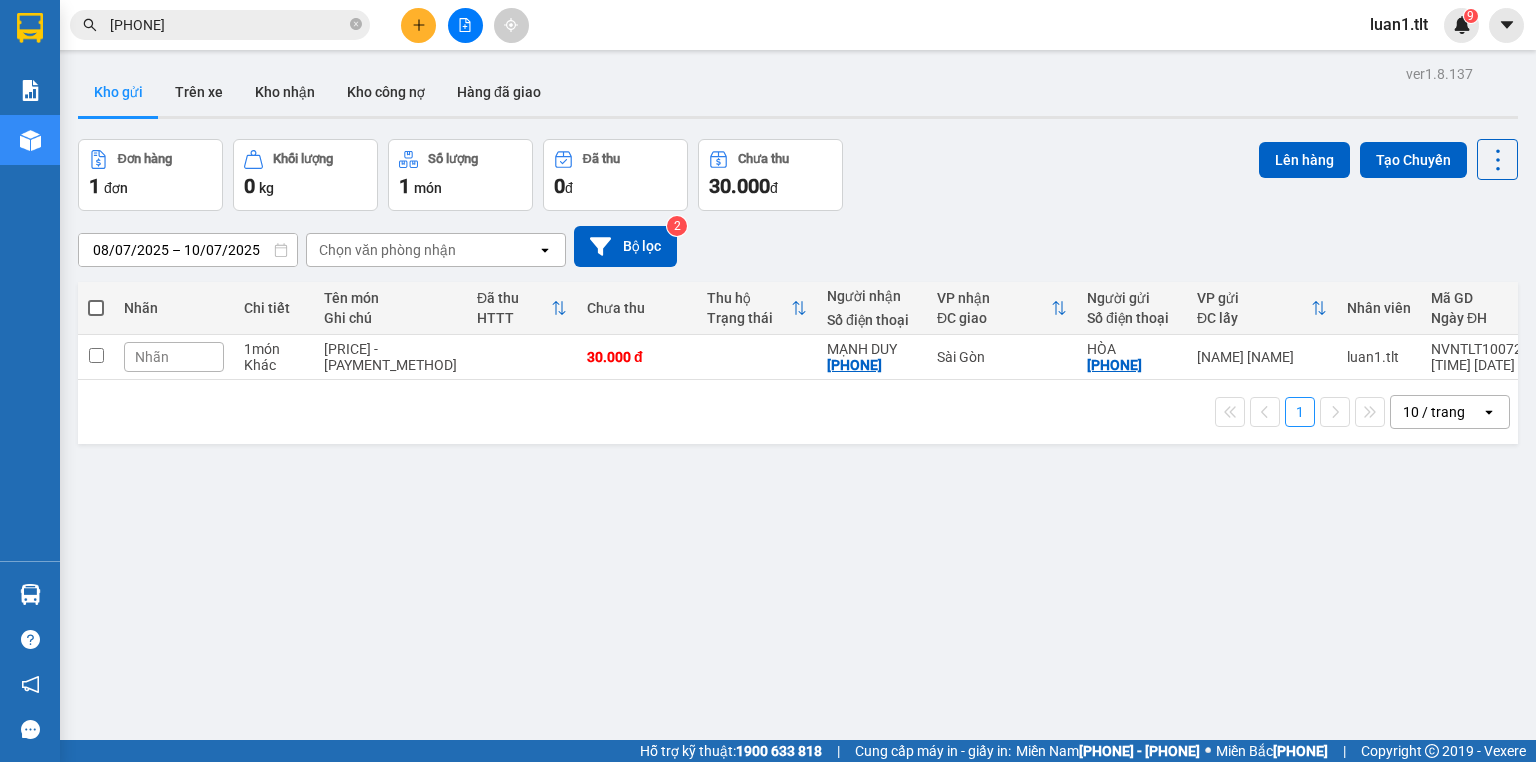 click on "Kết quả tìm kiếm ( 116 )  Bộ lọc  Ngày tạo đơn gần nhất Mã ĐH Trạng thái Món hàng Thu hộ Tổng cước Chưa cước Nhãn Người gửi VP Gửi Người nhận VP Nhận NVNTLT1007250002 [TIME] - [DATE] VP Gửi   3.420.000 đ-tiền thu hộ SL:  1 30.000 30.000 [PHONE] HÒA [FIRST] [LAST] [PHONE] MẠNH DUY Sài Gòn SGTLT0807250453 16:59 - 08/07 Đã giao   11:37 - 09/07 1 X ĐEN SL:  1 20.000 [PHONE] THỦY Sài Gòn [PHONE] THỦY Bến xe Tiền Giang SGTLT0807250419 16:28 - 08/07 Đã giao   05:36 - 10/07 4 T SƠN SL:  4 3.420.000 VP đã thu 120.000 [PHONE] MẠNH DUY Sài Gòn [PHONE] HÒA [FIRST] [LAST] SGTLT0707250273 13:41 - 07/07 Đã giao   09:04 - 08/07 1HNP SL:  1 20.000 [PHONE] SANG Sài Gòn [PHONE] SƠN  Chợ Gạo NVNTLT0307250097 19:26 - 03/07 Đã giao   16:06 - 05/07 3.420.000 TIỀN THU HỘ SL:  1 25.000 [PHONE] HÒA [FIRST] [LAST] [PHONE] MẠNH DUY Sài Gòn NVNTLT0307250096 19:23 - 03/07 1" at bounding box center [768, 381] 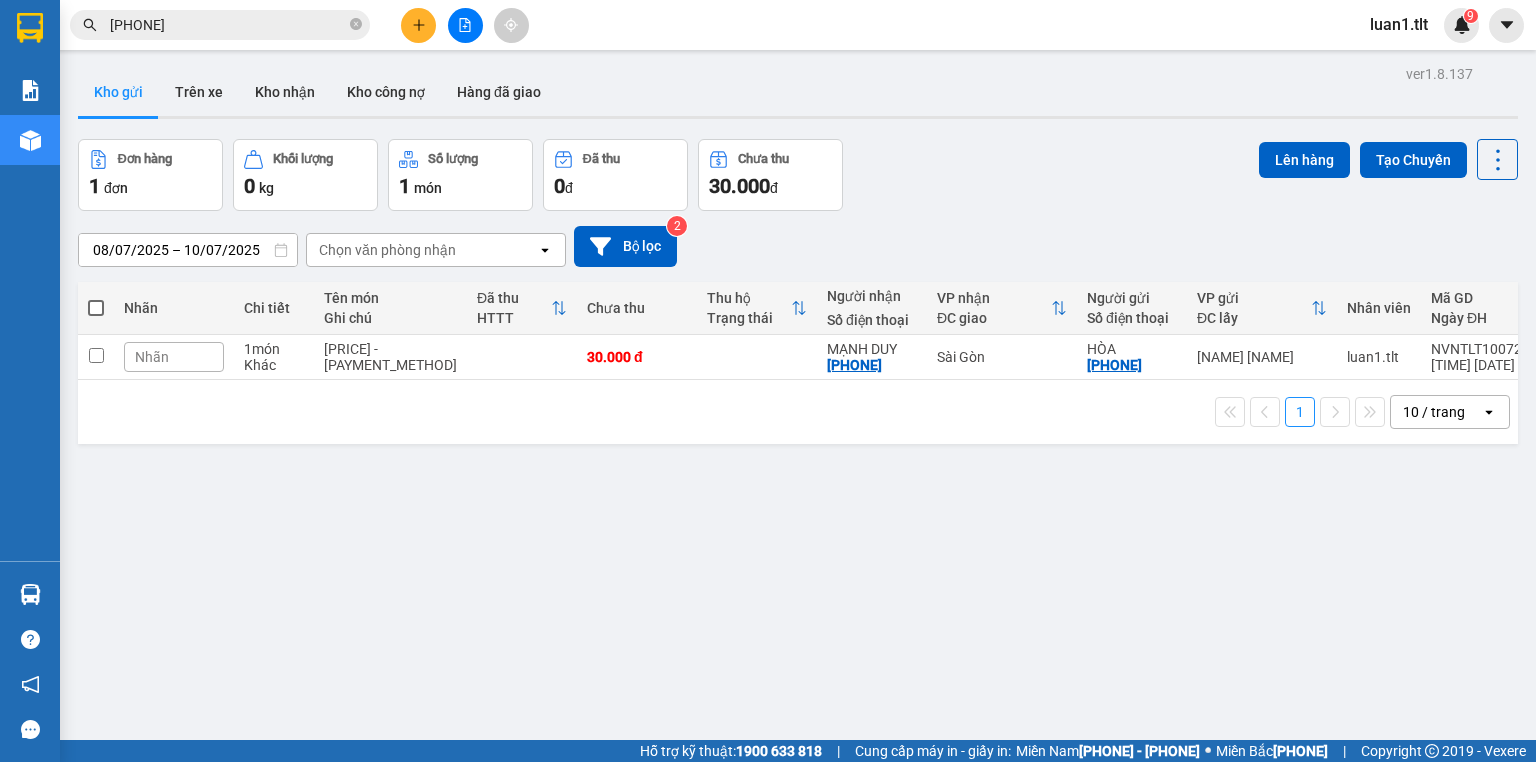 click on "Đơn hàng 1 đơn Khối lượng 0 kg Số lượng 1 món Đã thu 0  đ Chưa thu 30.000  đ Lên hàng Tạo Chuyến" at bounding box center [798, 175] 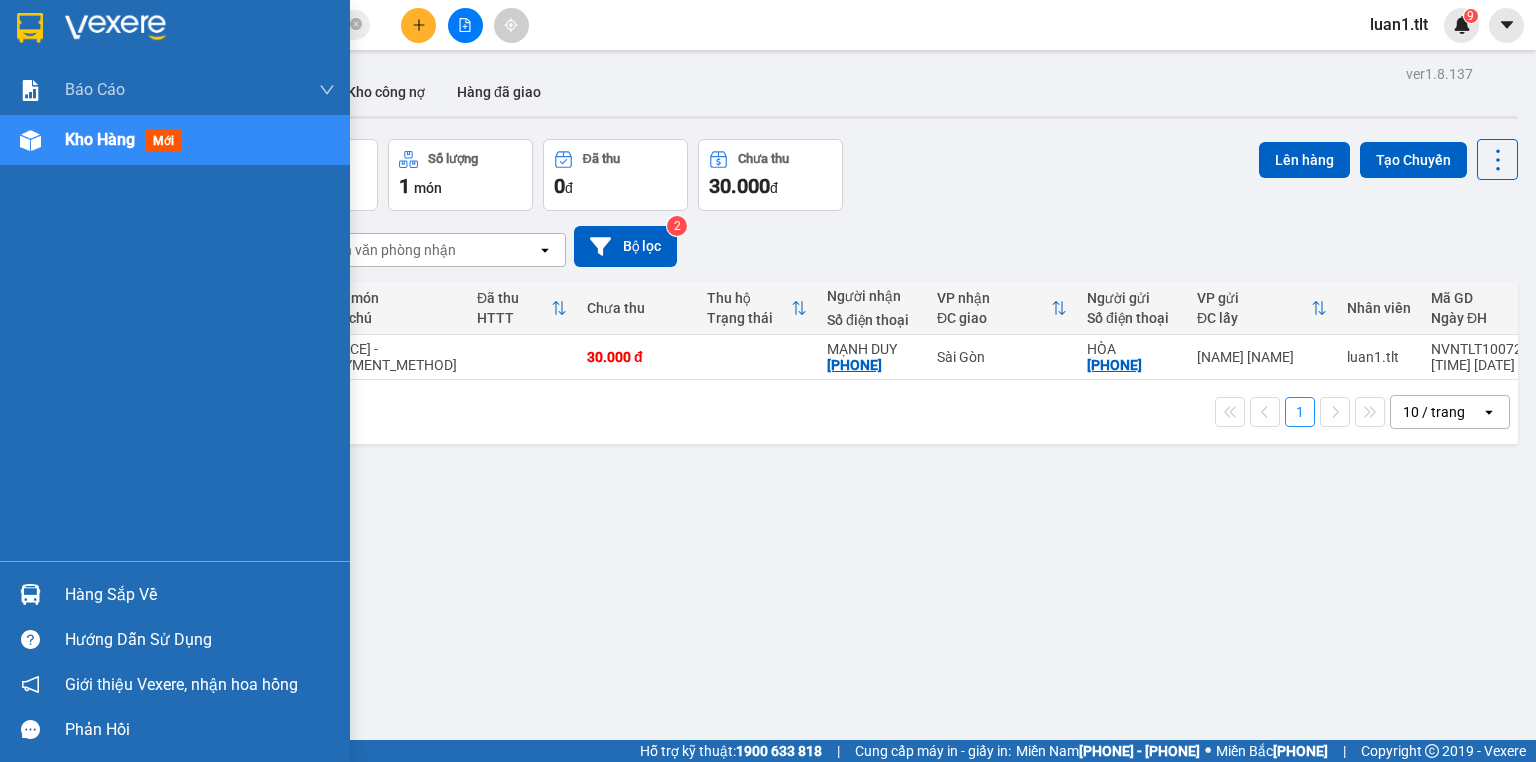 click on "Hàng sắp về" at bounding box center [200, 595] 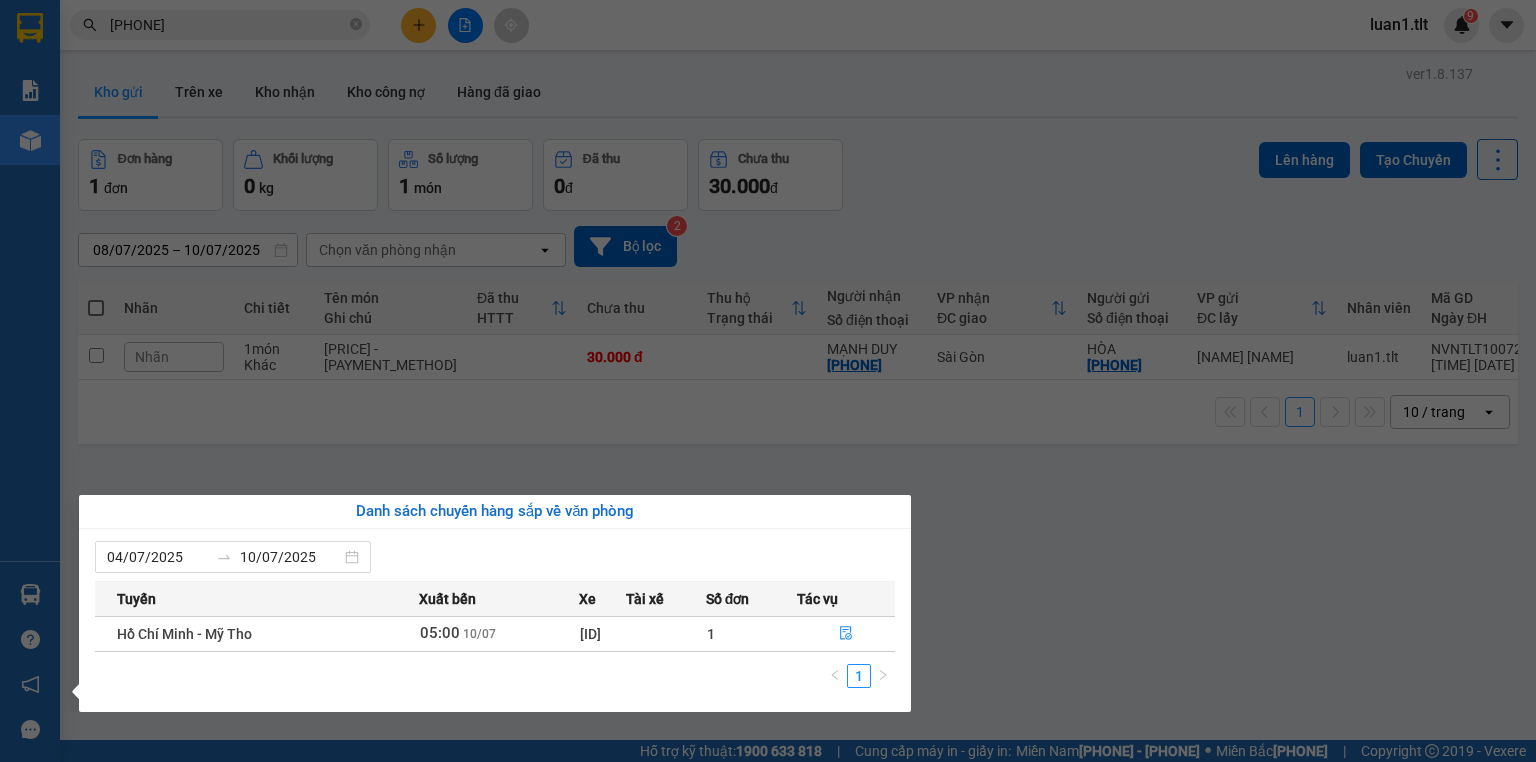 click on "Kết quả tìm kiếm ( 116 )  Bộ lọc  Ngày tạo đơn gần nhất Mã ĐH Trạng thái Món hàng Thu hộ Tổng cước Chưa cước Nhãn Người gửi VP Gửi Người nhận VP Nhận NVNTLT1007250002 [TIME] - [DATE] VP Gửi   3.420.000 đ-tiền thu hộ SL:  1 30.000 30.000 [PHONE] HÒA [FIRST] [LAST] [PHONE] MẠNH DUY Sài Gòn SGTLT0807250453 16:59 - 08/07 Đã giao   11:37 - 09/07 1 X ĐEN SL:  1 20.000 [PHONE] THỦY Sài Gòn [PHONE] THỦY Bến xe Tiền Giang SGTLT0807250419 16:28 - 08/07 Đã giao   05:36 - 10/07 4 T SƠN SL:  4 3.420.000 VP đã thu 120.000 [PHONE] MẠNH DUY Sài Gòn [PHONE] HÒA [FIRST] [LAST] SGTLT0707250273 13:41 - 07/07 Đã giao   09:04 - 08/07 1HNP SL:  1 20.000 [PHONE] SANG Sài Gòn [PHONE] SƠN  Chợ Gạo NVNTLT0307250097 19:26 - 03/07 Đã giao   16:06 - 05/07 3.420.000 TIỀN THU HỘ SL:  1 25.000 [PHONE] HÒA [FIRST] [LAST] [PHONE] MẠNH DUY Sài Gòn NVNTLT0307250096 19:23 - 03/07 1" at bounding box center (768, 381) 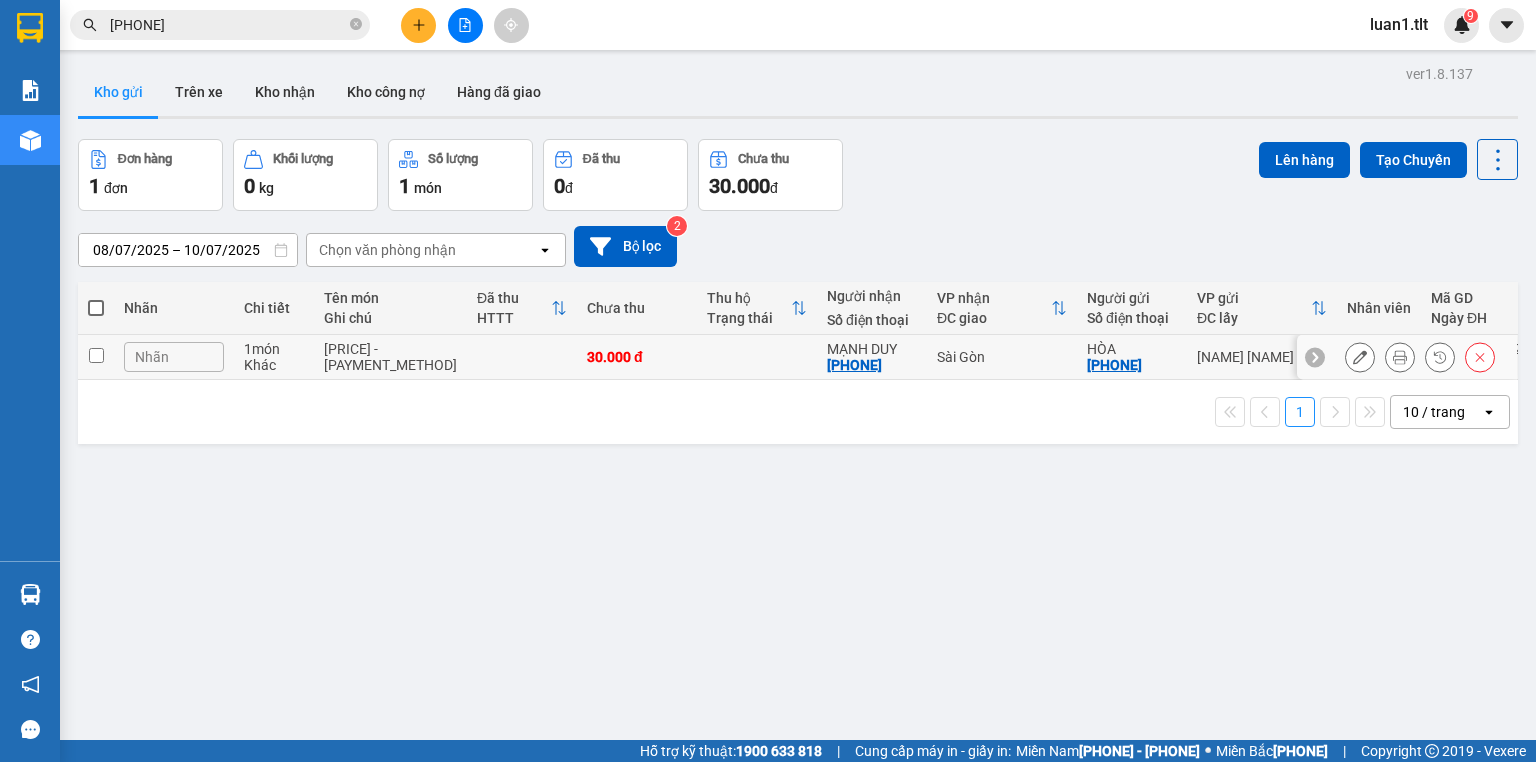 click at bounding box center [522, 357] 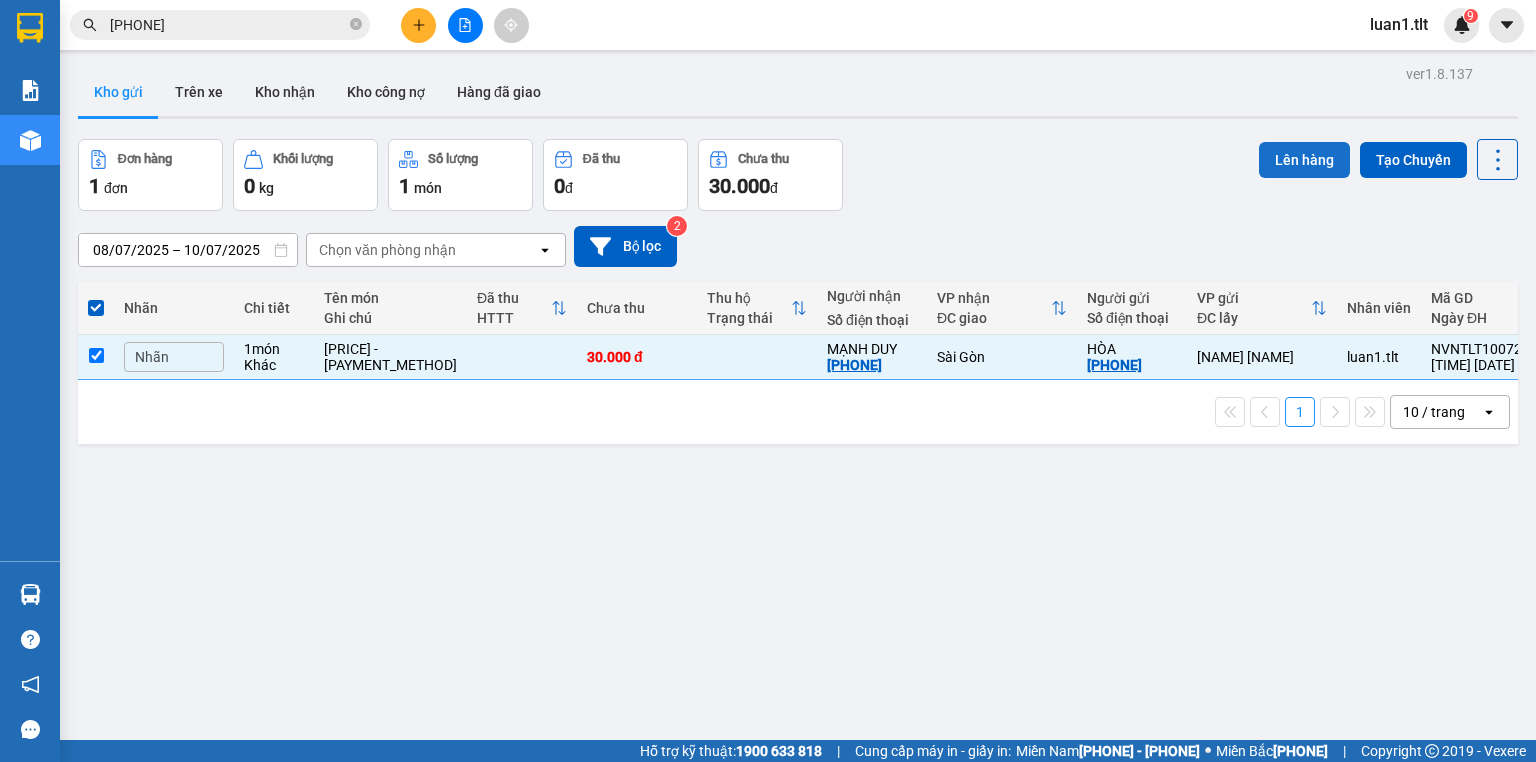click on "Lên hàng" at bounding box center [1304, 160] 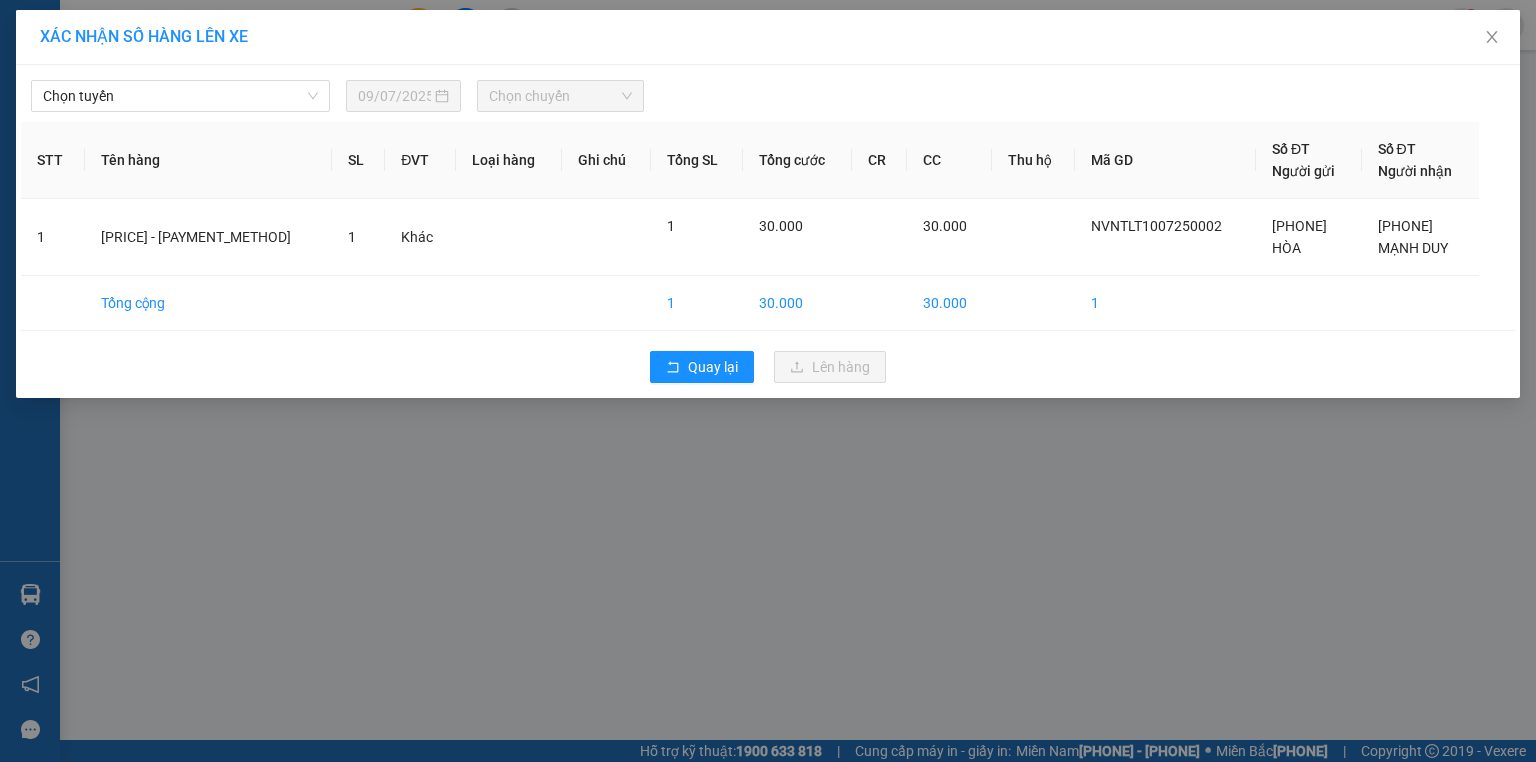 click on "Chọn tuyến" at bounding box center (180, 96) 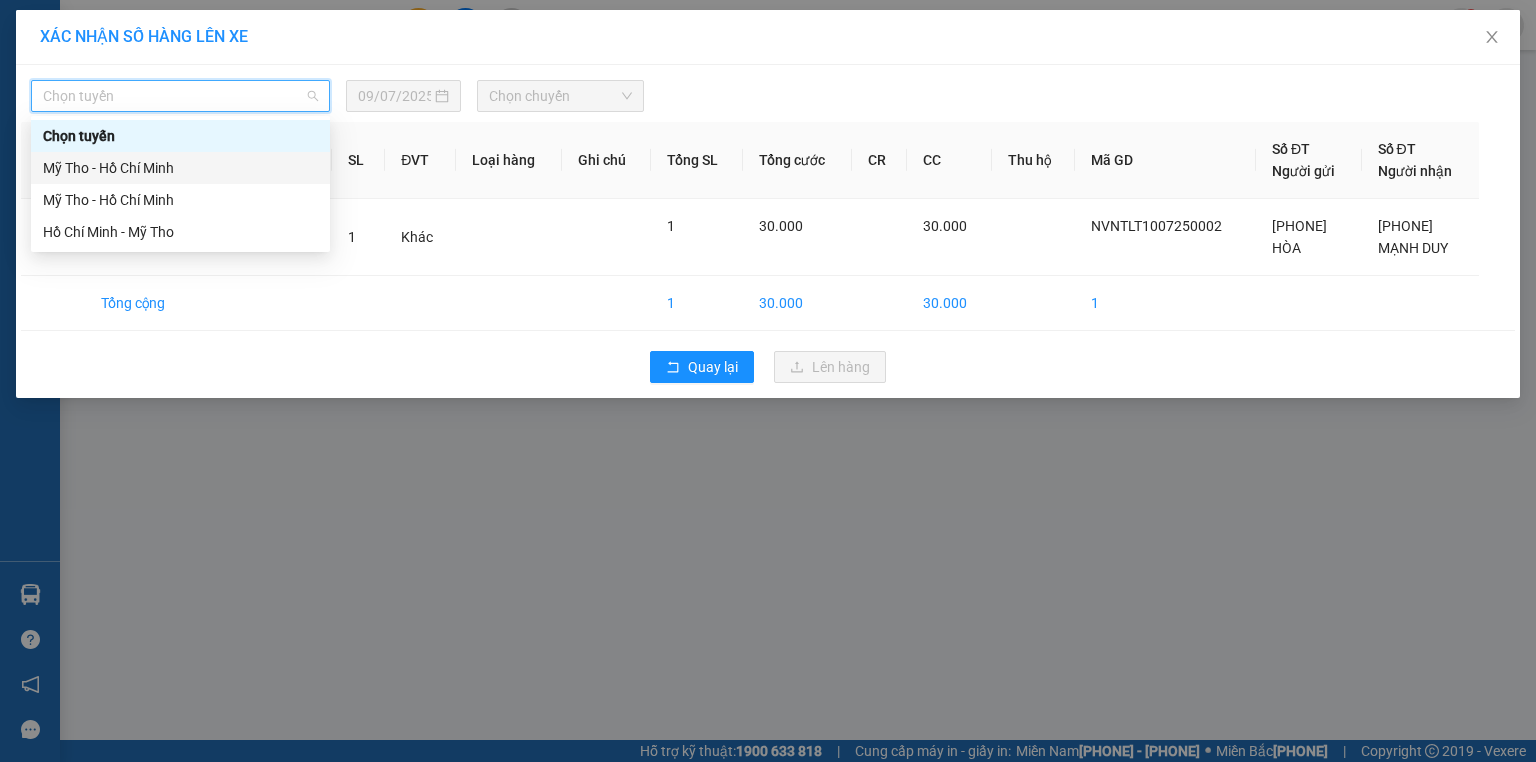 click on "Mỹ Tho - Hồ Chí Minh" at bounding box center (180, 168) 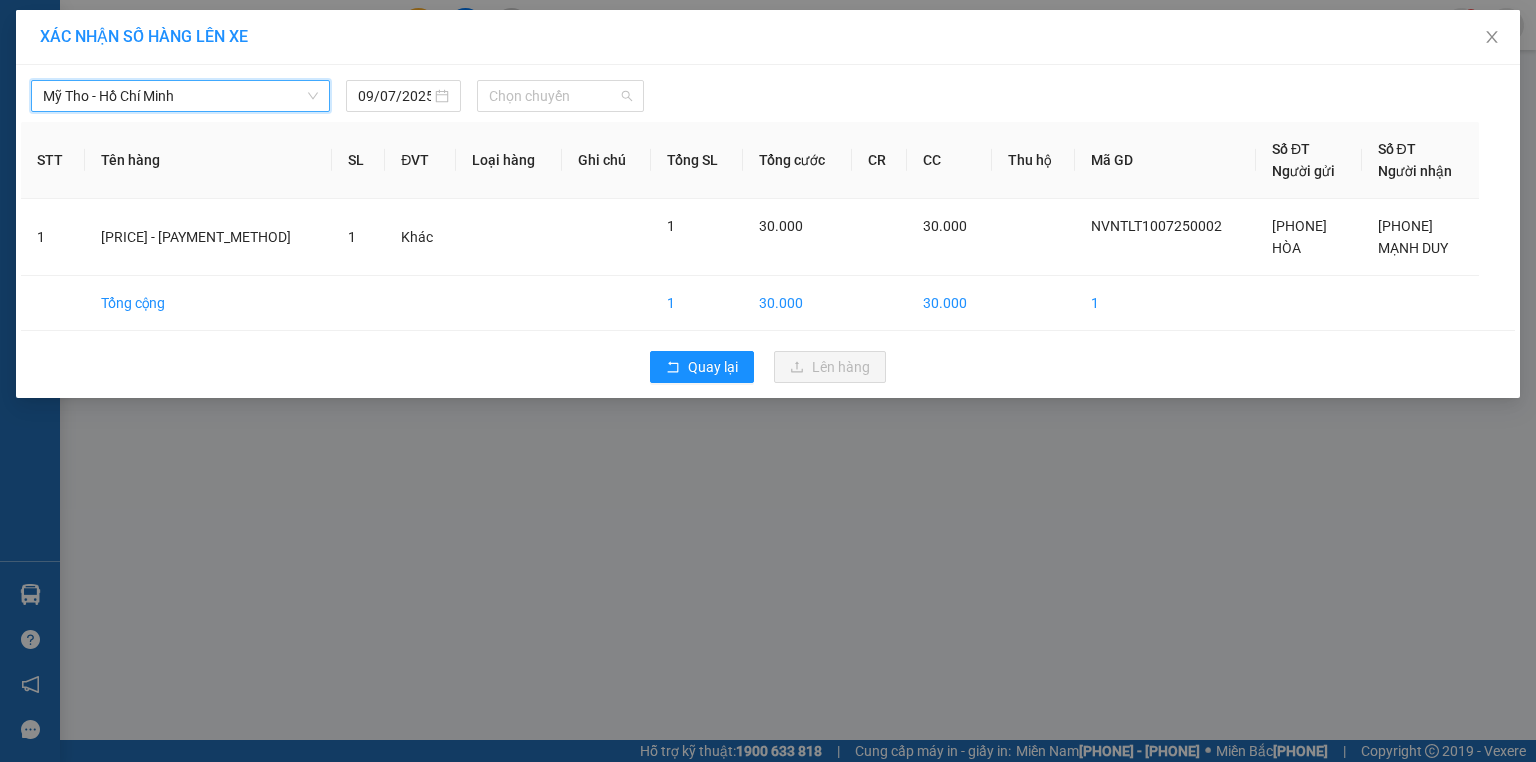 click on "Chọn chuyến" at bounding box center [561, 96] 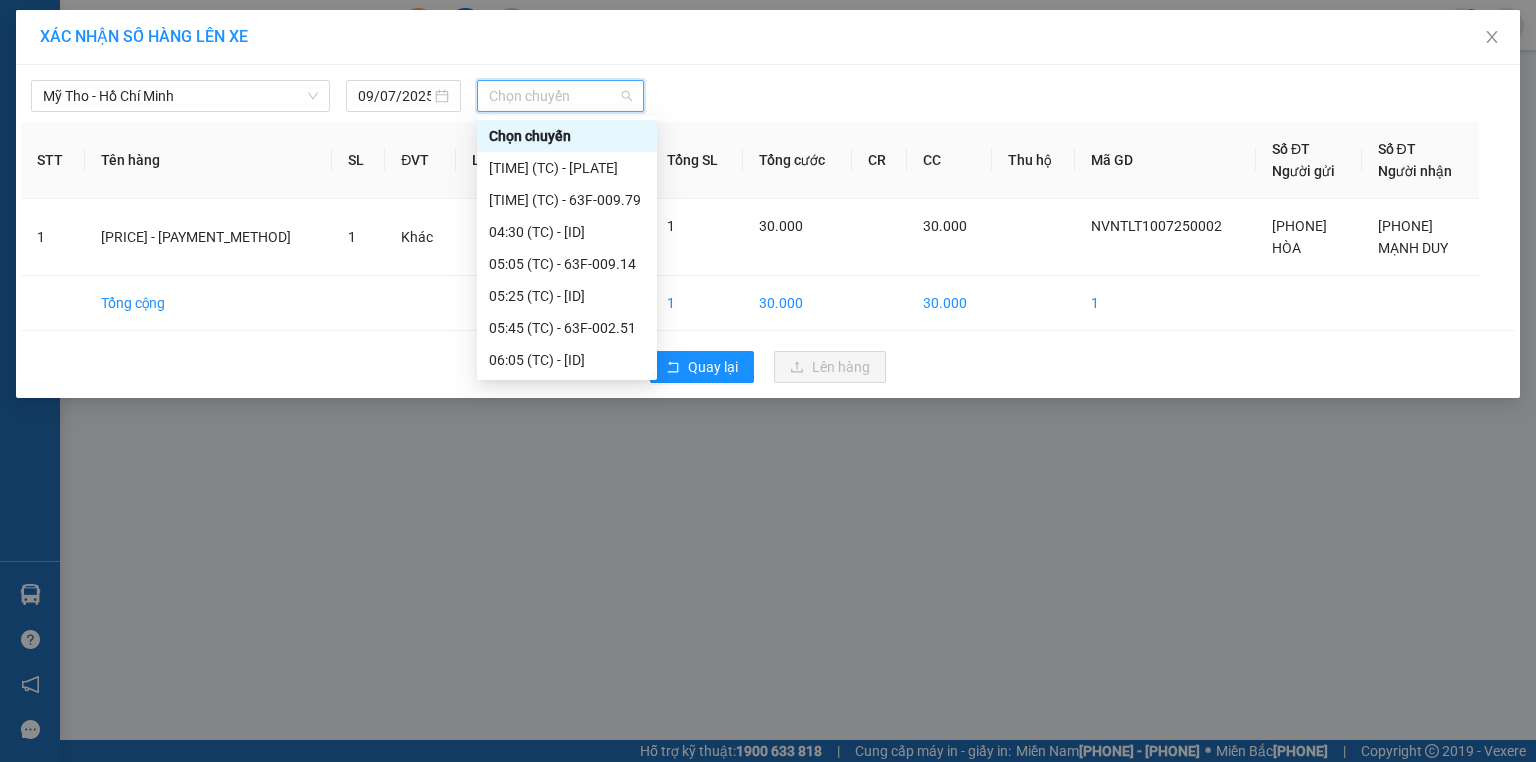 click on "Mỹ Tho - Hồ Chí Minh" at bounding box center (180, 96) 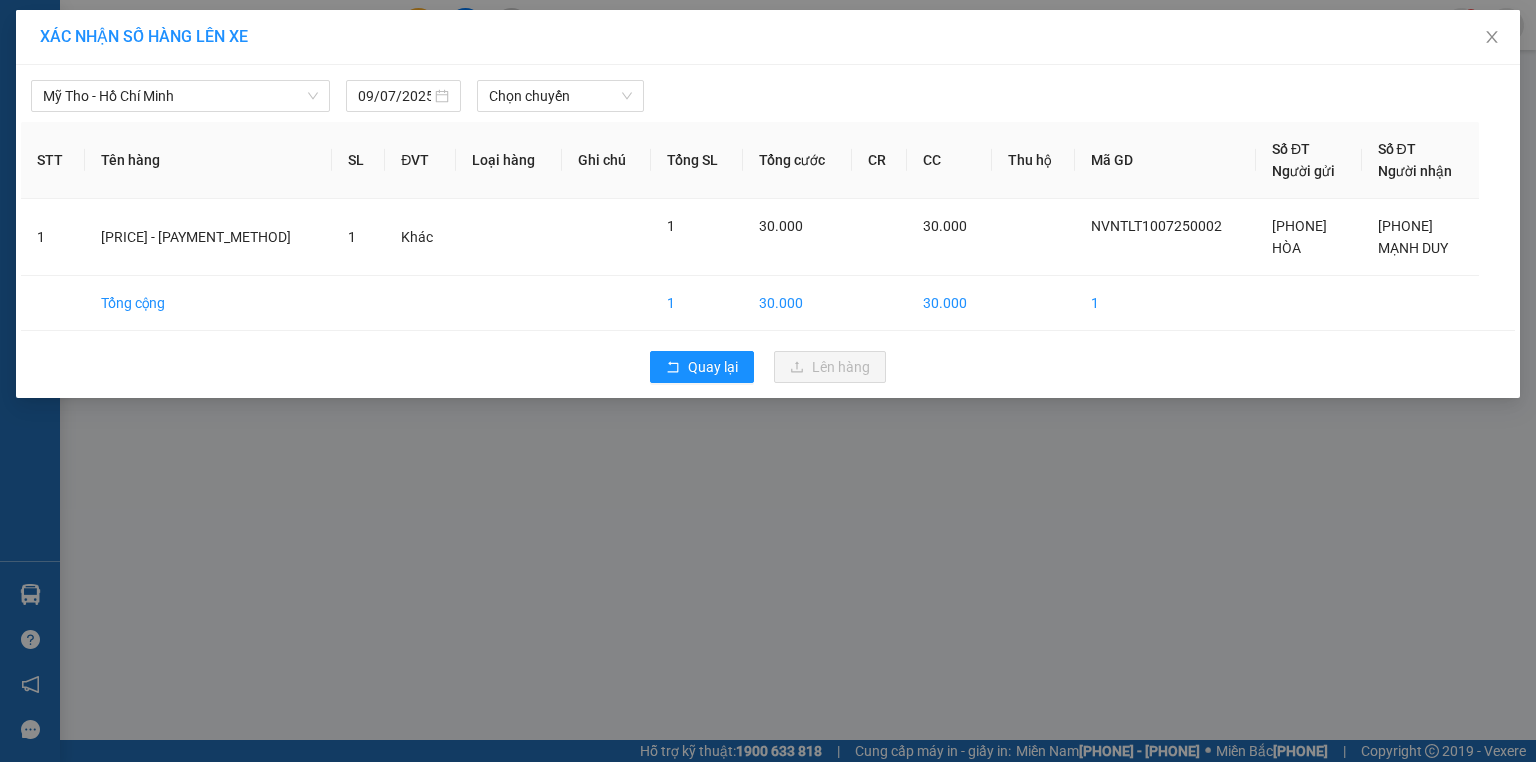 click on "09/07/2025" at bounding box center (394, 96) 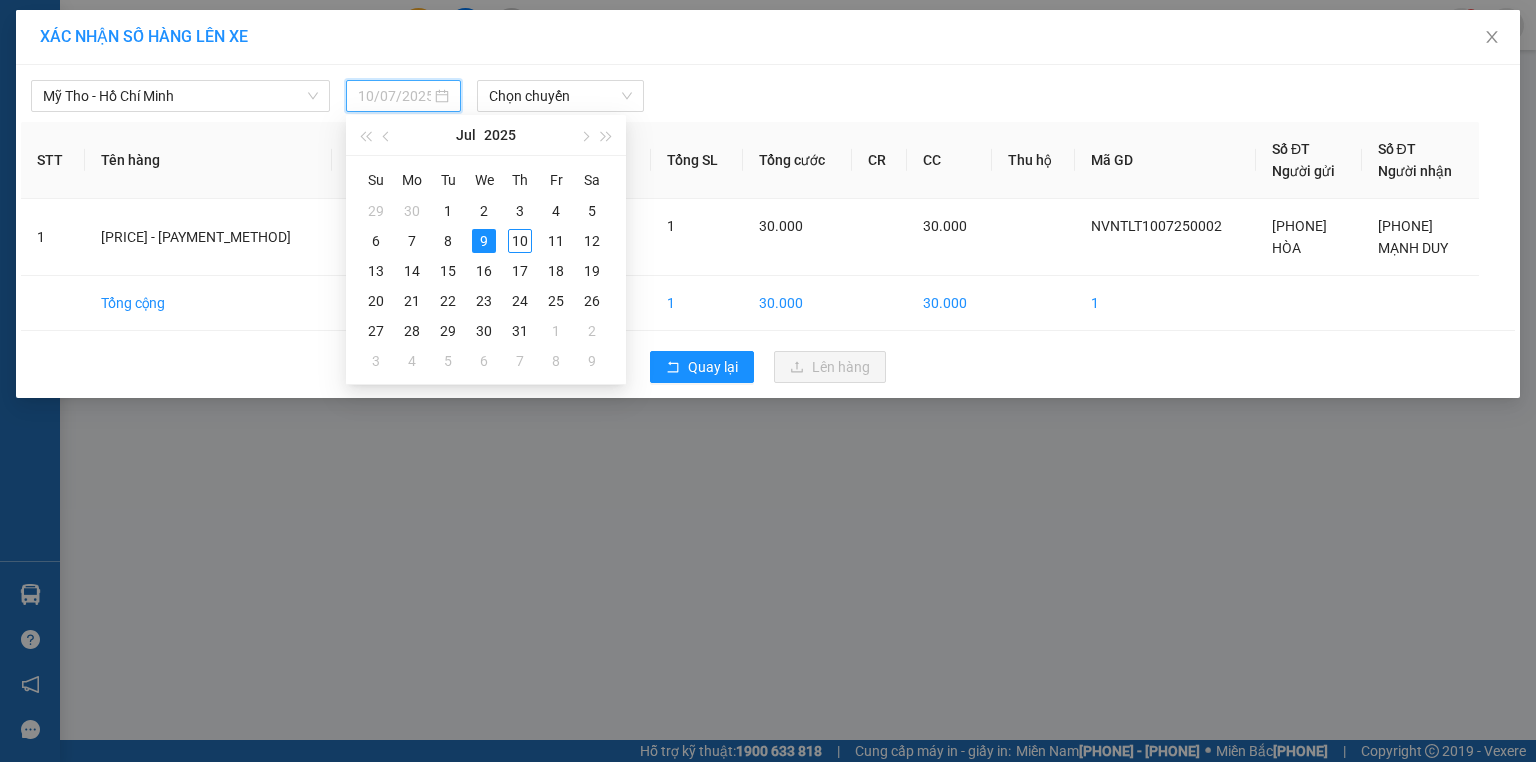 drag, startPoint x: 512, startPoint y: 236, endPoint x: 533, endPoint y: 154, distance: 84.646324 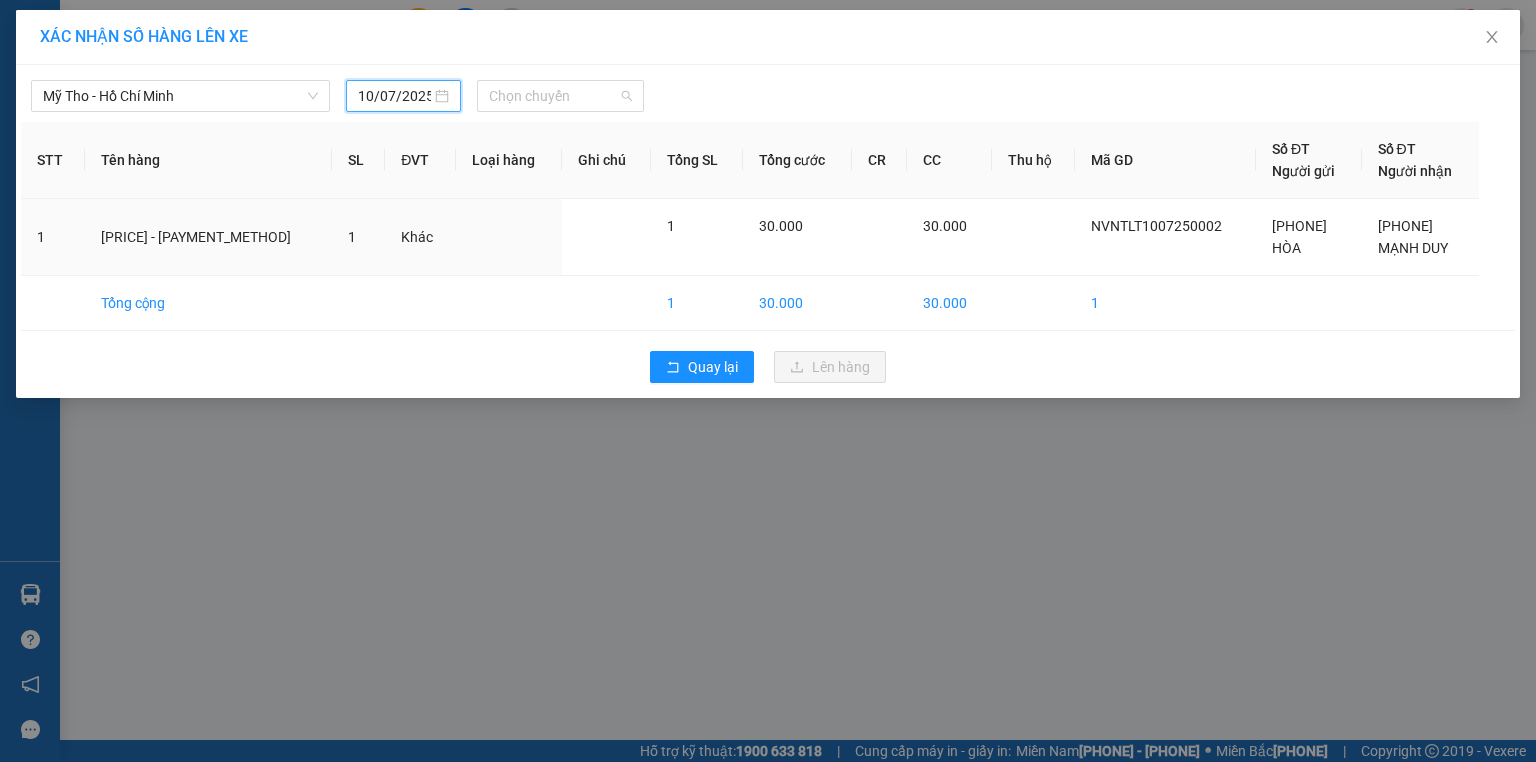 click on "Chọn chuyến" at bounding box center [561, 96] 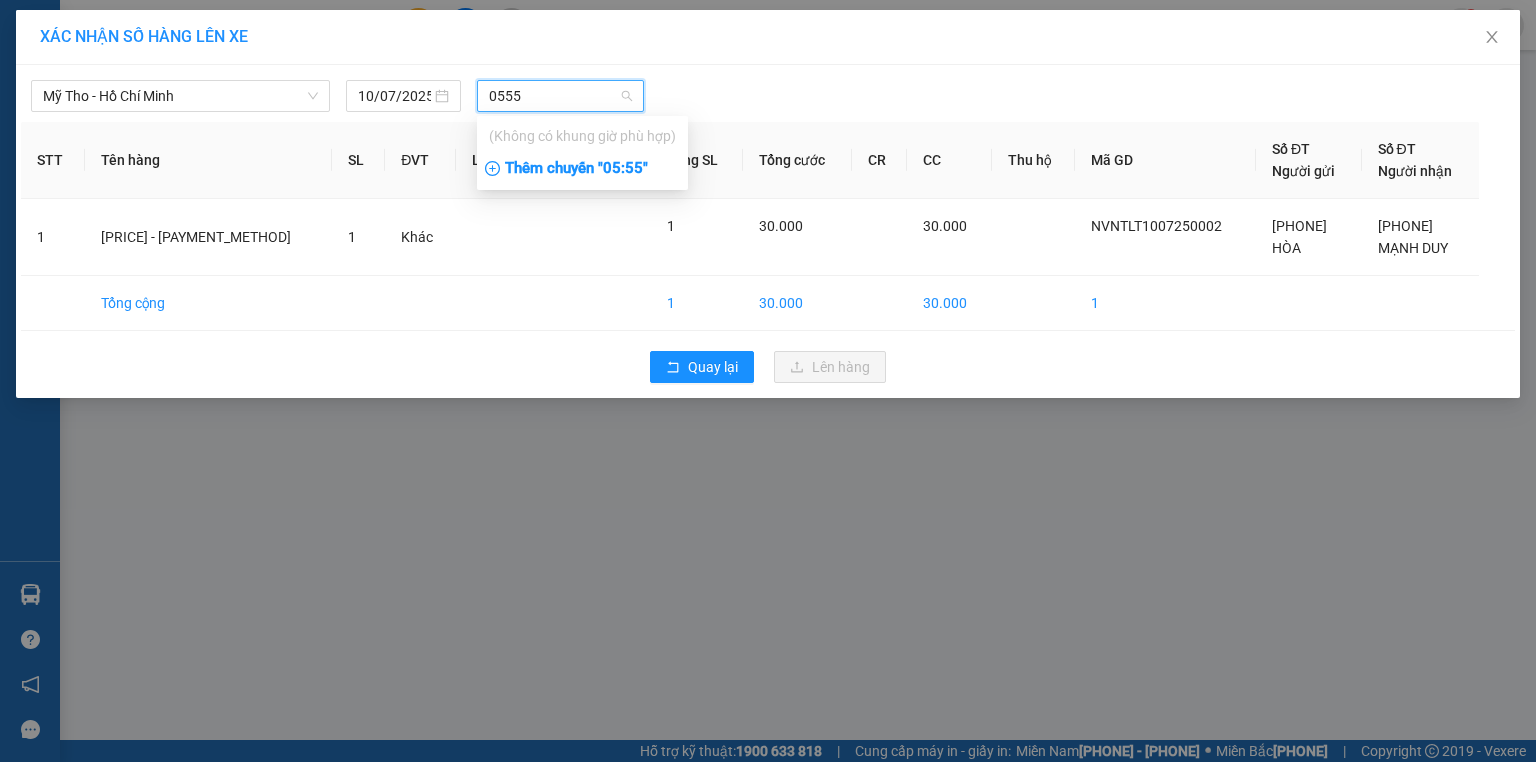 type on "0555" 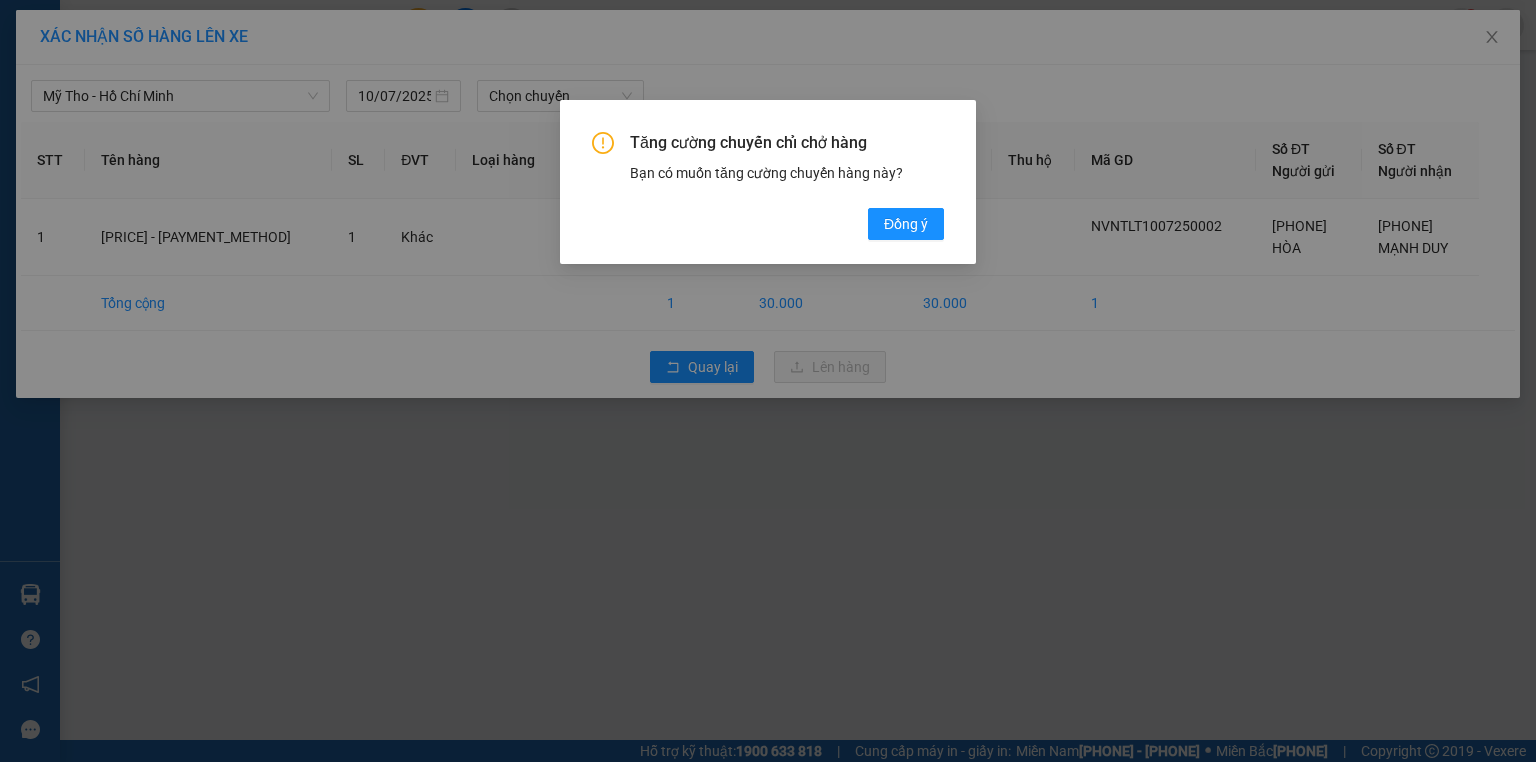click on "Đồng ý" at bounding box center [906, 224] 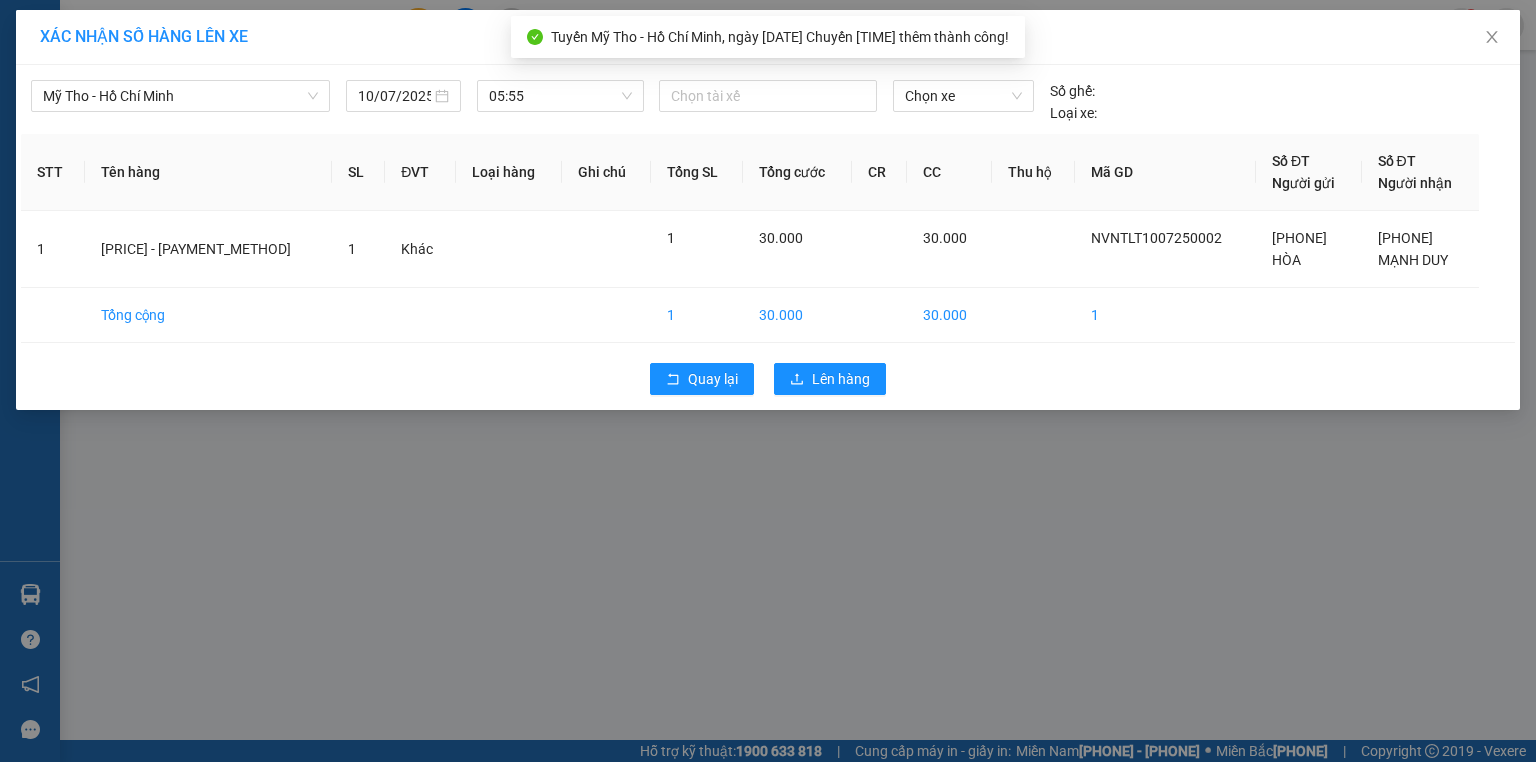 click on "Chọn xe" at bounding box center [963, 96] 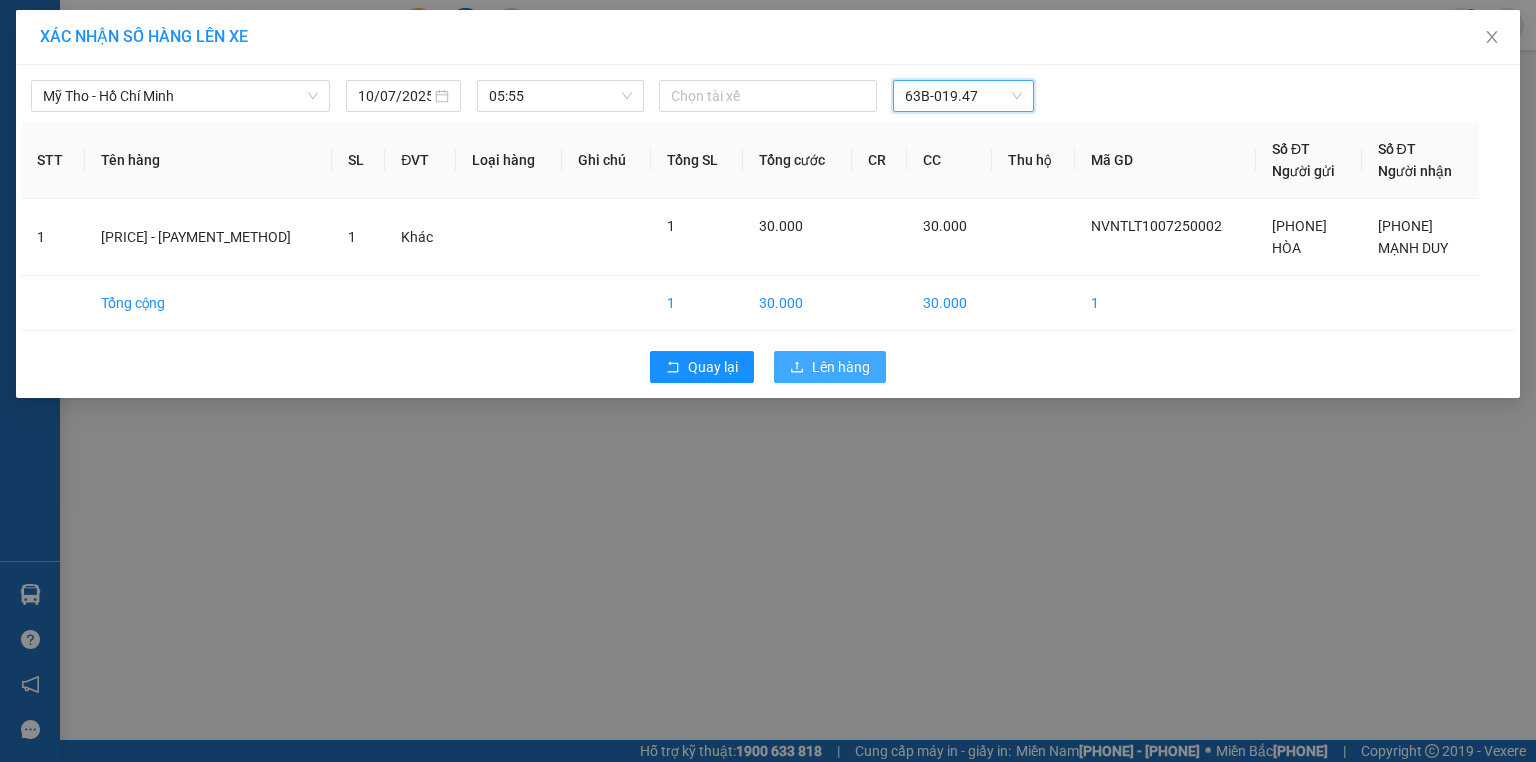 click on "Lên hàng" at bounding box center [713, 367] 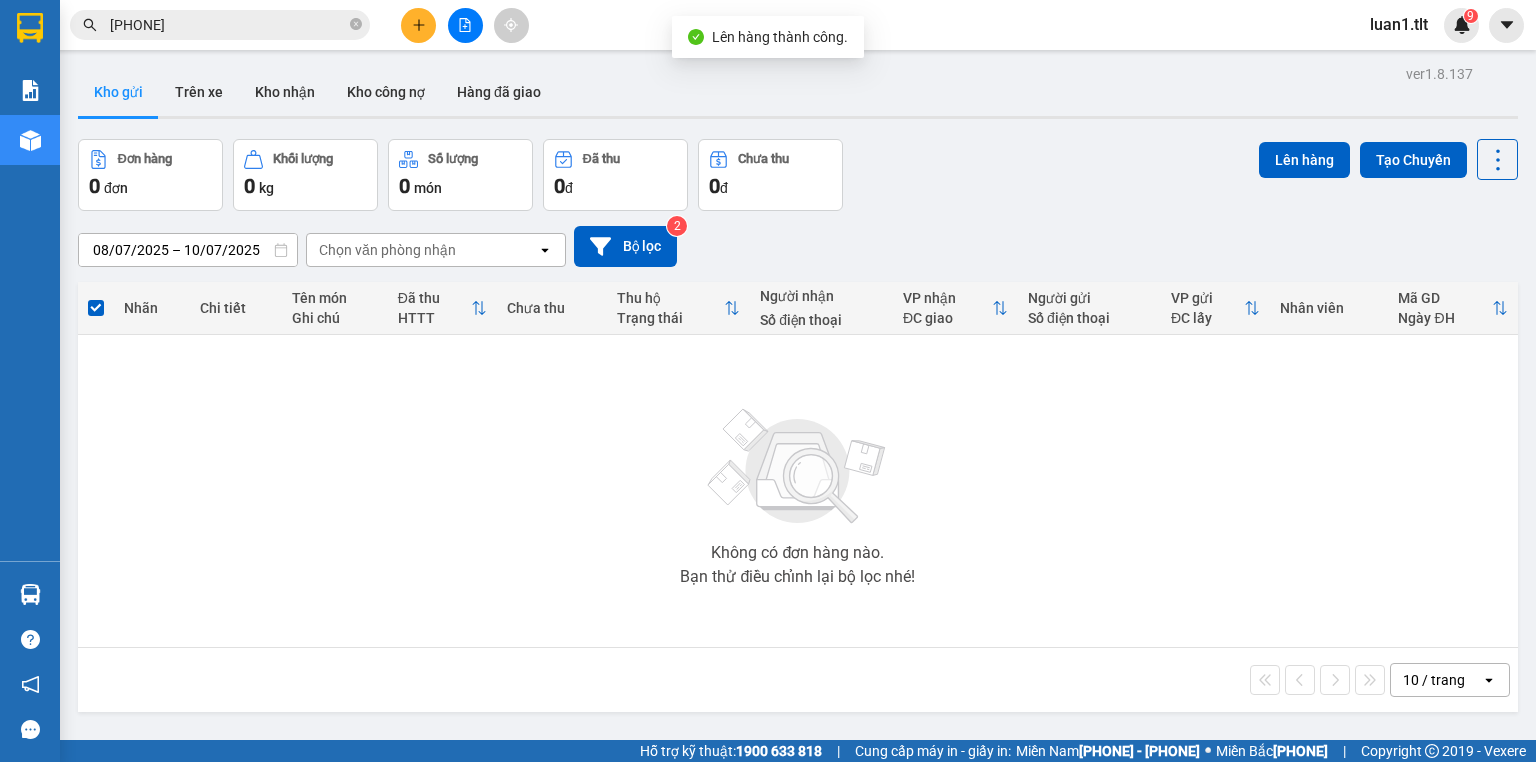 click at bounding box center (465, 25) 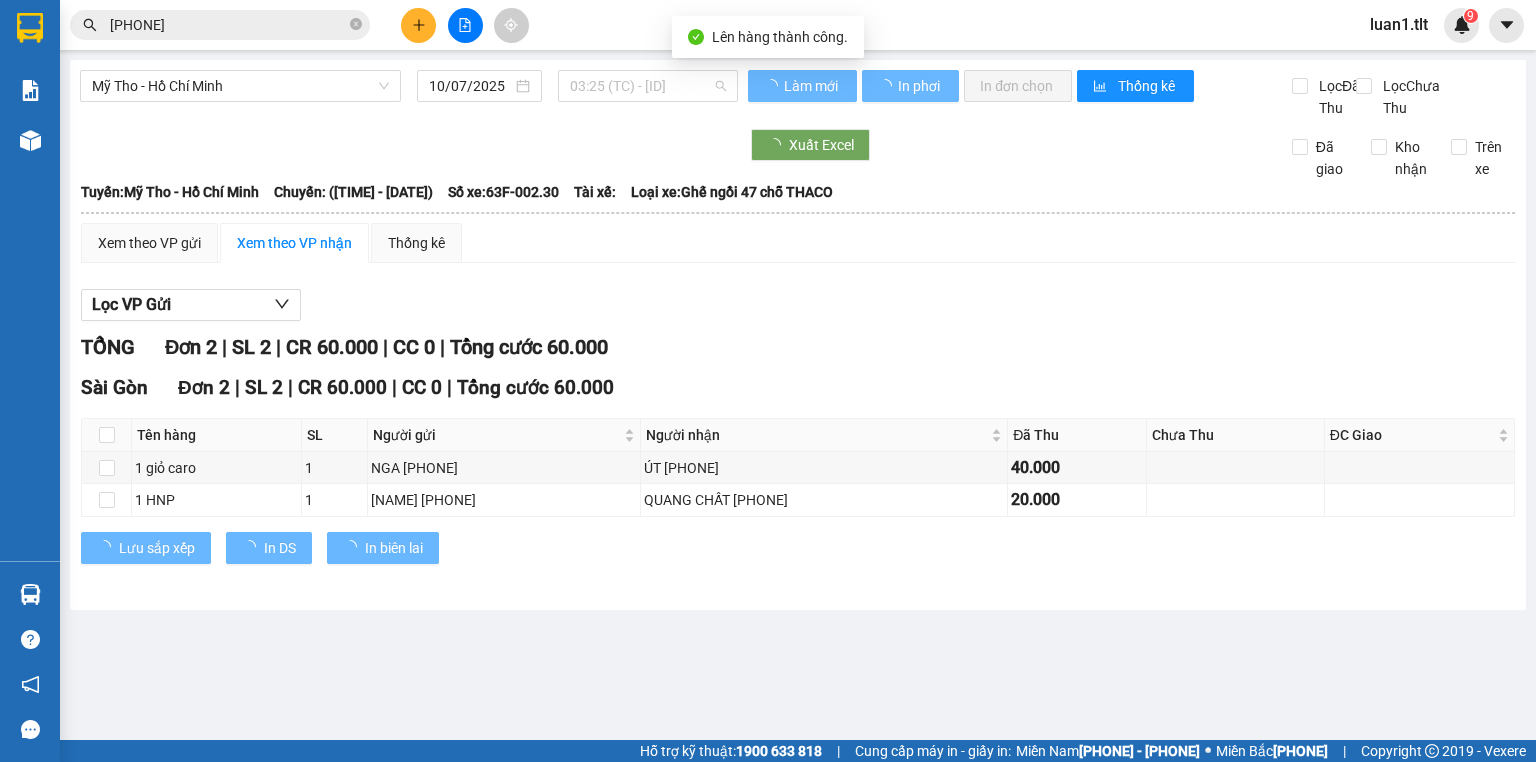 drag, startPoint x: 624, startPoint y: 92, endPoint x: 619, endPoint y: 138, distance: 46.270943 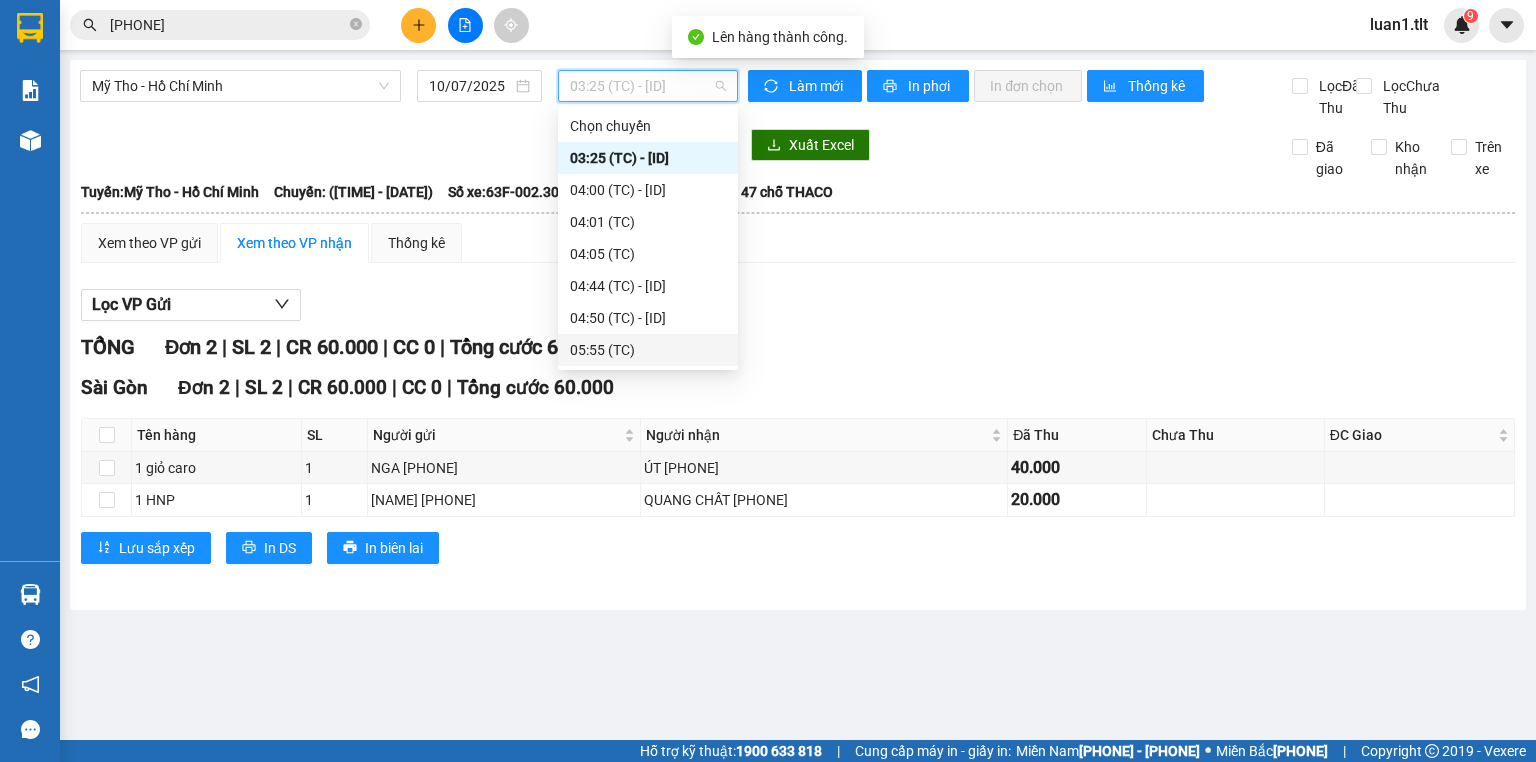 click on "[TIME]   (TC)" at bounding box center (648, 350) 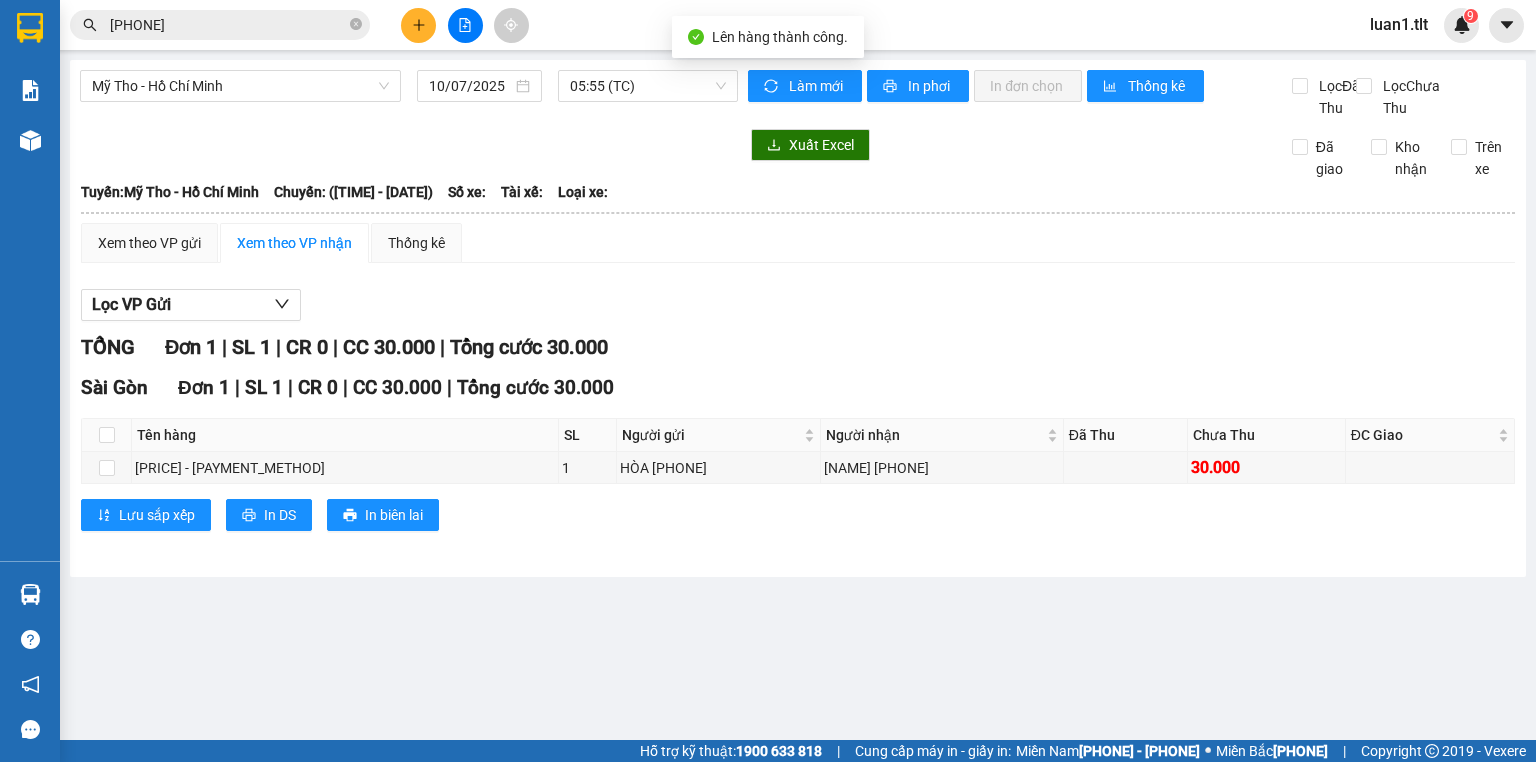 click on "Xem theo VP gửi" at bounding box center [149, 243] 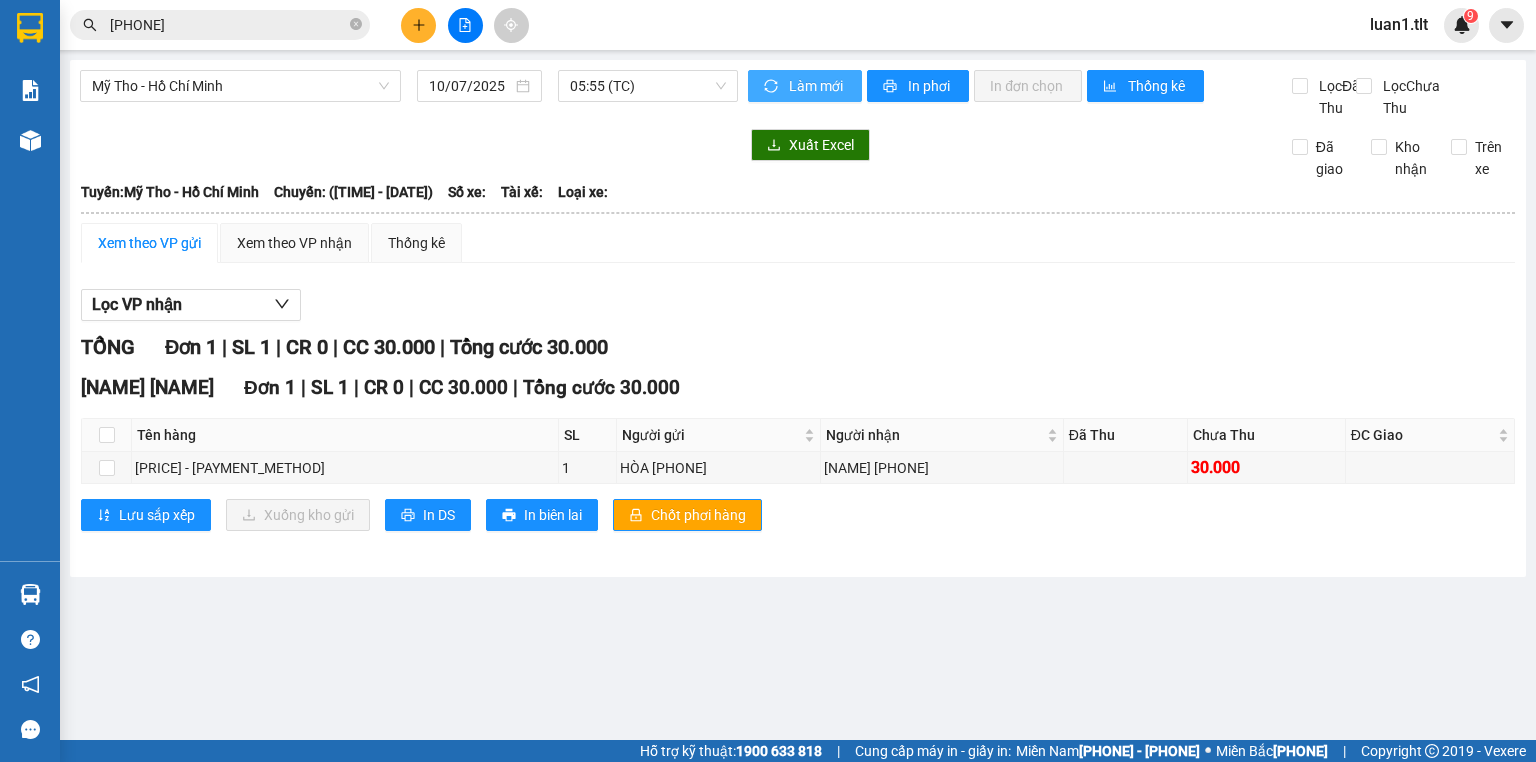 click on "Làm mới" at bounding box center [805, 86] 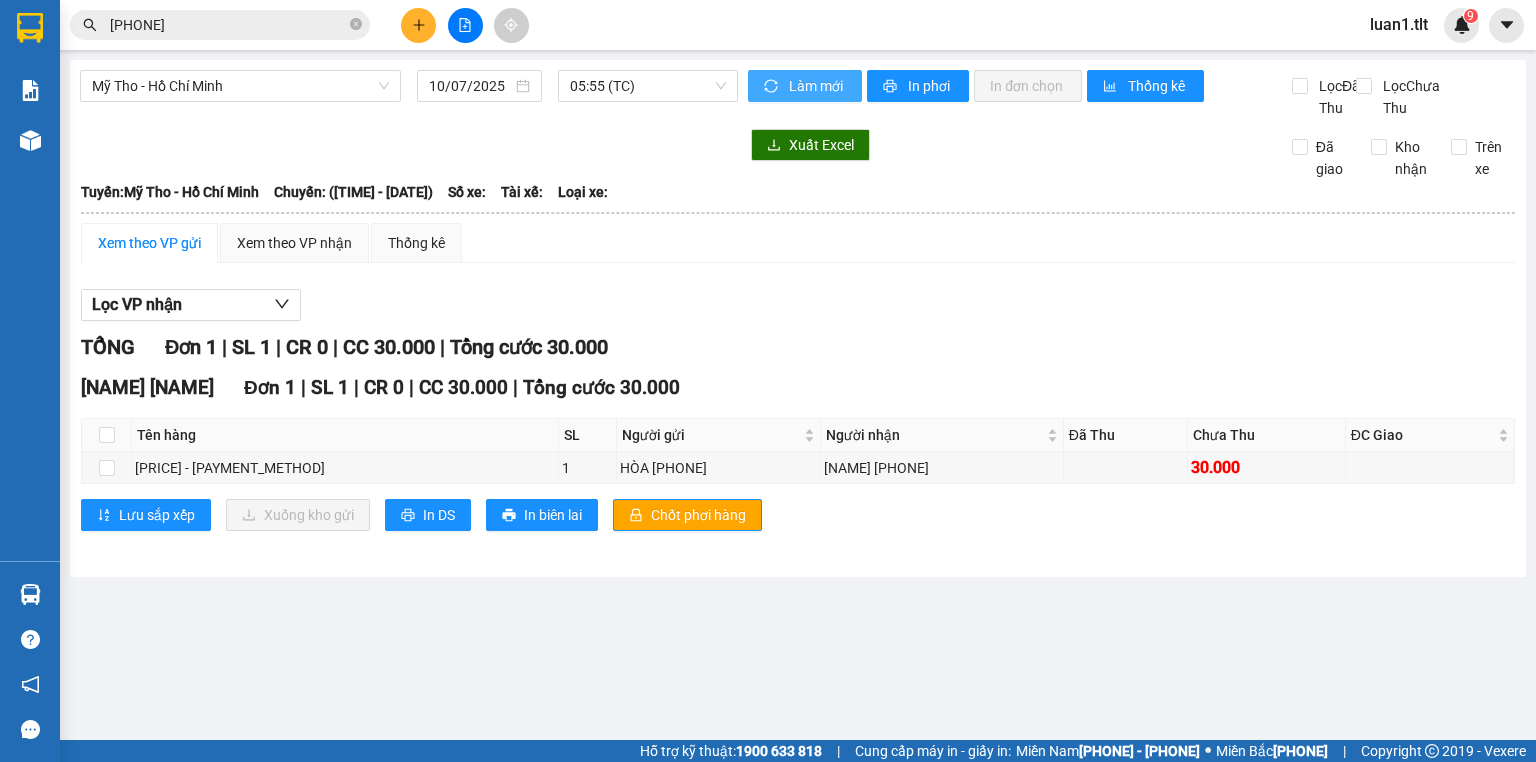 click on "Làm mới" at bounding box center (817, 86) 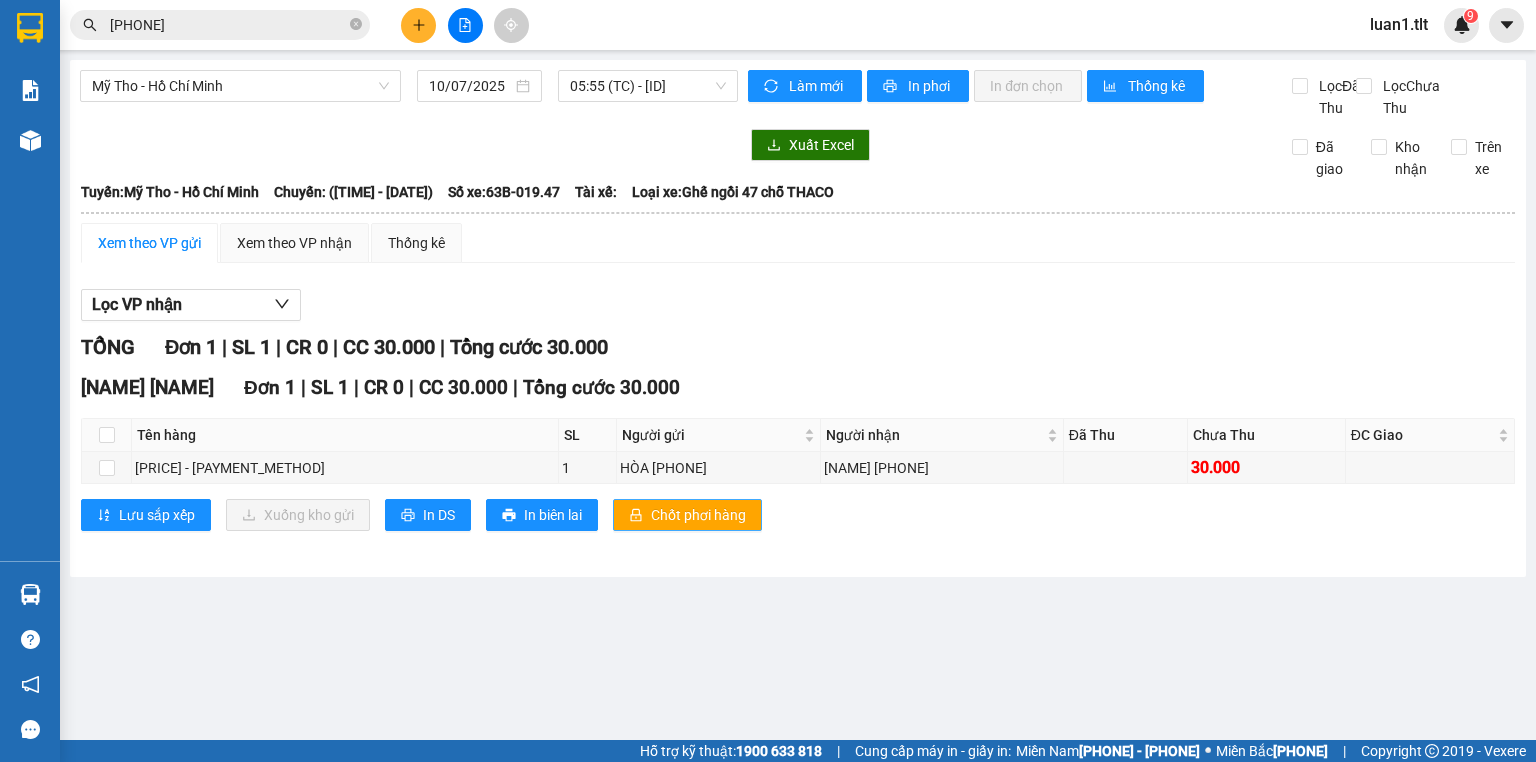 click on "Chốt phơi hàng" at bounding box center [157, 515] 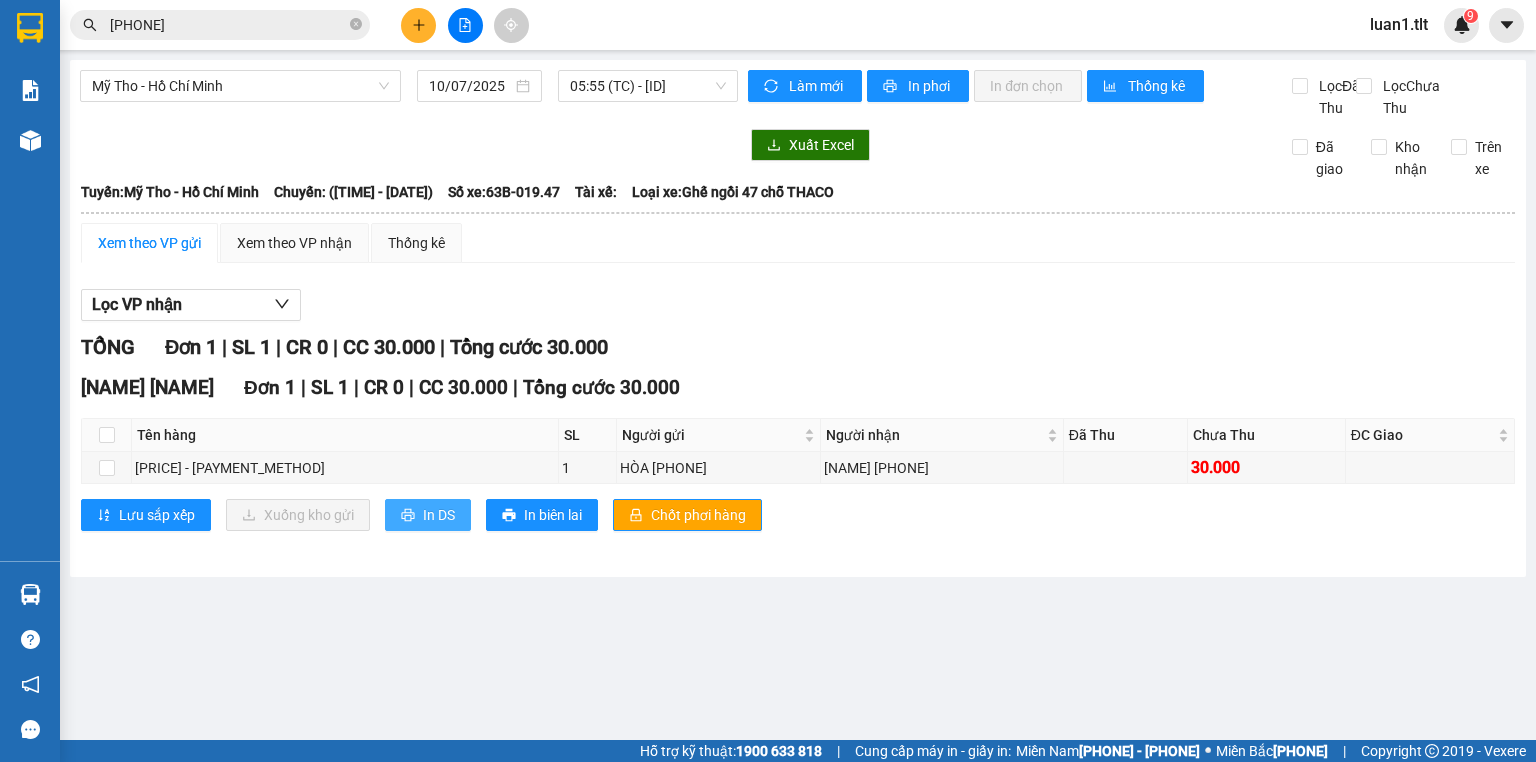 click on "In DS" at bounding box center (428, 515) 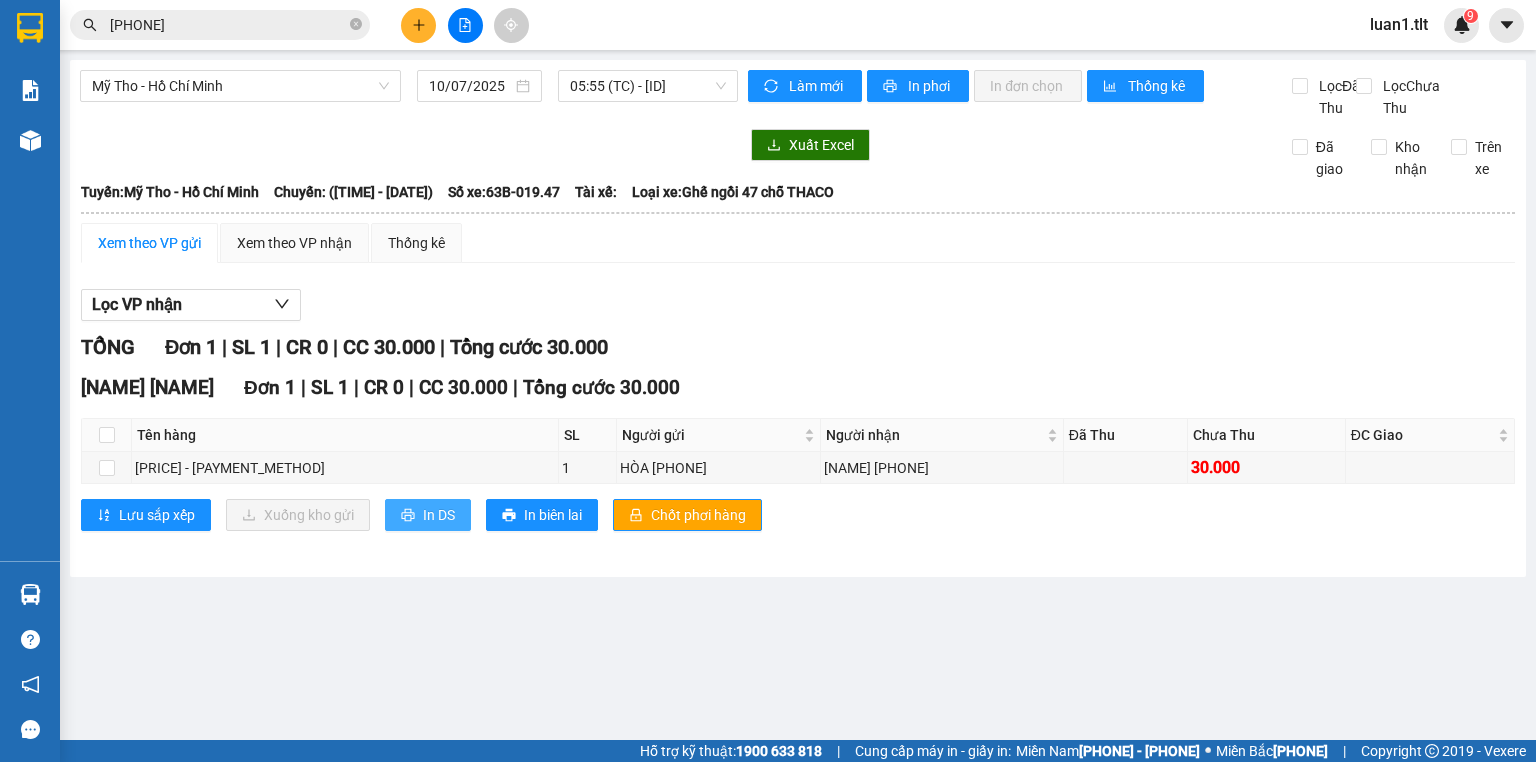 scroll, scrollTop: 0, scrollLeft: 0, axis: both 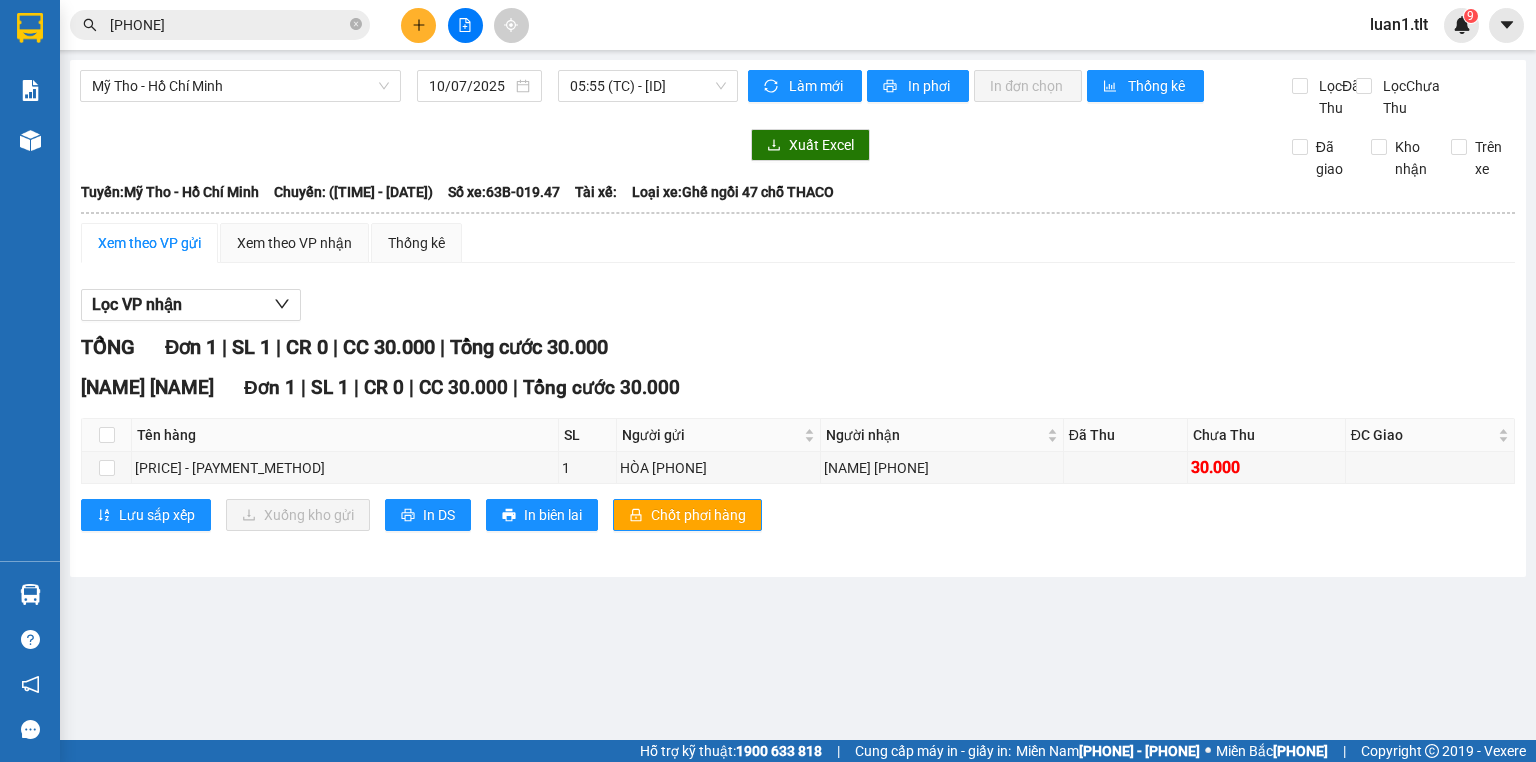 click on "[PHONE]" at bounding box center [228, 25] 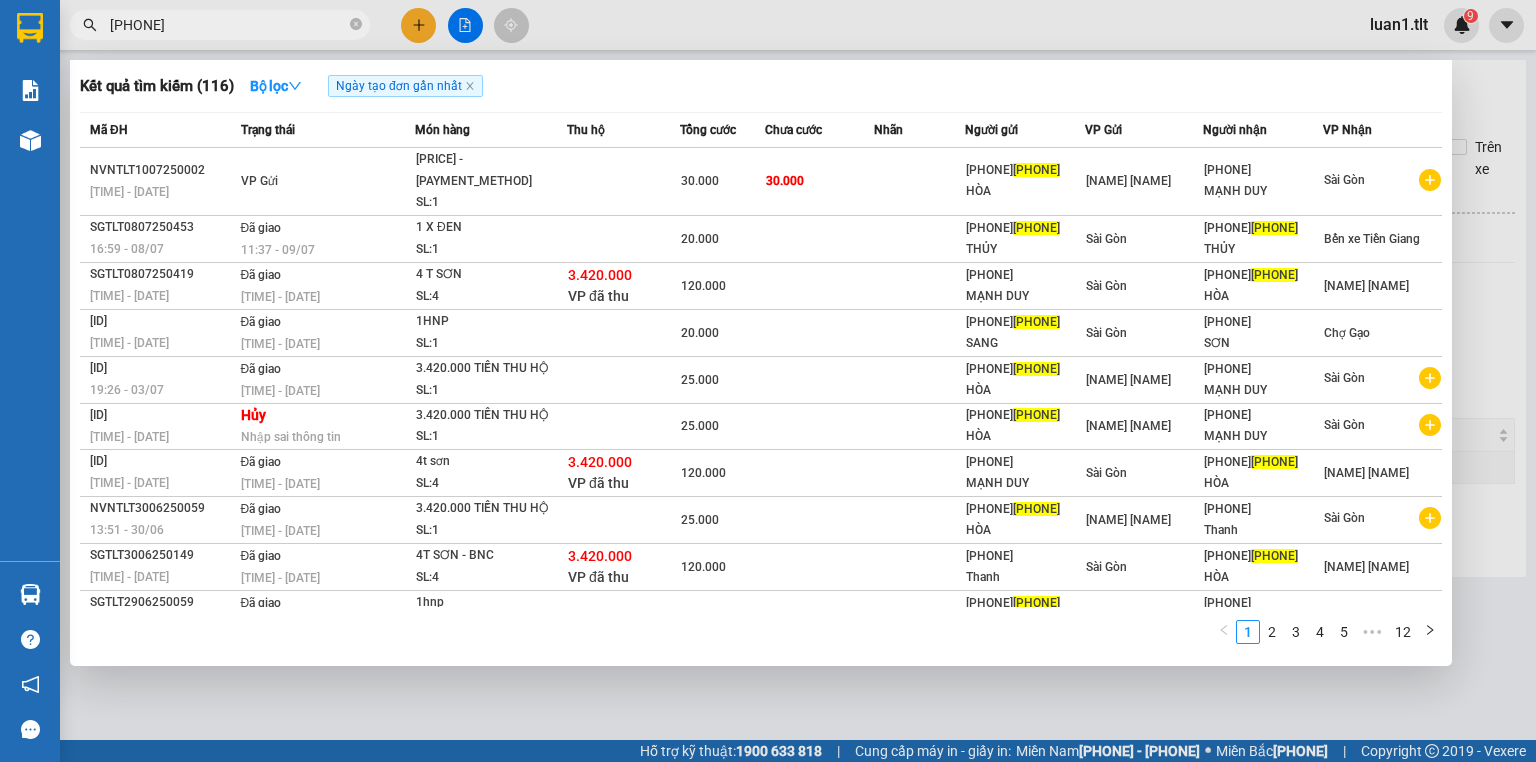 click on "[PHONE]" at bounding box center (228, 25) 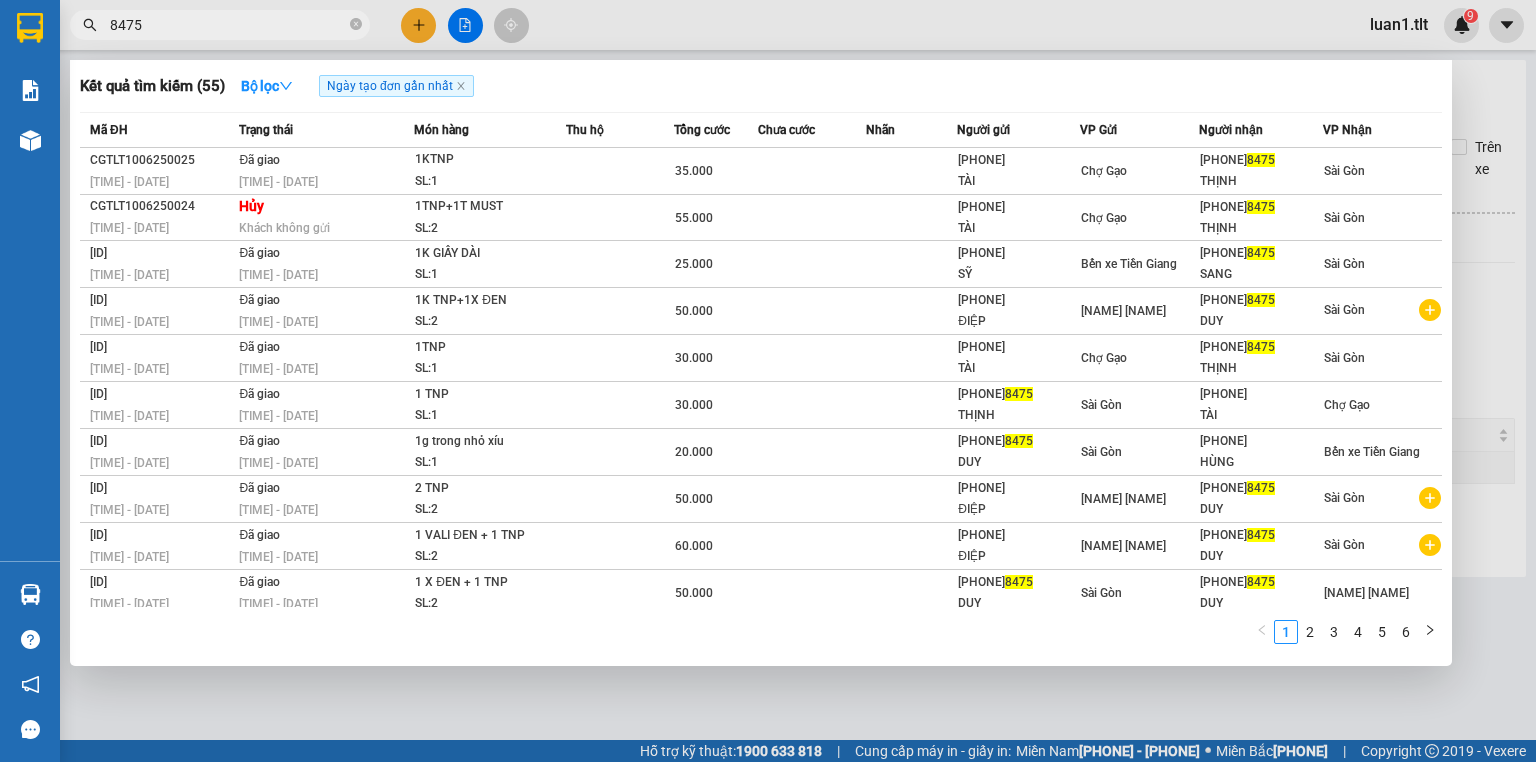 click on "8475" at bounding box center (228, 25) 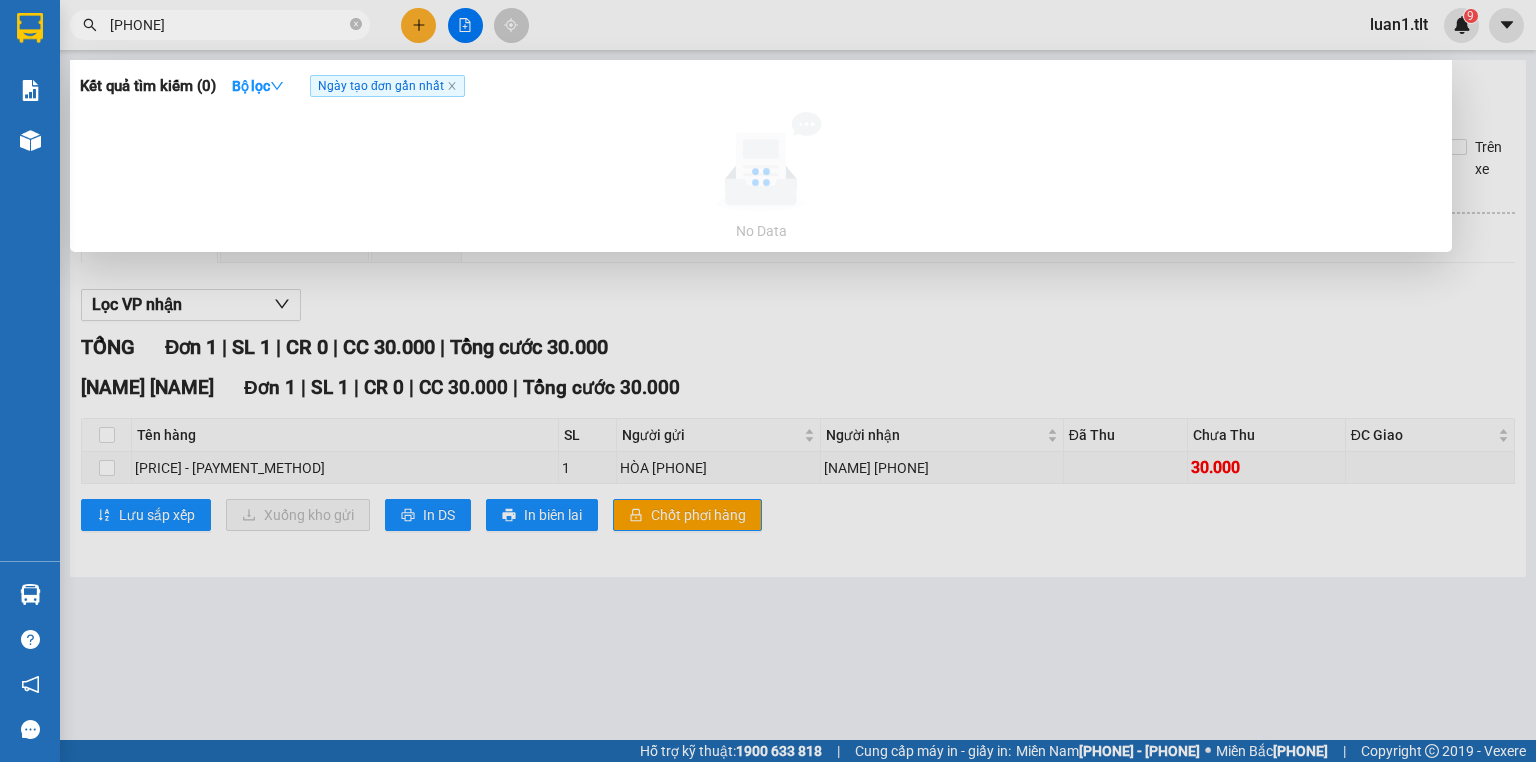 type on "[PHONE]" 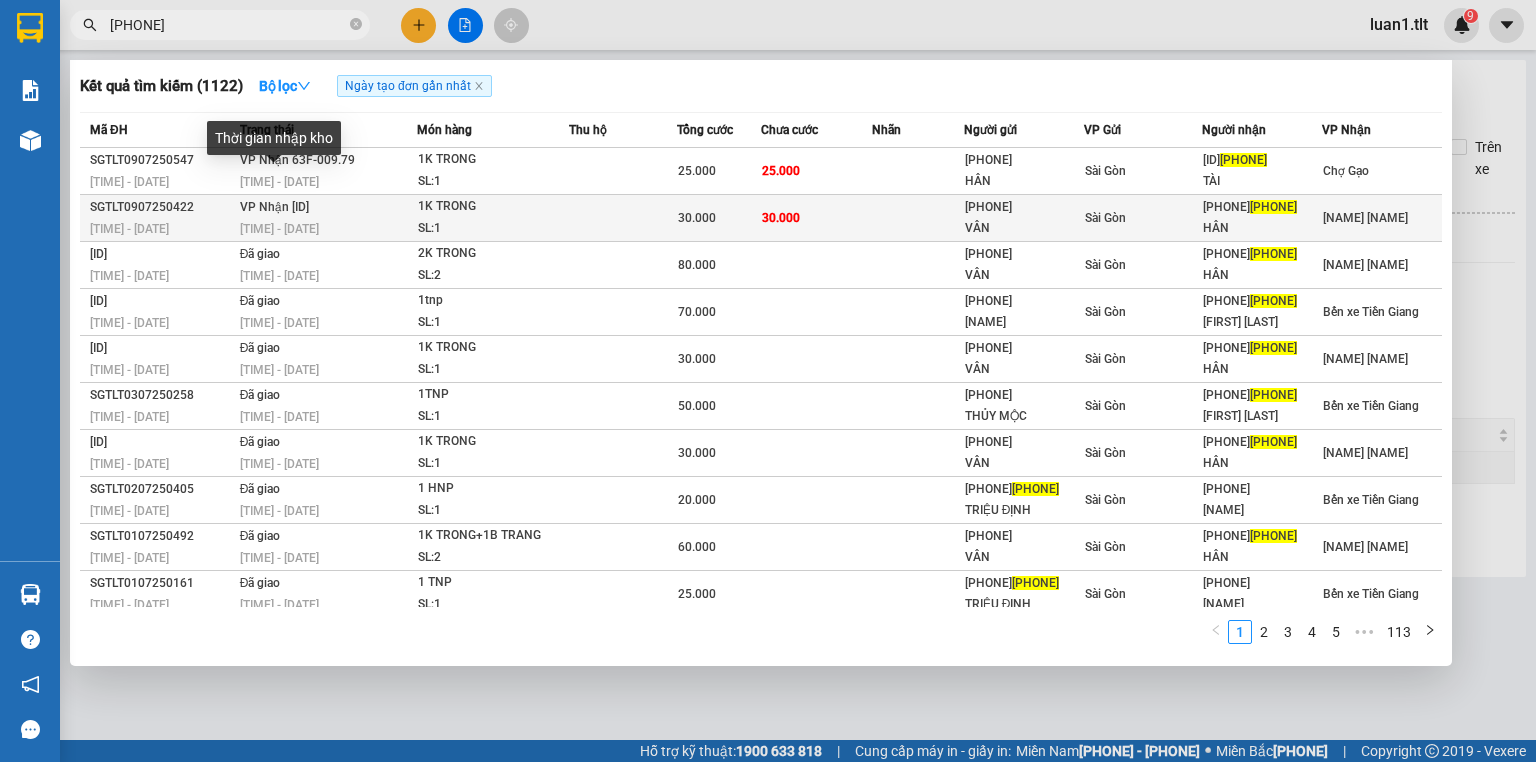 click on "VP Nhận   63H-067.41" at bounding box center [162, 160] 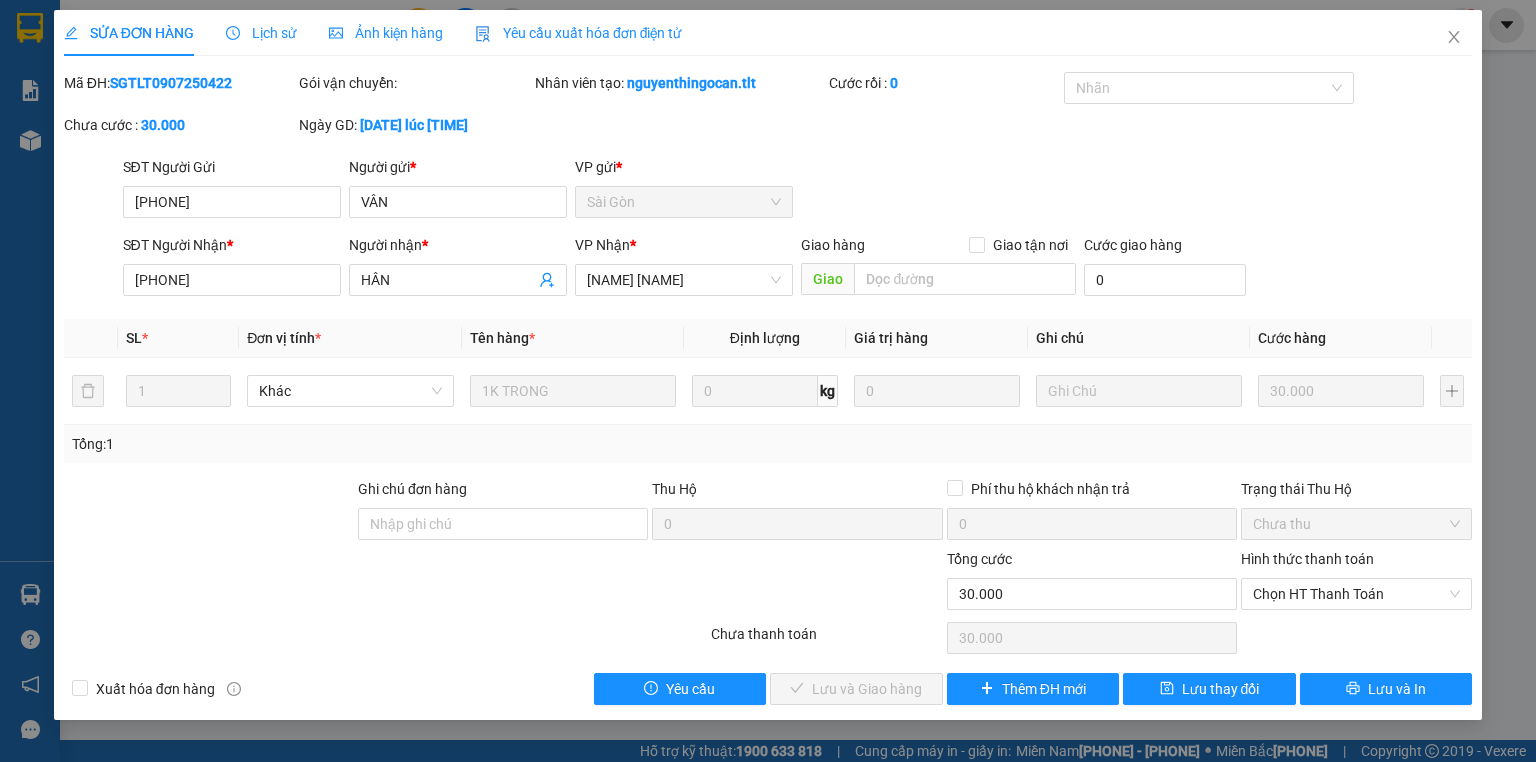 drag, startPoint x: 1240, startPoint y: 590, endPoint x: 1255, endPoint y: 599, distance: 17.492855 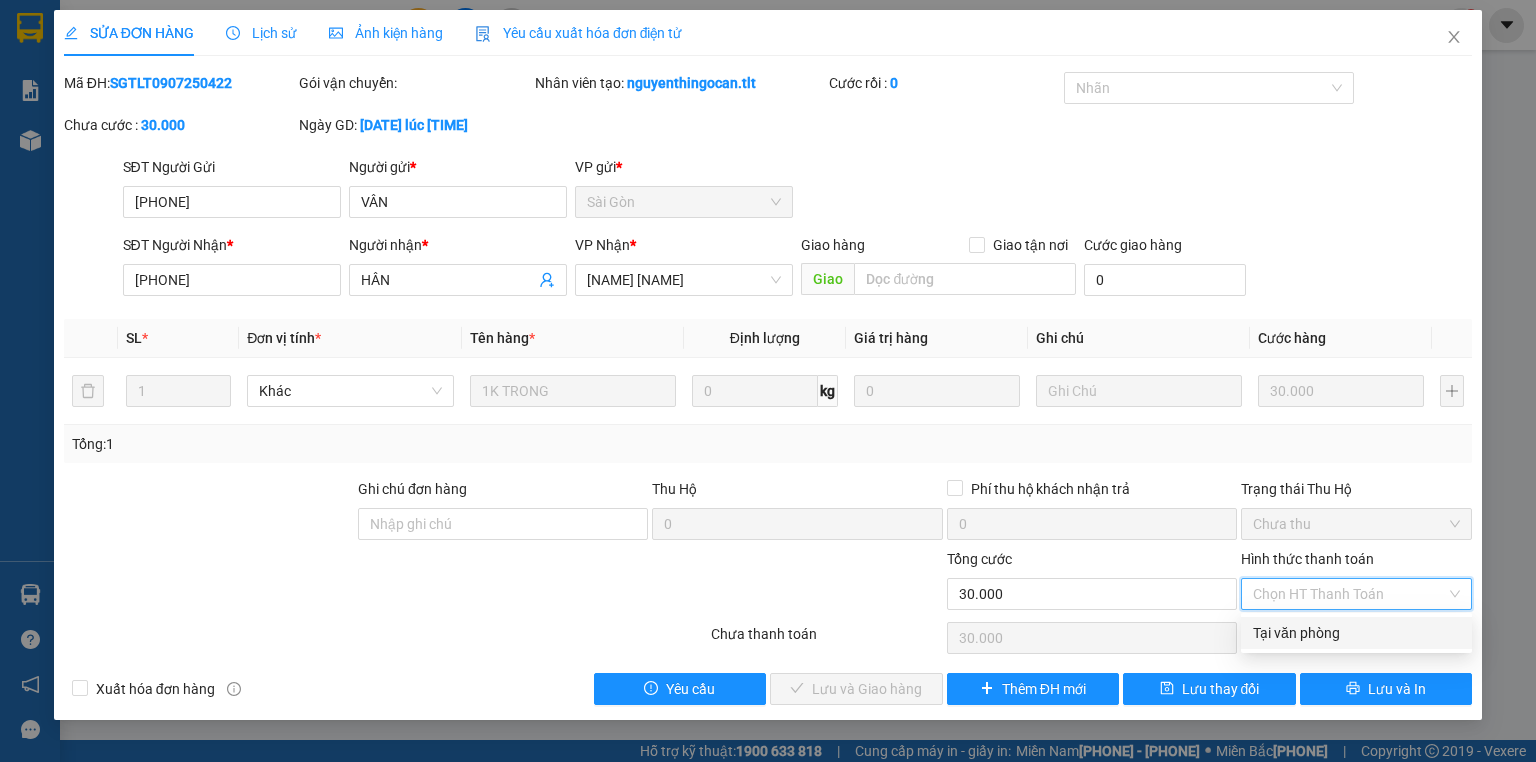 click on "Tại văn phòng" at bounding box center [1356, 633] 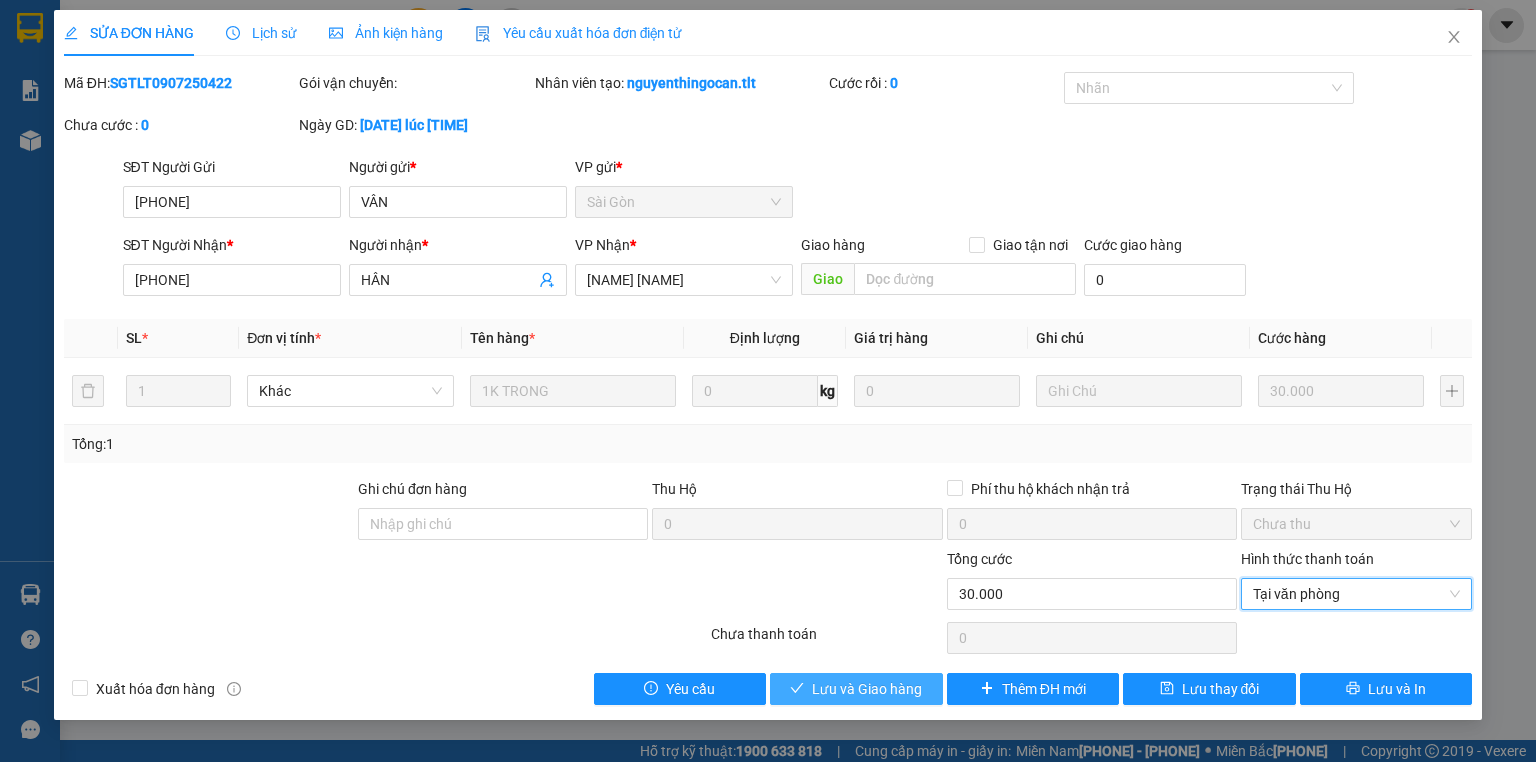 click on "Lưu và Giao hàng" at bounding box center [856, 689] 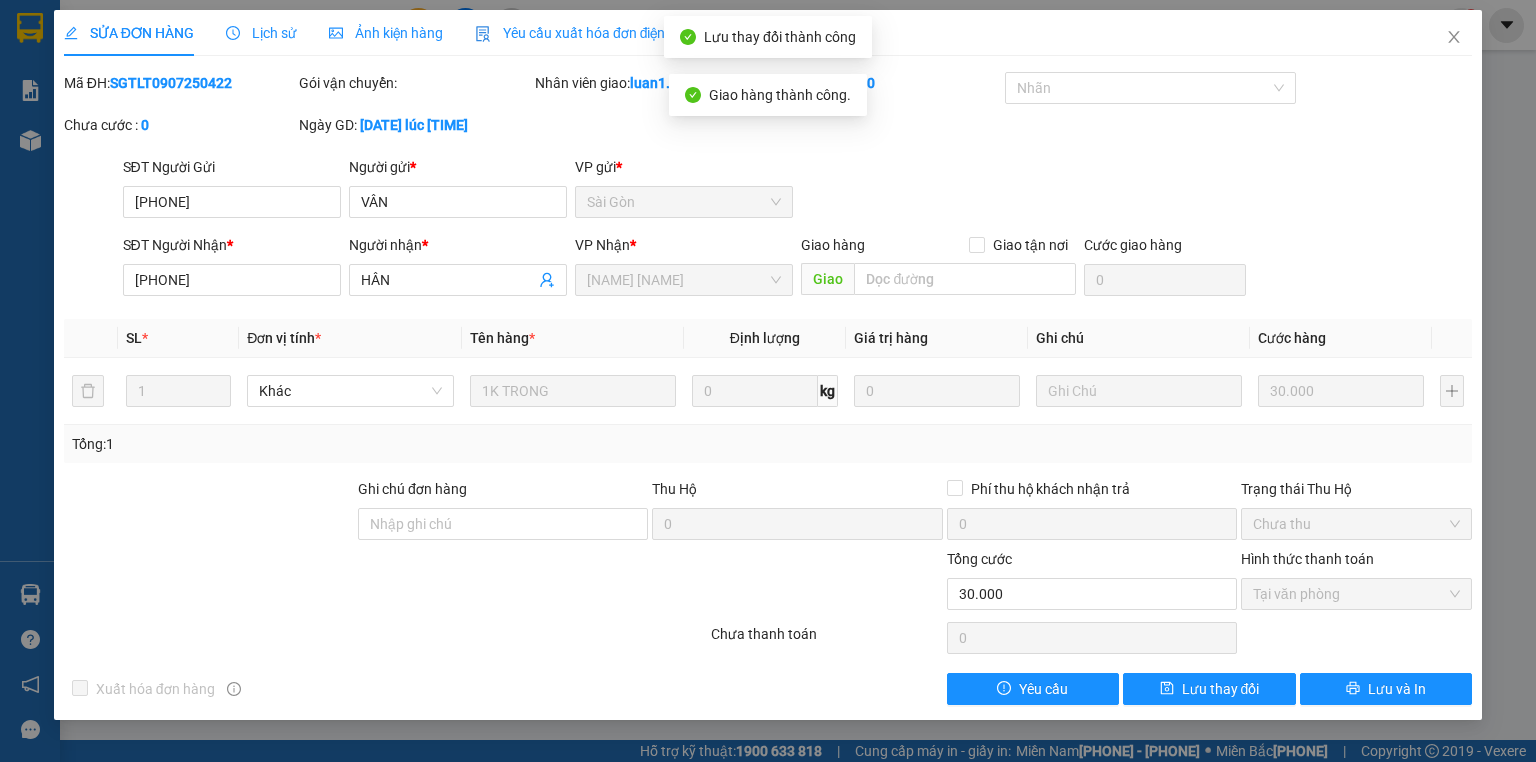 click at bounding box center [1454, 37] 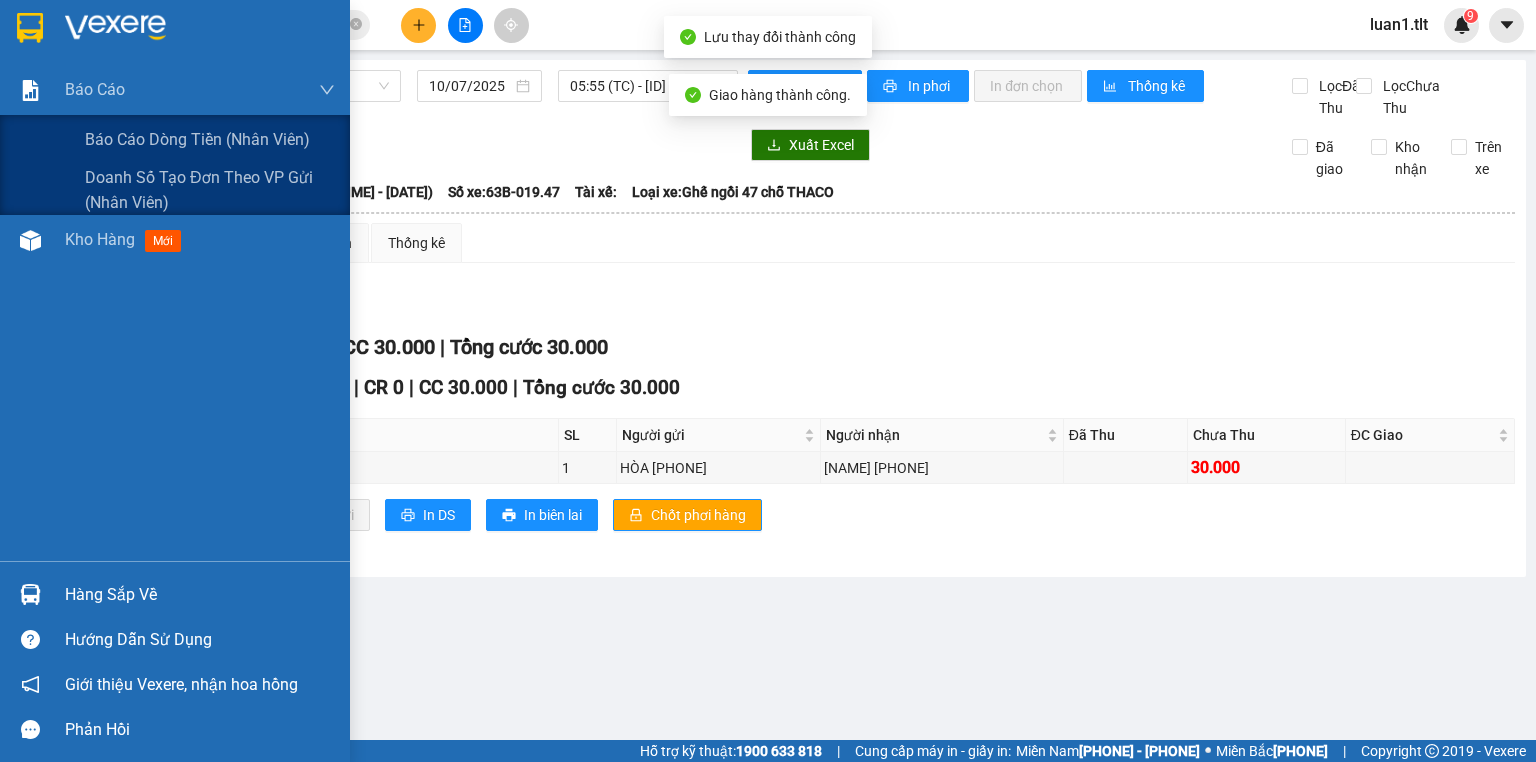 click at bounding box center [175, 32] 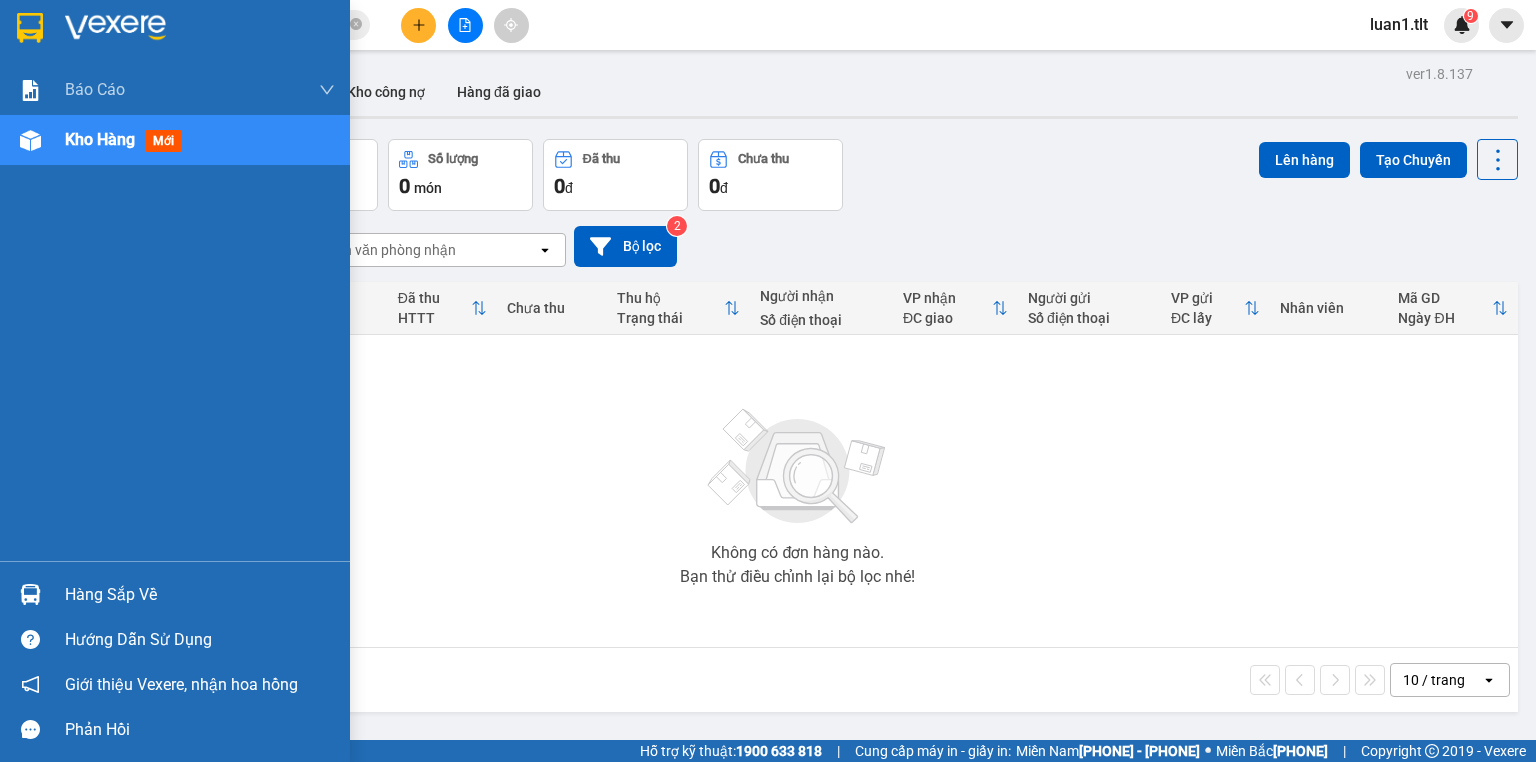 click at bounding box center [175, 32] 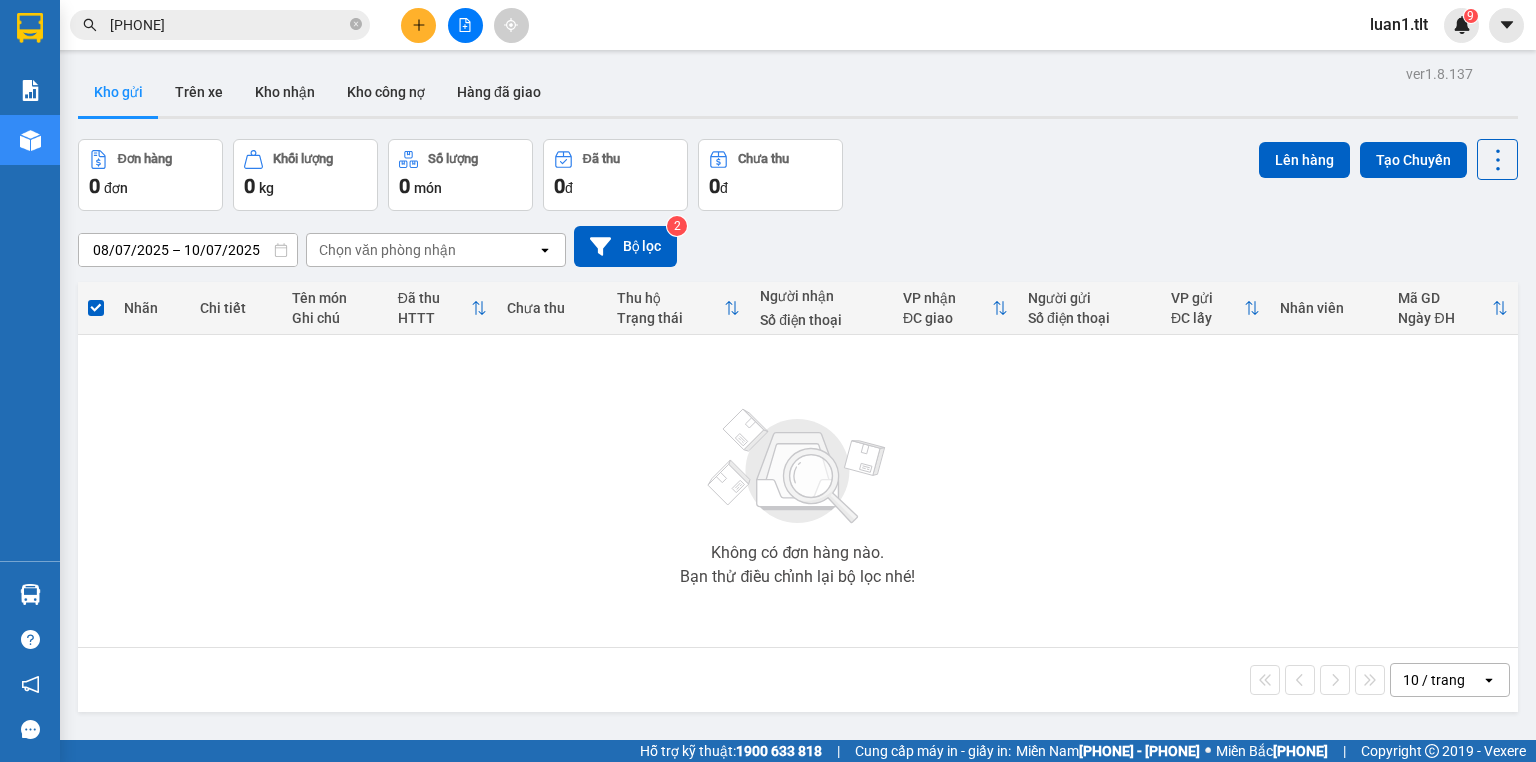 click on "[PHONE]" at bounding box center [228, 25] 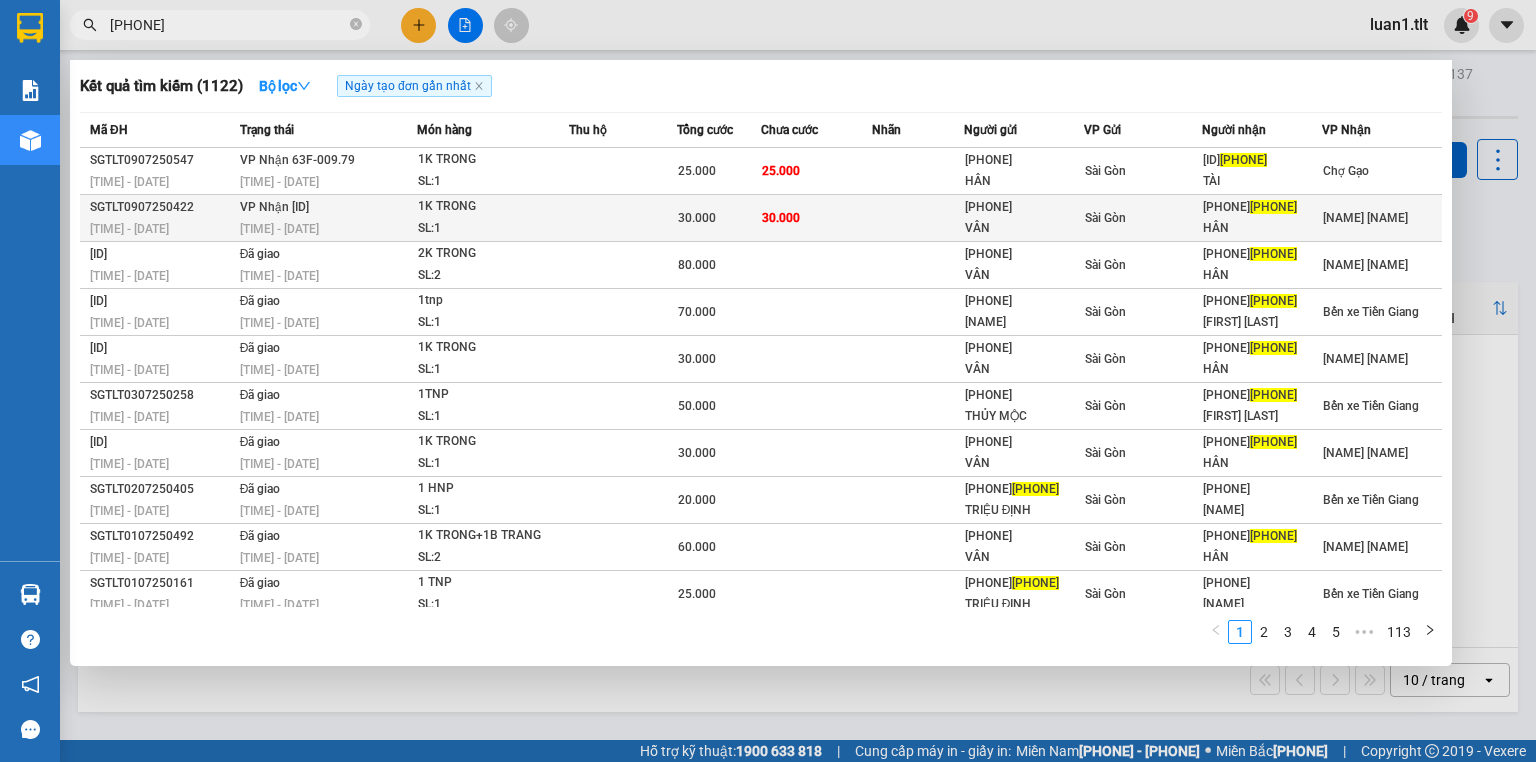 click on "Sài Gòn" at bounding box center [279, 182] 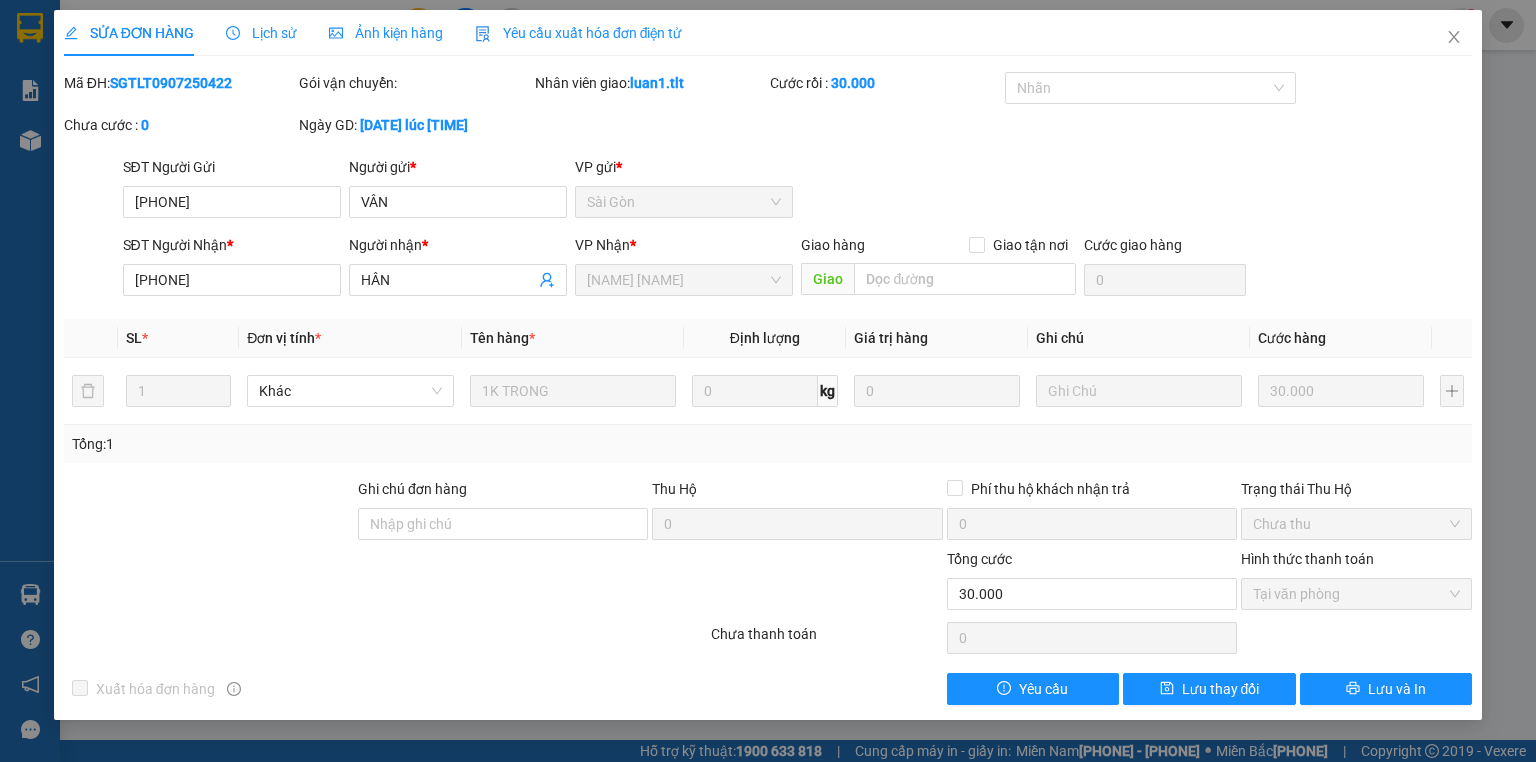click at bounding box center (1454, 38) 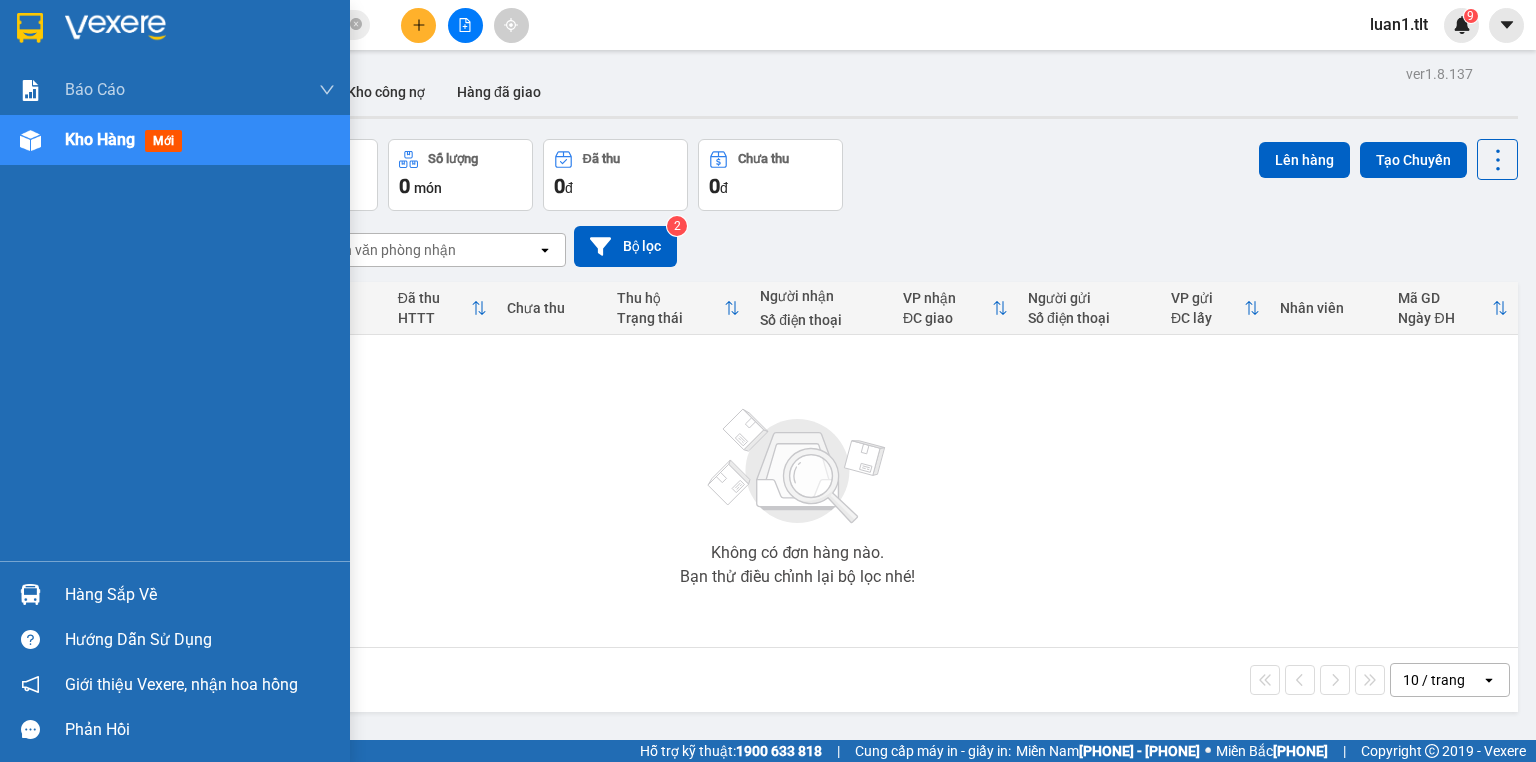 click at bounding box center [30, 28] 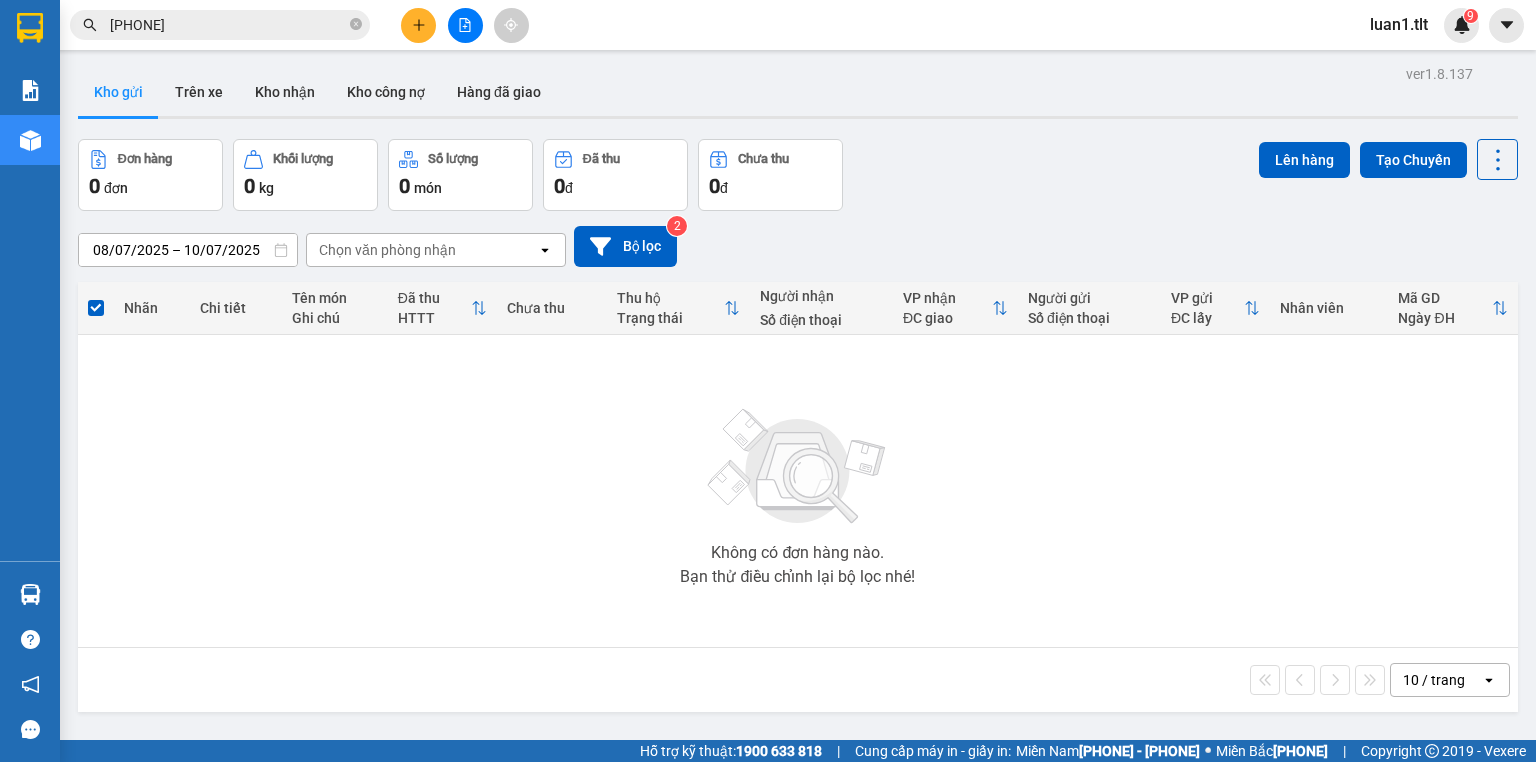 drag, startPoint x: 984, startPoint y: 190, endPoint x: 429, endPoint y: 84, distance: 565.03186 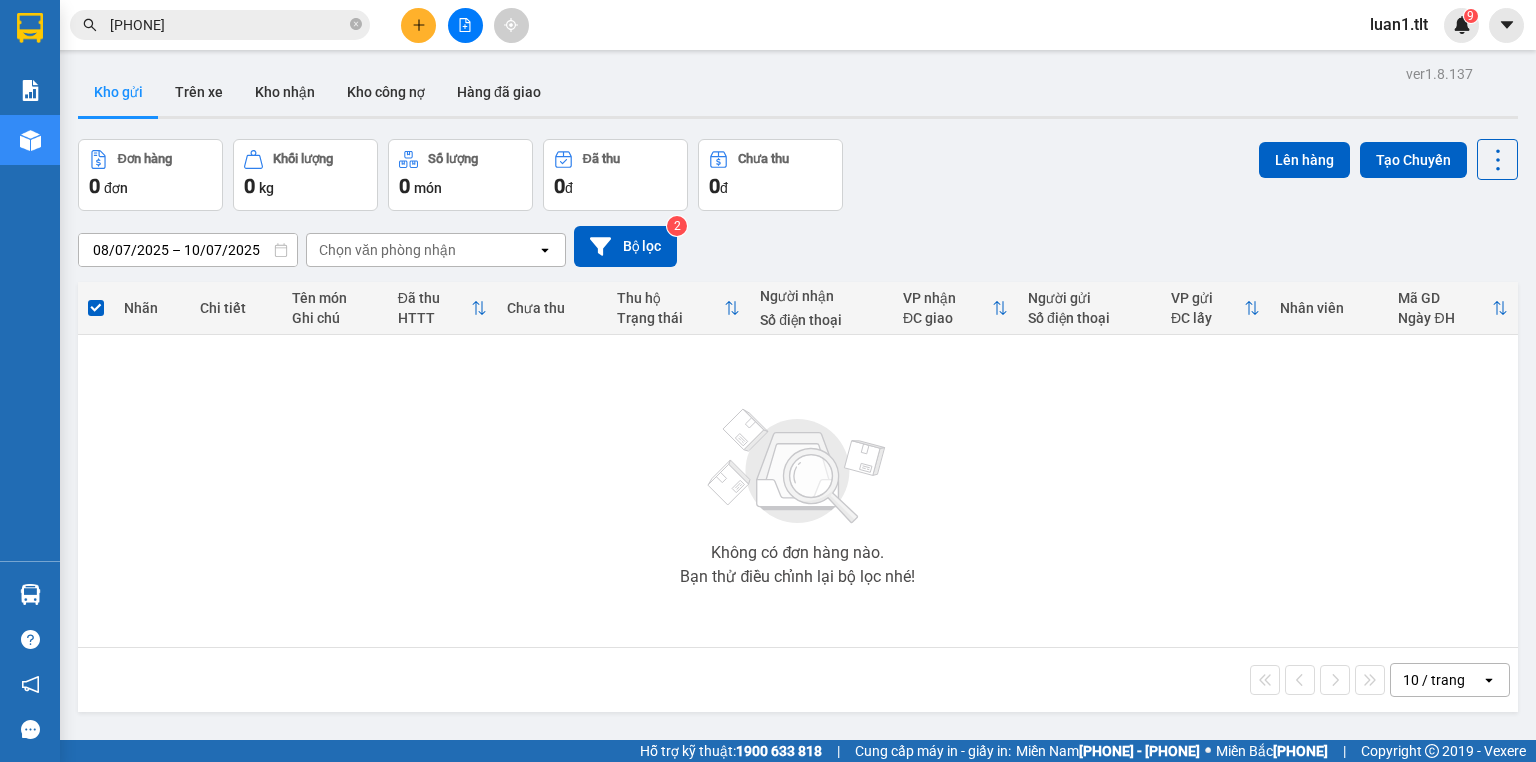 click on "Đơn hàng 0 đơn Khối lượng 0 kg Số lượng 0 món Đã thu 0  đ Chưa thu 0  đ Lên hàng Tạo Chuyến" at bounding box center [798, 175] 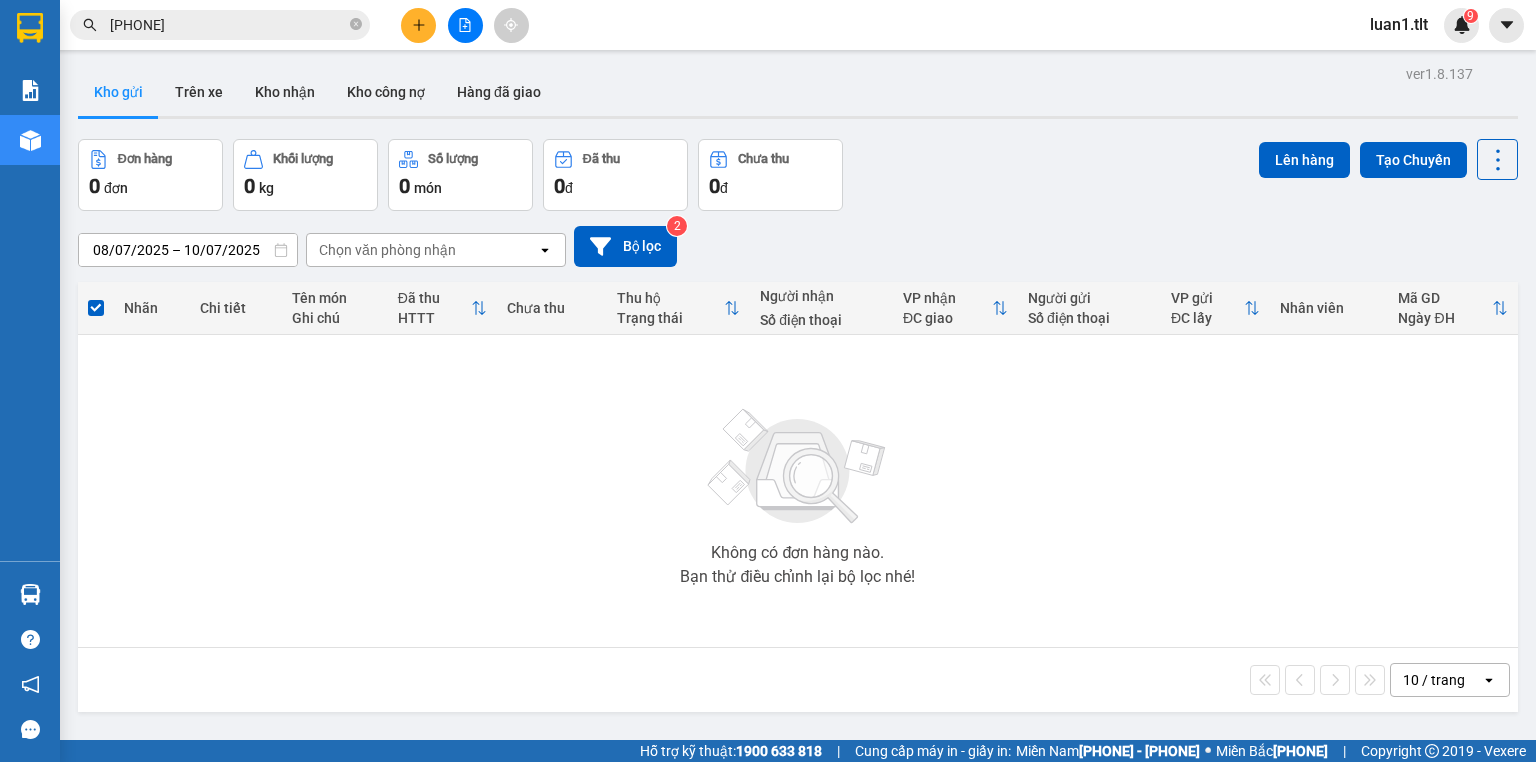 click at bounding box center [465, 25] 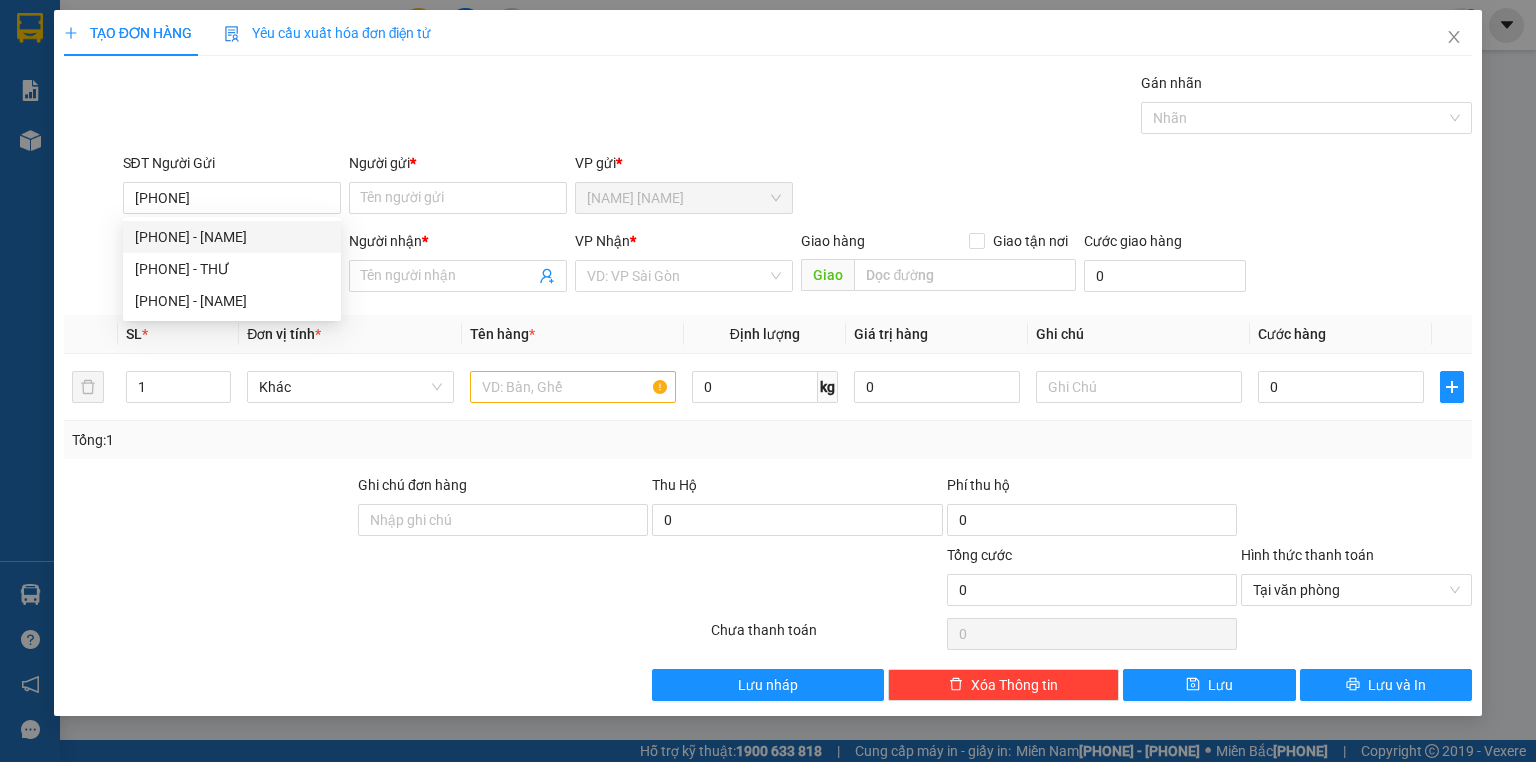 click on "[PHONE] - [NAME]" at bounding box center [232, 237] 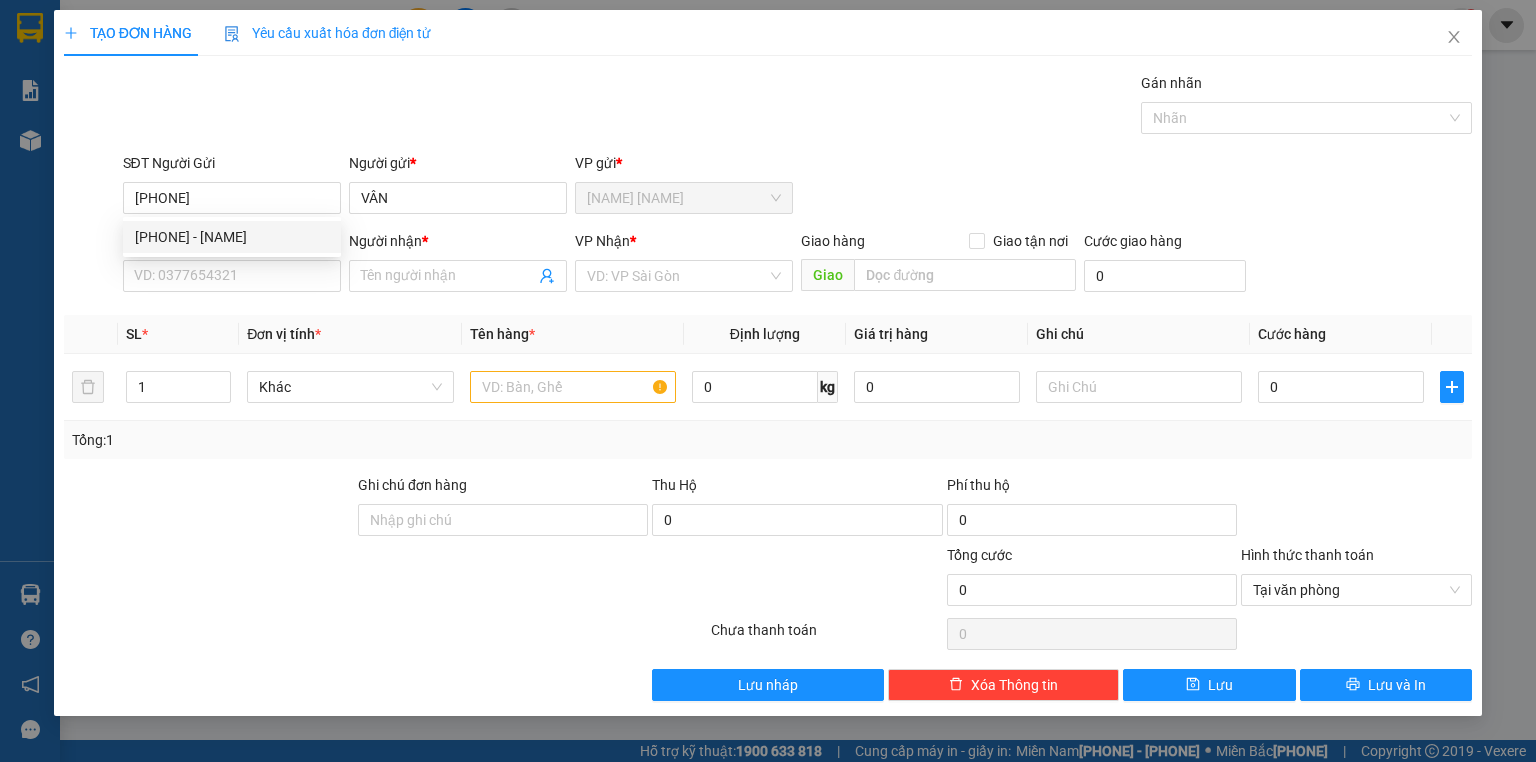 type on "[PHONE]" 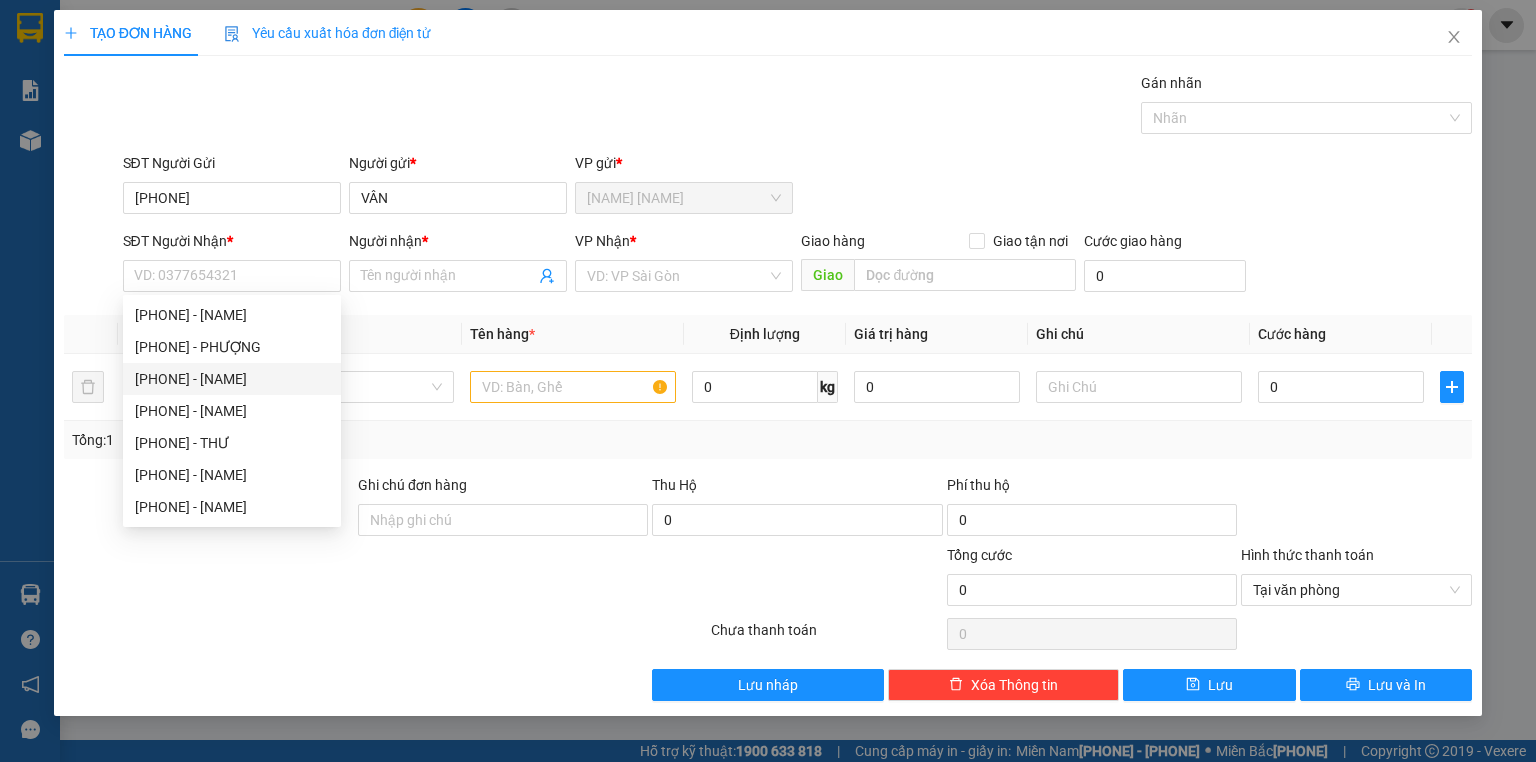 click on "[PHONE] - [NAME]" at bounding box center [0, 0] 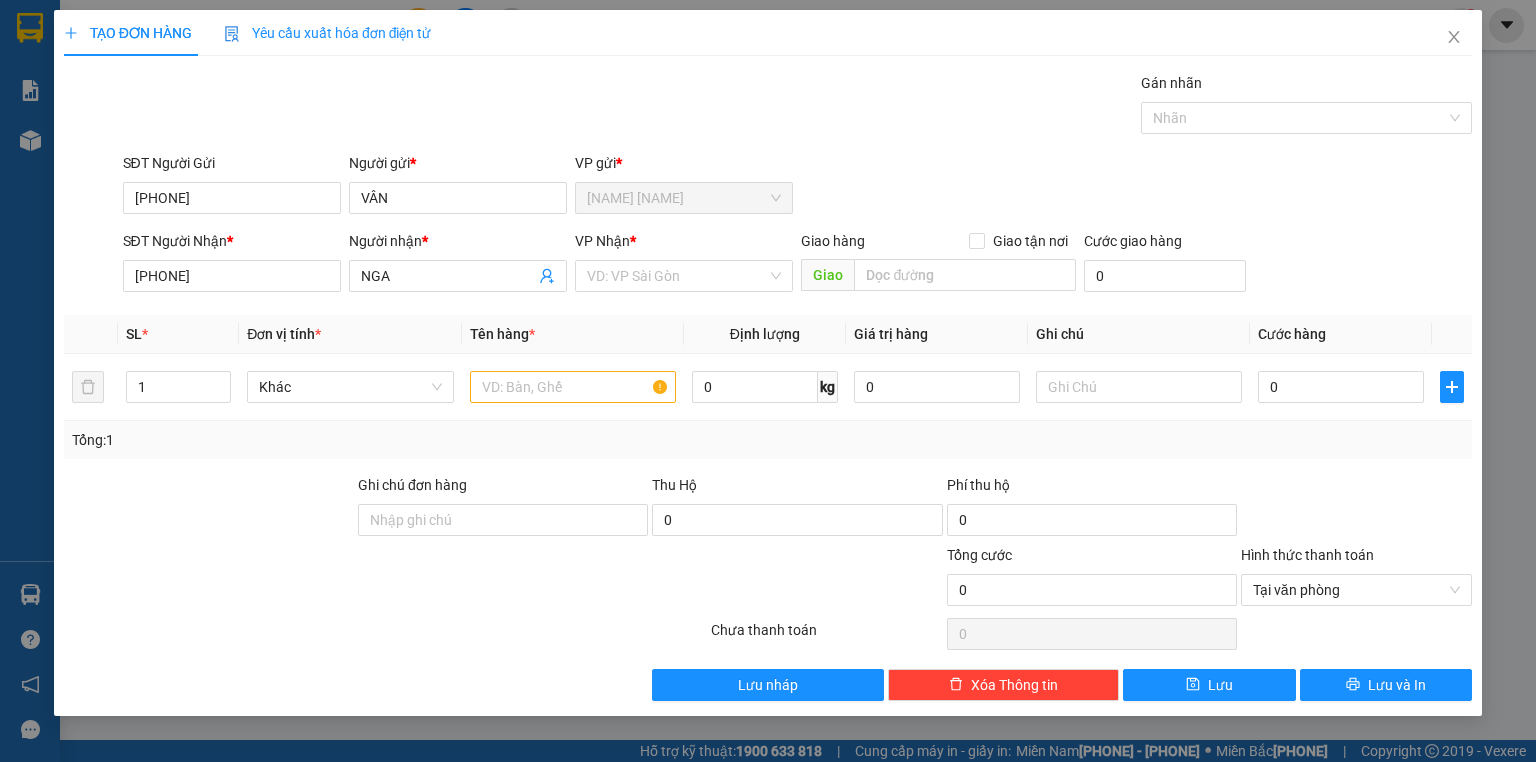 click at bounding box center (677, 276) 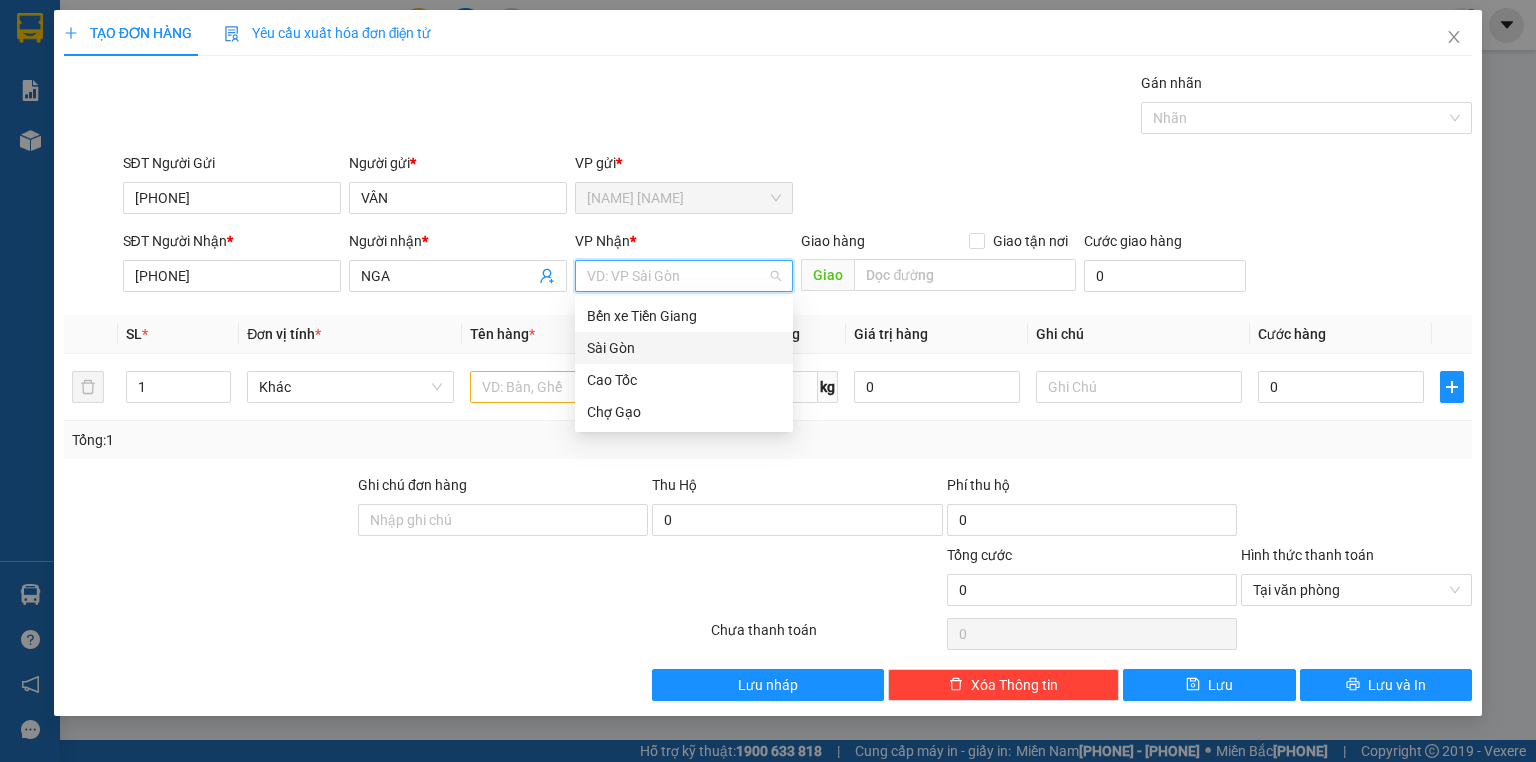 click on "Sài Gòn" at bounding box center [0, 0] 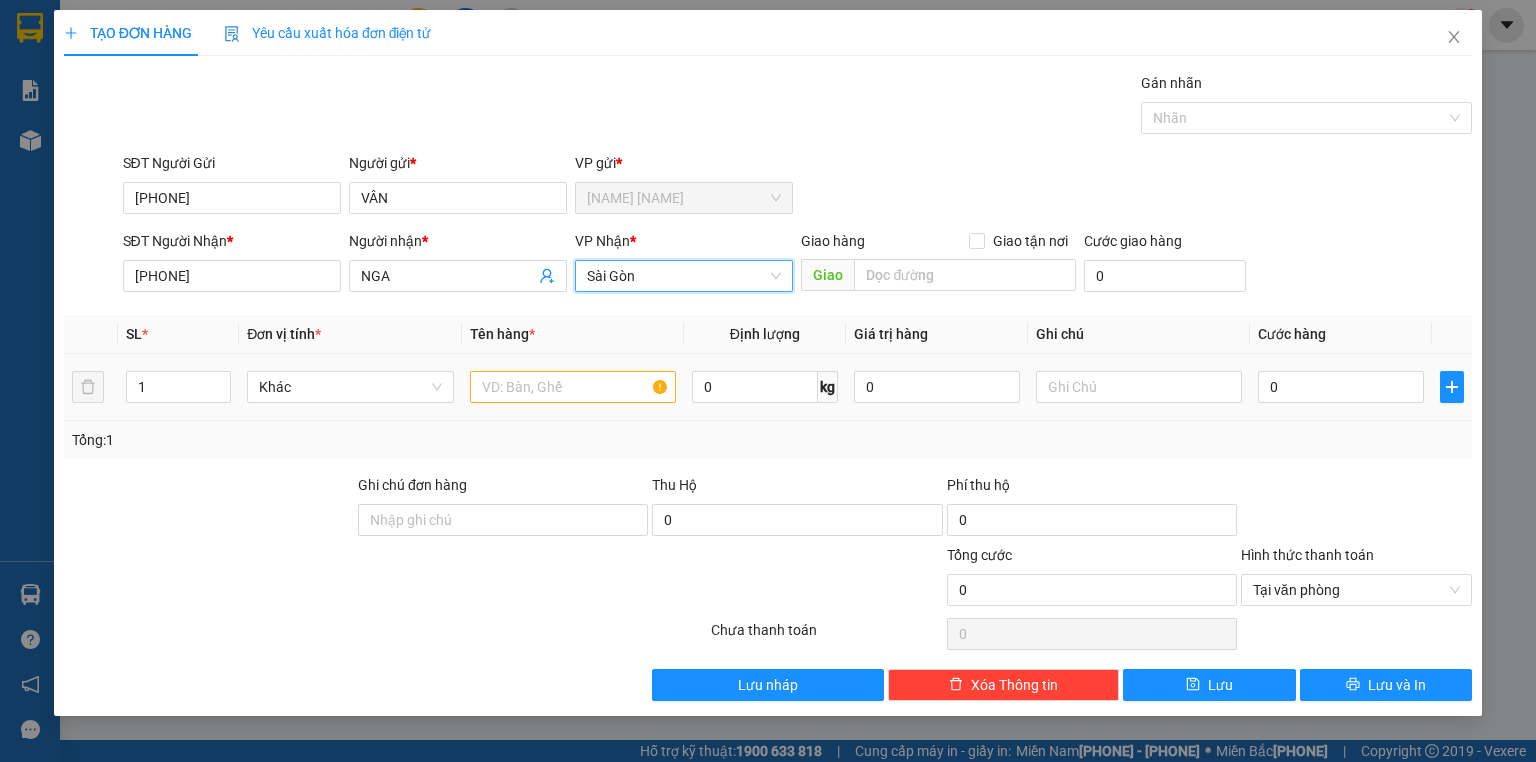 click at bounding box center [573, 387] 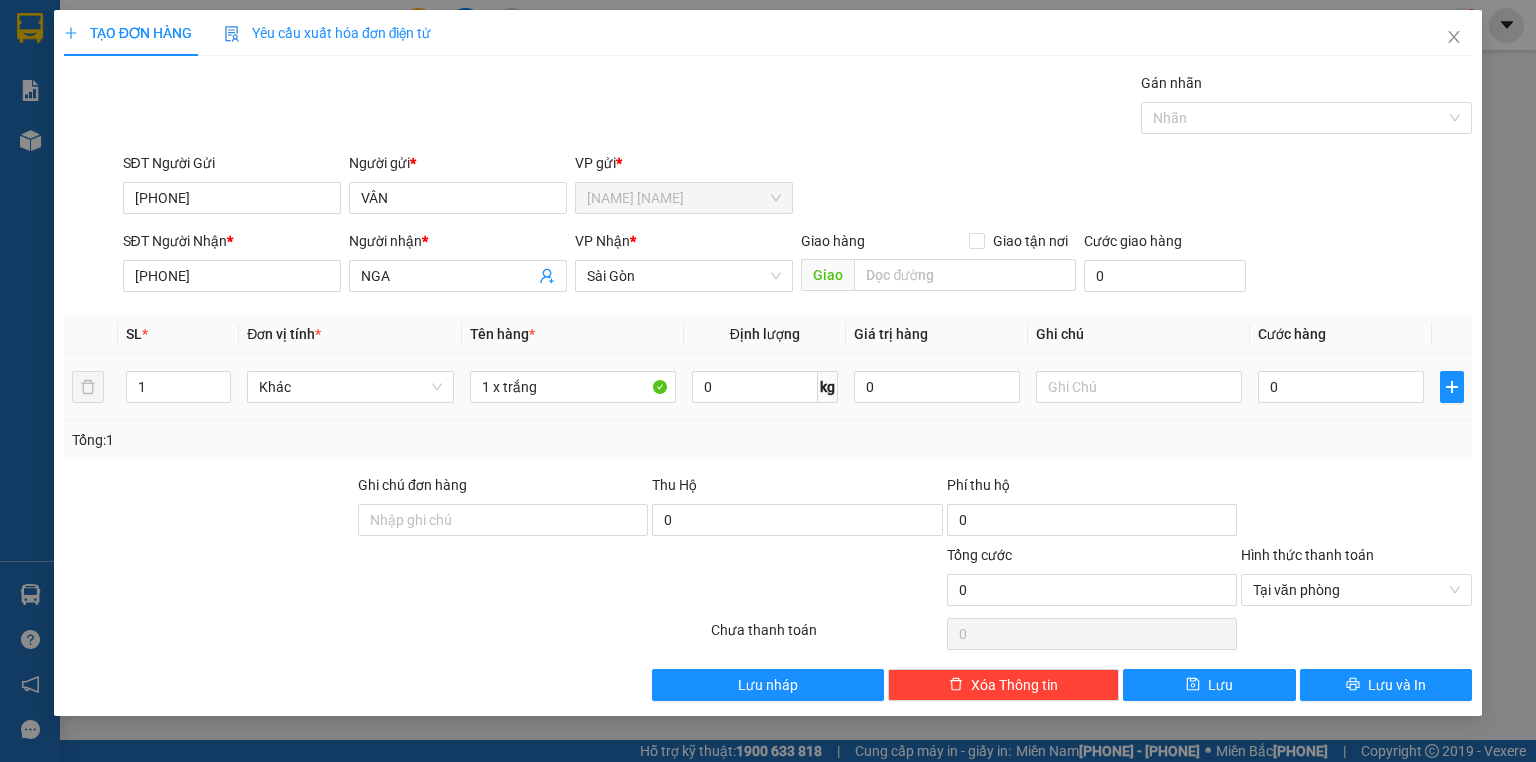 type on "1 x trắng" 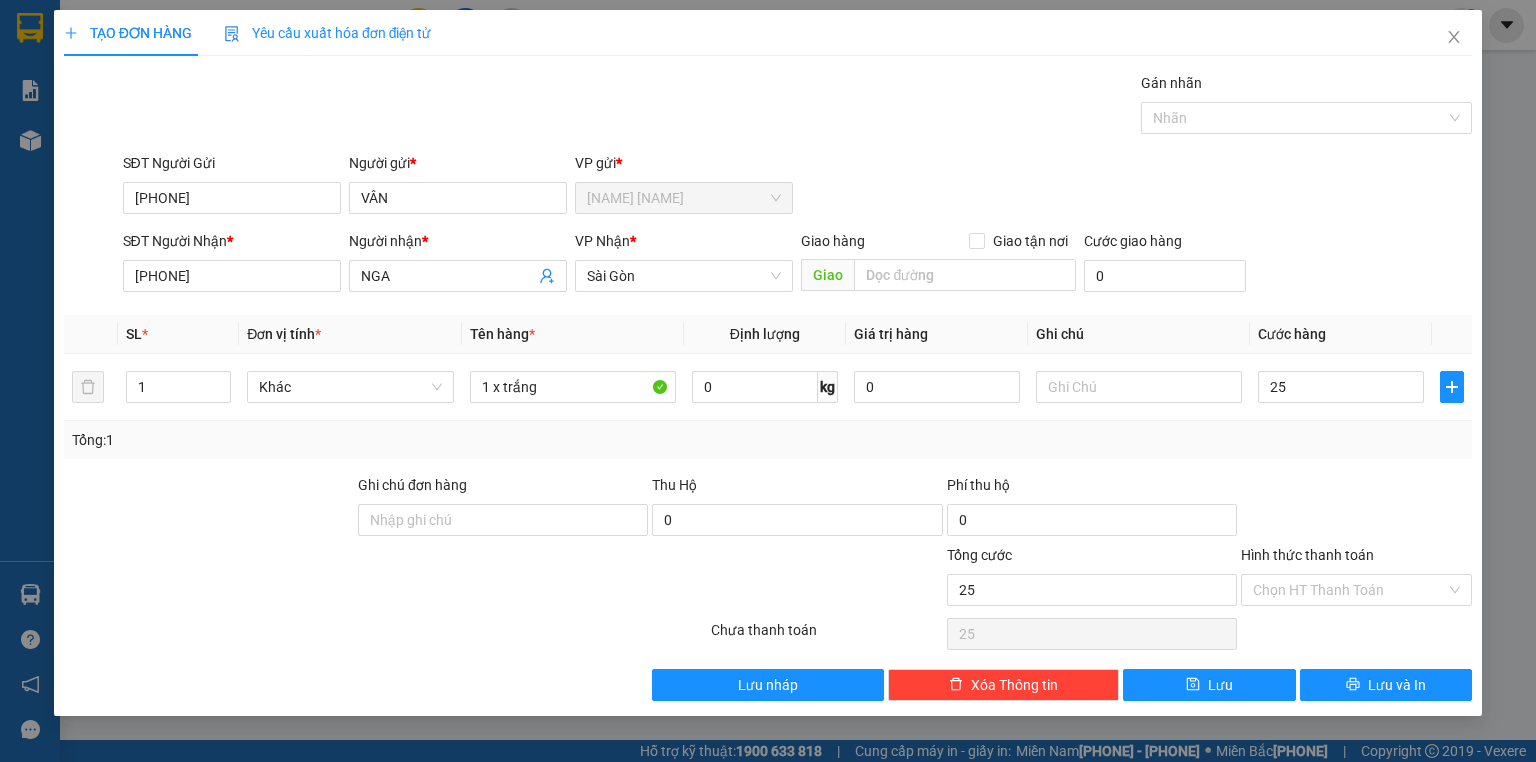 type on "25" 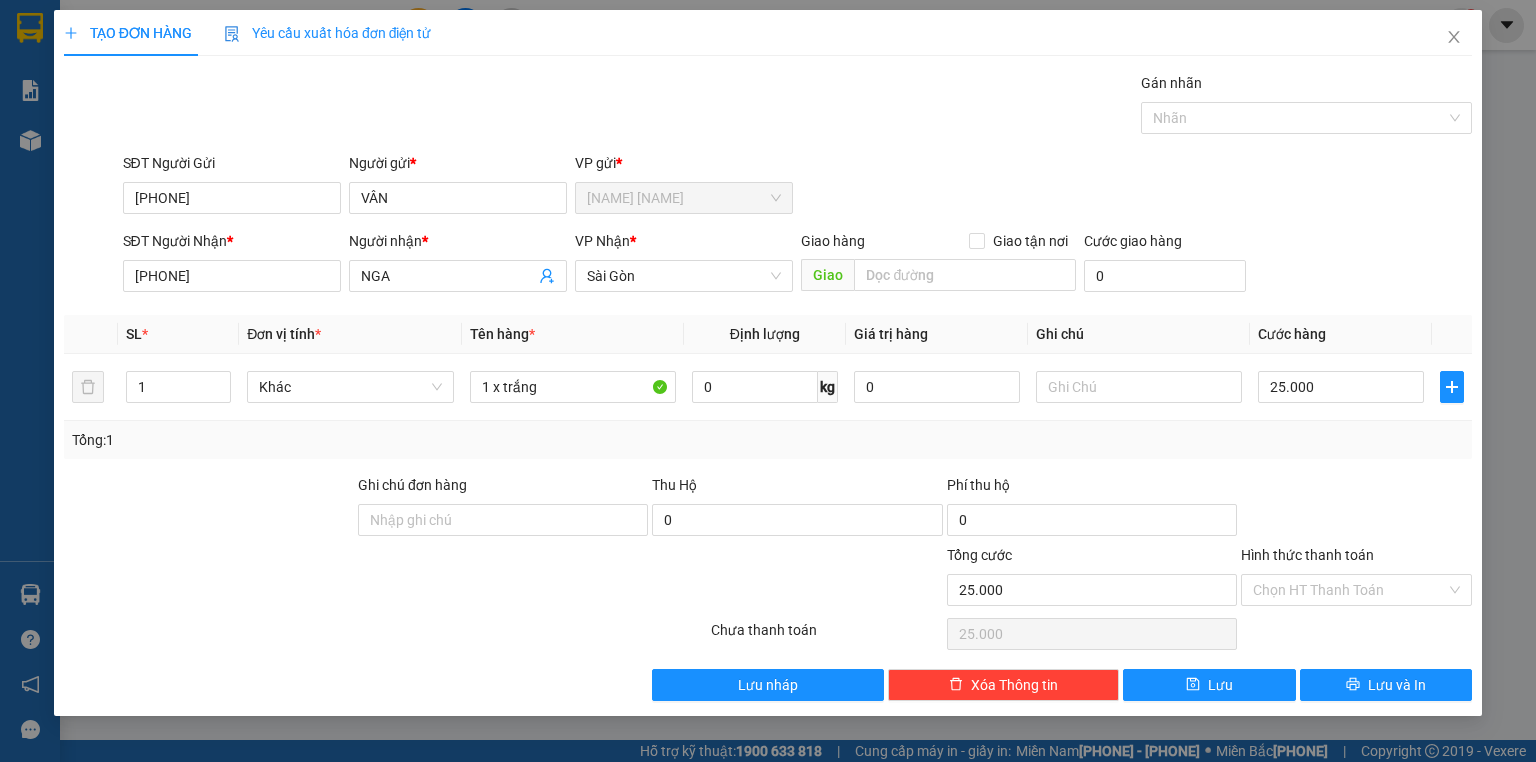 click on "Transit Pickup Surcharge Ids Transit Deliver Surcharge Ids Transit Deliver Surcharge Transit Deliver Surcharge Gán nhãn   Nhãn SĐT Người Gửi [PHONE] Người gửi  * VÂN VP gửi  * [FIRST] [LAST] SĐT Người Nhận  * [PHONE] Người nhận  * NGA VP Nhận  * Sài Gòn Giao hàng Giao tận nơi Giao Cước giao hàng 0 SL  * Đơn vị tính  * Tên hàng  * Định lượng Giá trị hàng Ghi chú Cước hàng                   1 Khác 1 x trắng 0 kg 0 25.000 Tổng:  1 Ghi chú đơn hàng Thu Hộ 0 Phí thu hộ 0 Tổng cước 25.000 Hình thức thanh toán Chọn HT Thanh Toán Số tiền thu trước 0 Chưa thanh toán 25.000 Lưu nháp Xóa Thông tin Lưu Lưu và In" at bounding box center (768, 386) 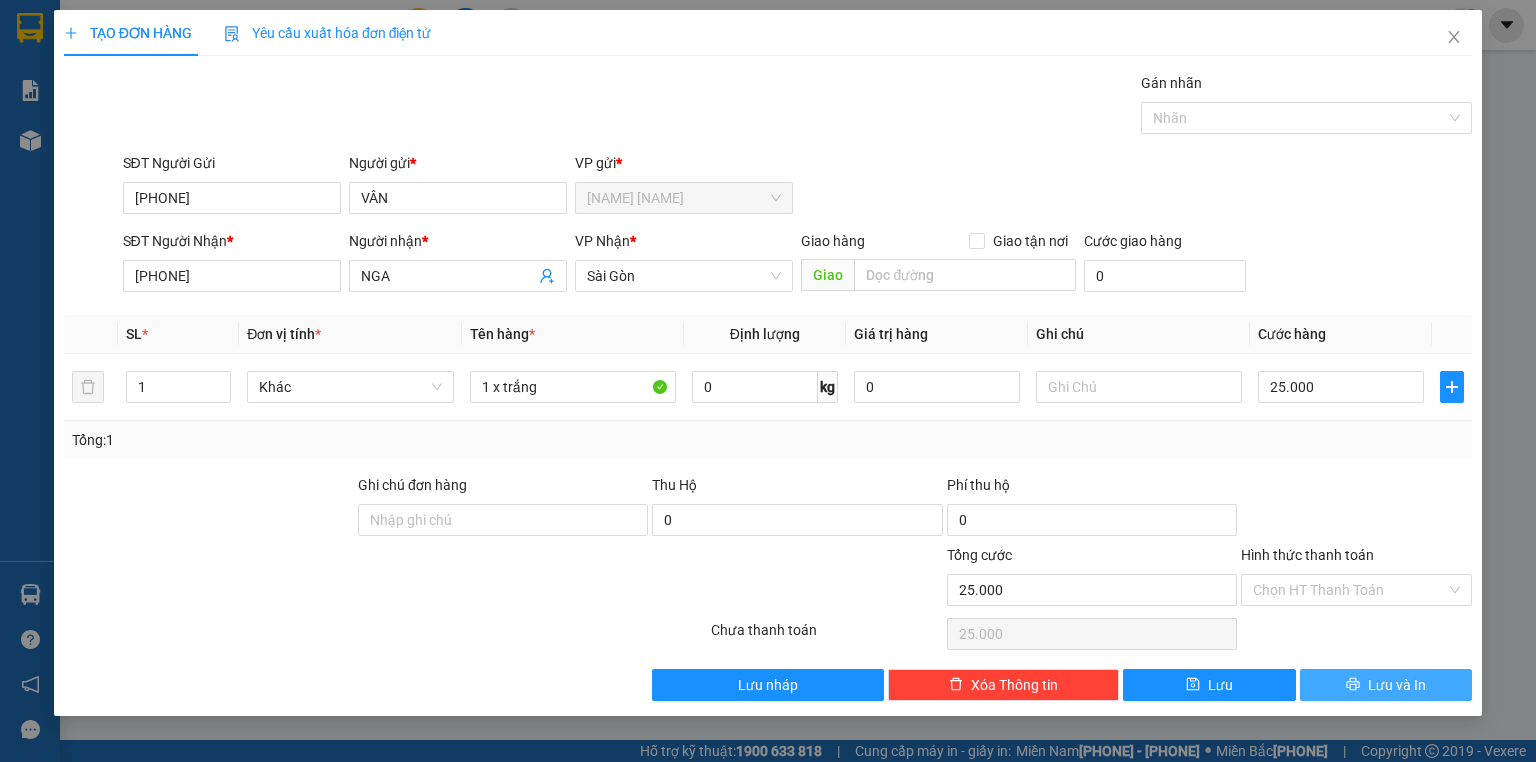 click on "Lưu và In" at bounding box center (1386, 685) 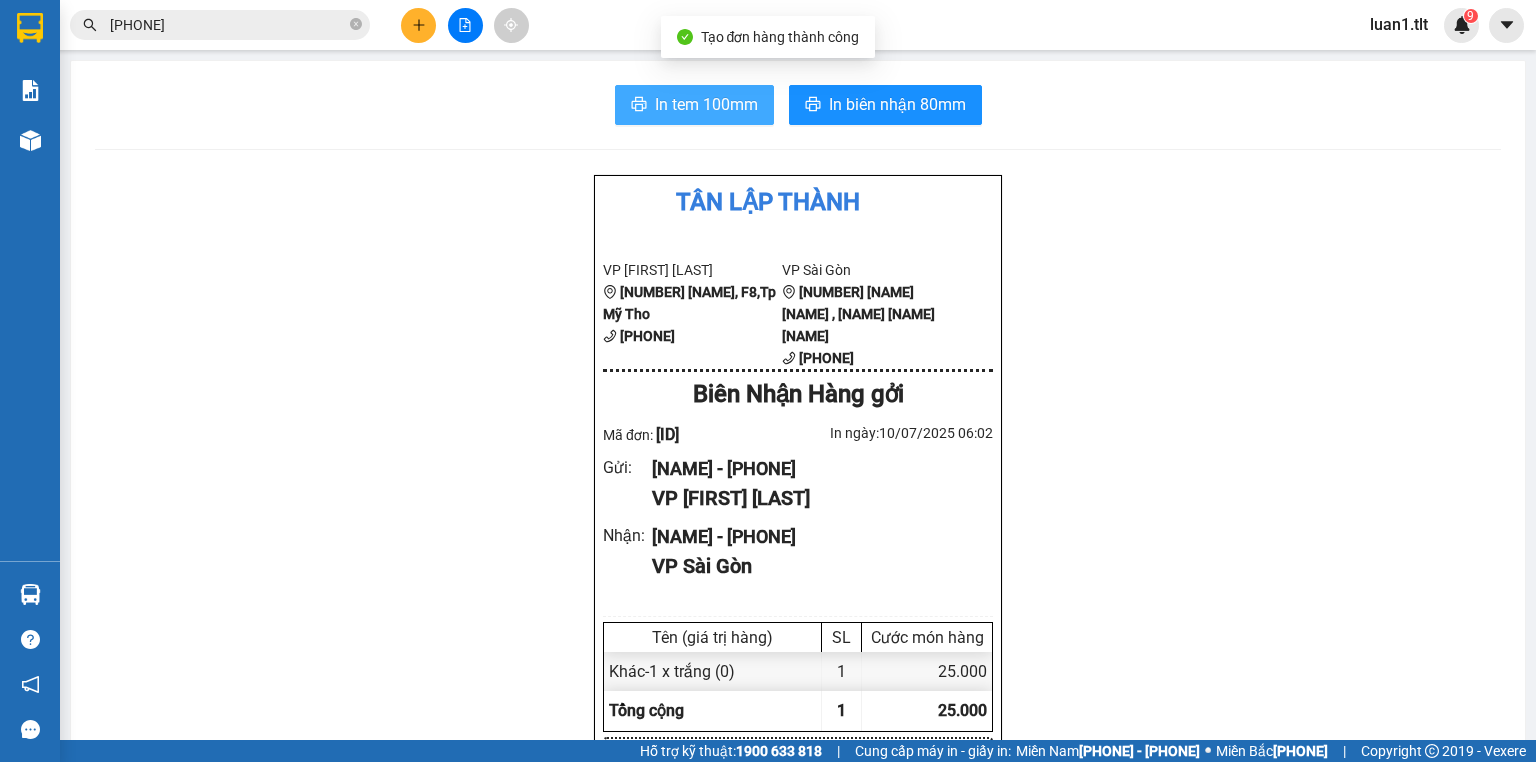click on "In tem 100mm" at bounding box center [694, 105] 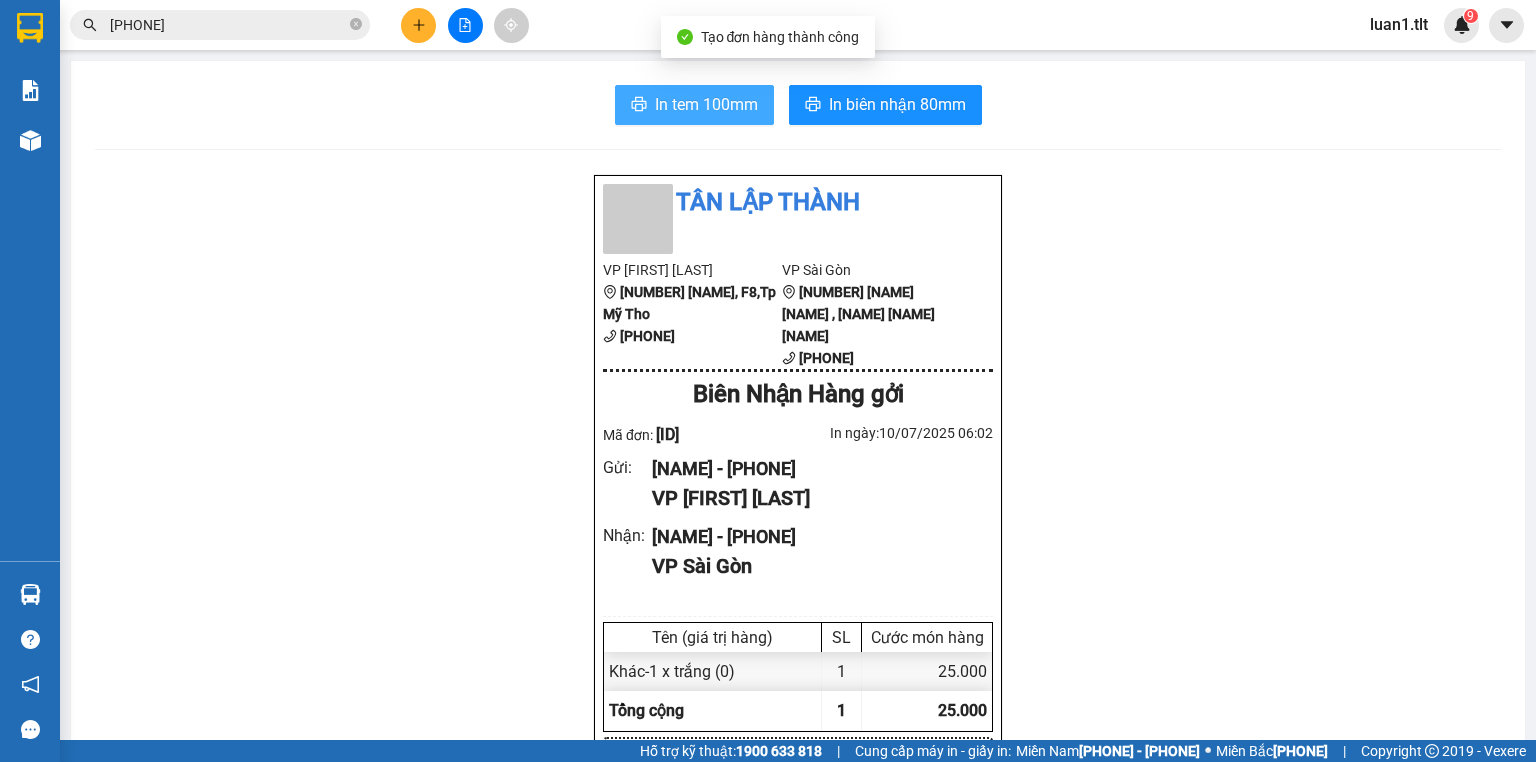 scroll, scrollTop: 0, scrollLeft: 0, axis: both 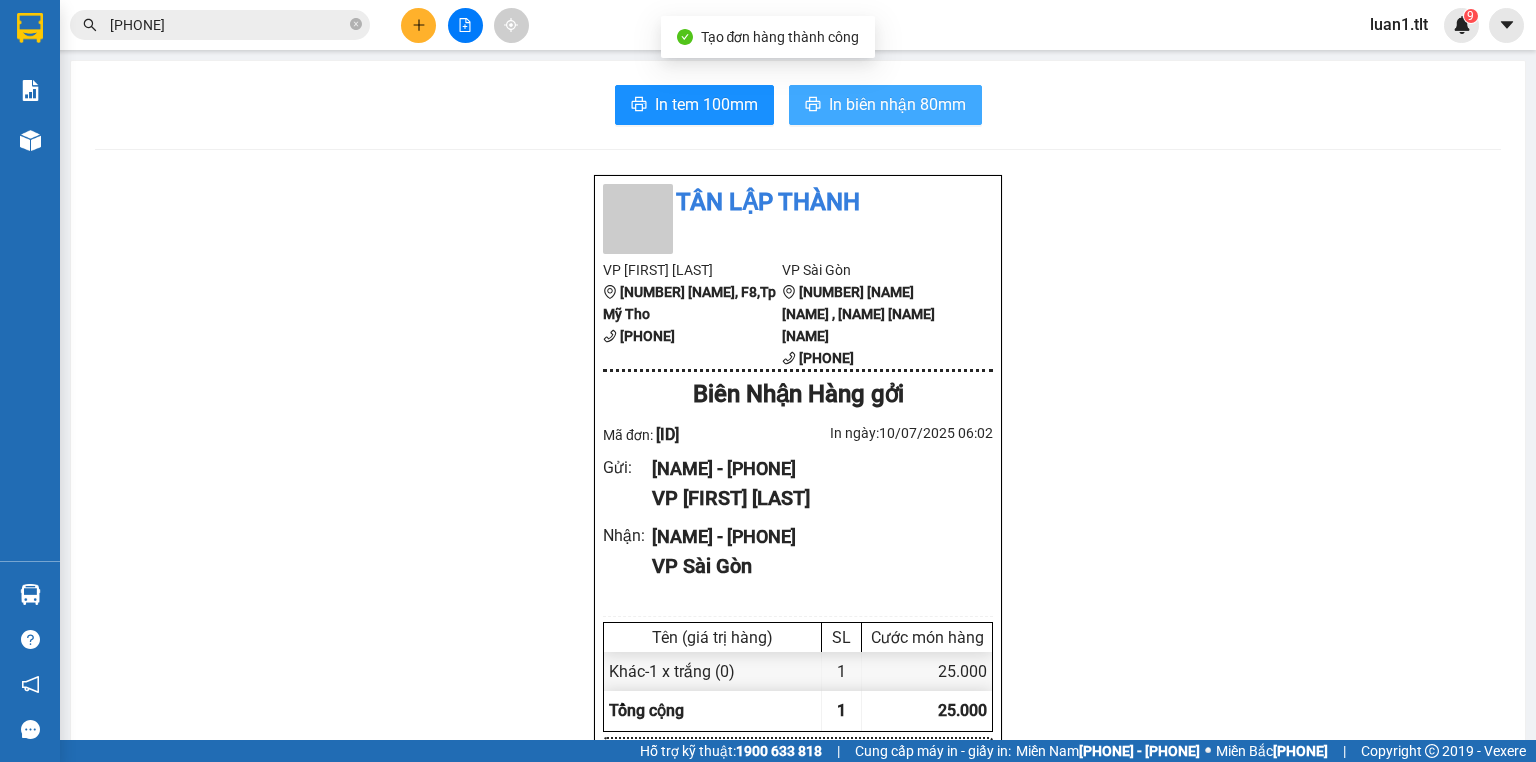 click on "In biên nhận 80mm" at bounding box center (885, 105) 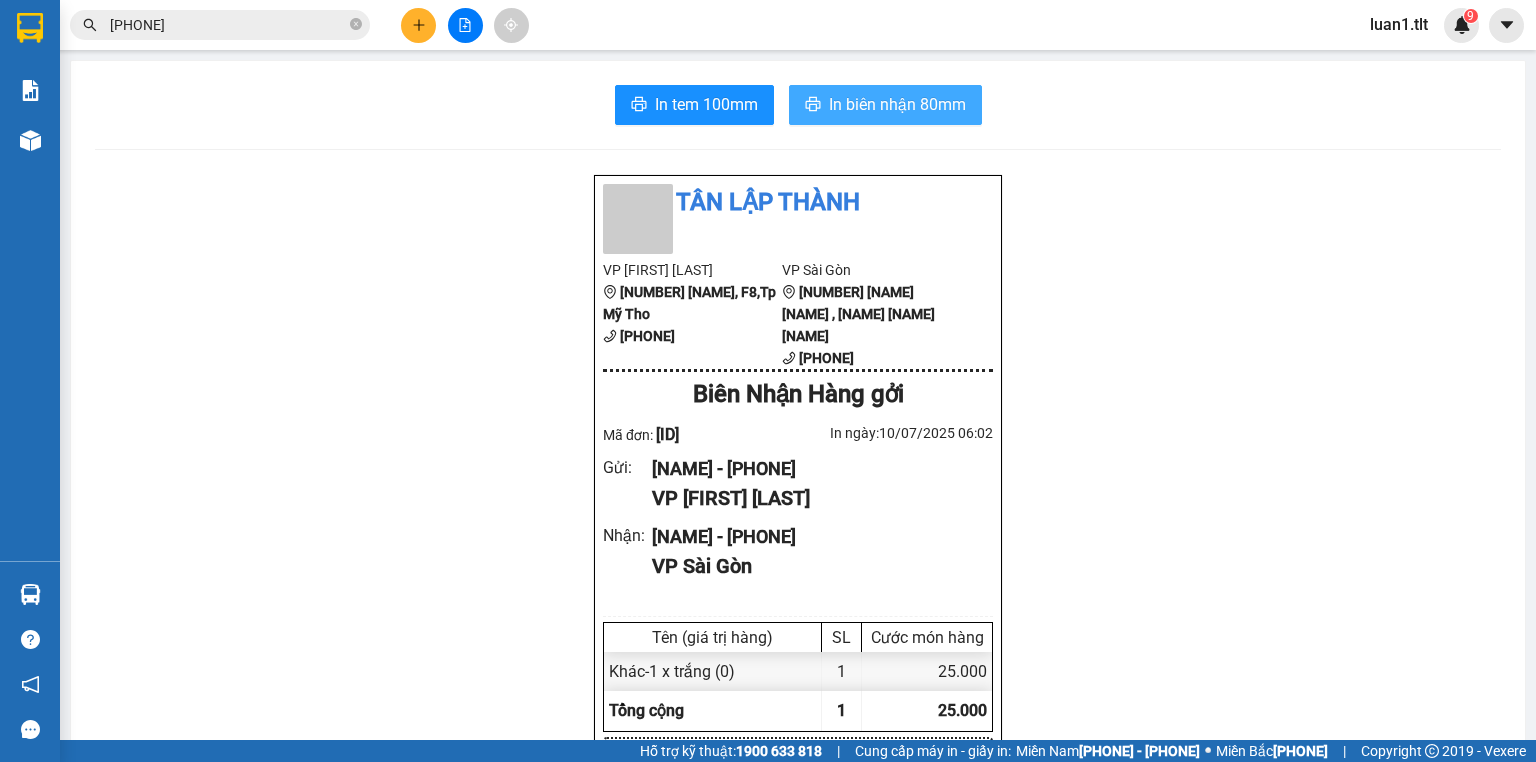 scroll, scrollTop: 0, scrollLeft: 0, axis: both 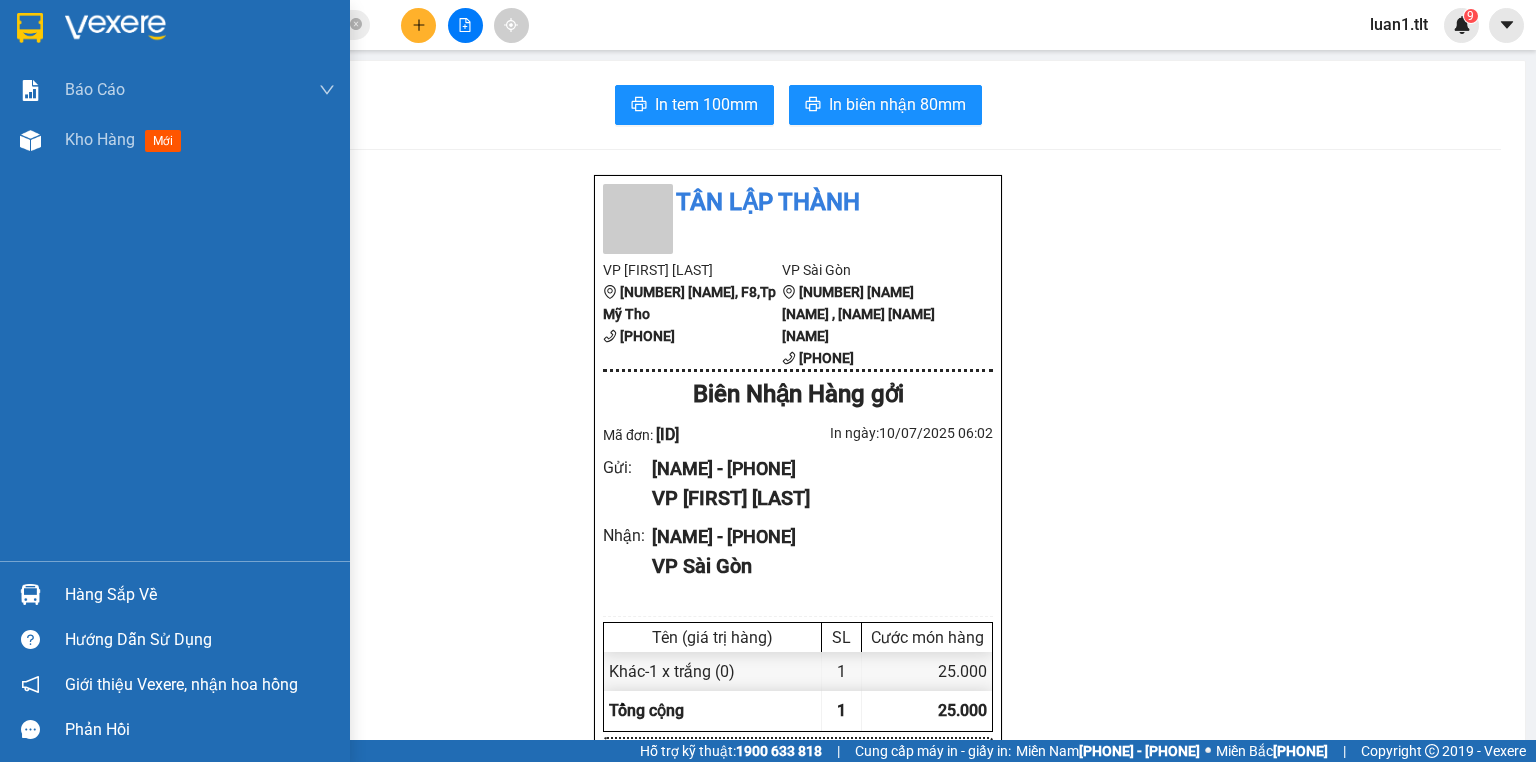 click on "Hàng sắp về" at bounding box center [200, 595] 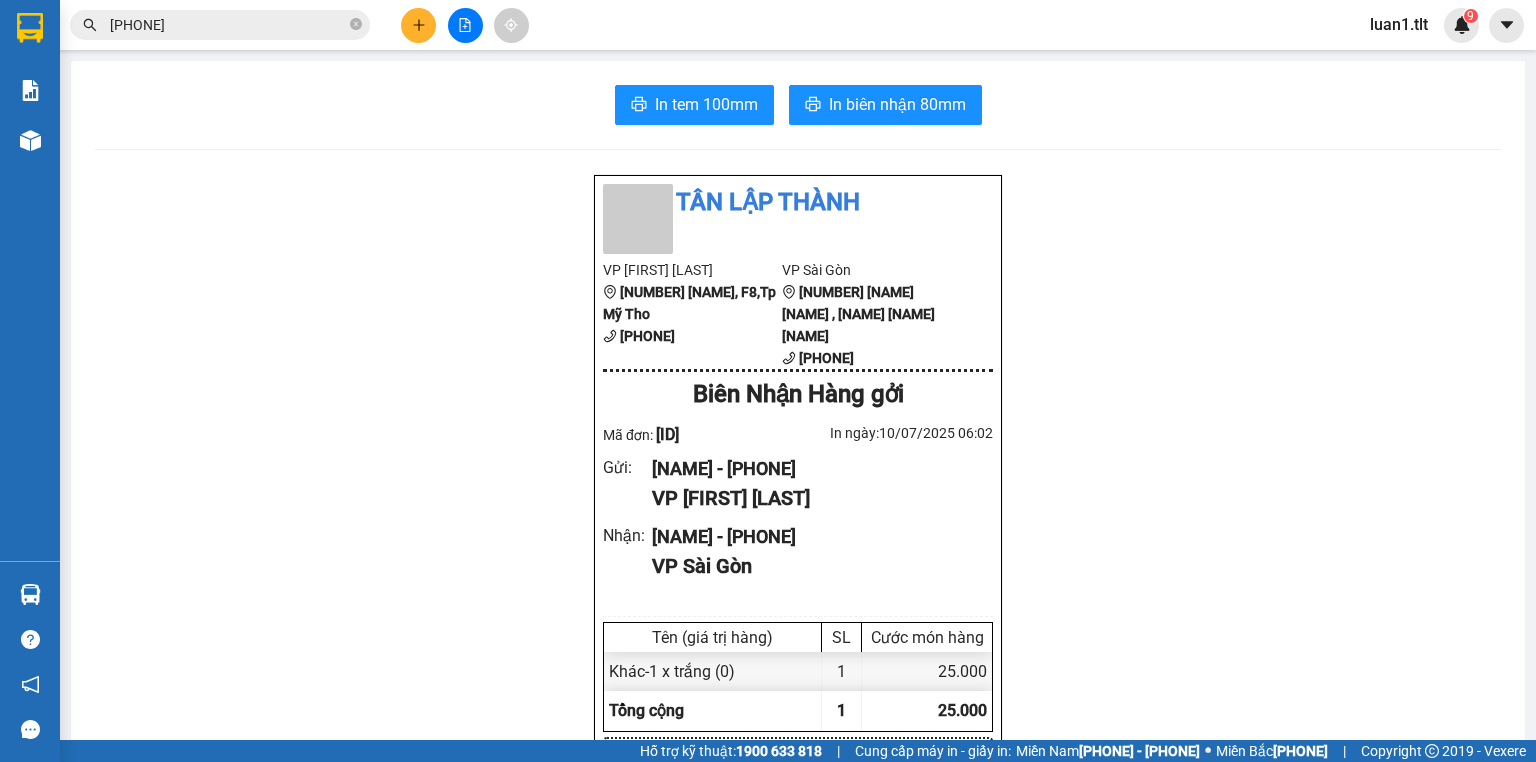 drag, startPoint x: 445, startPoint y: 392, endPoint x: 311, endPoint y: 332, distance: 146.81961 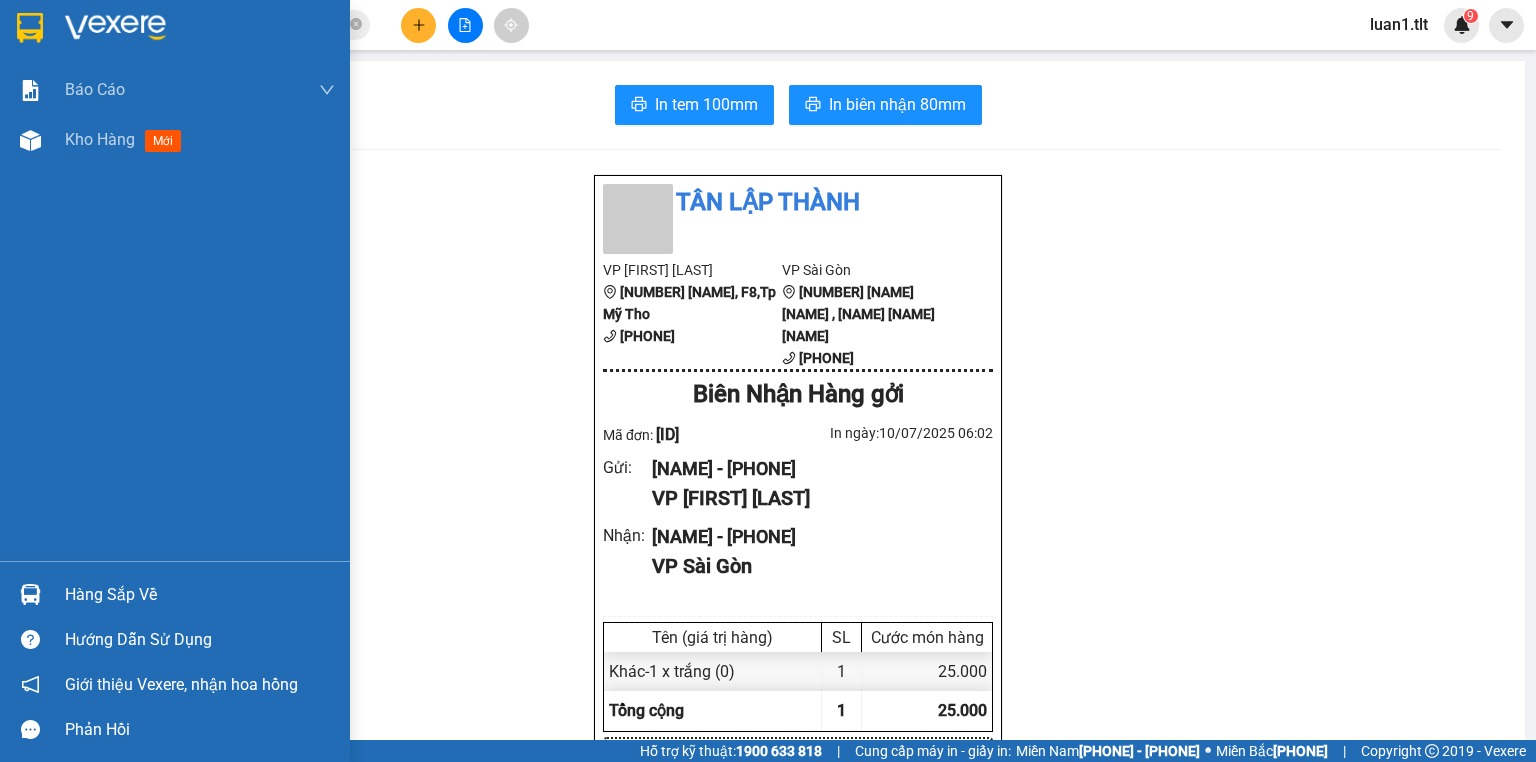 click on "Hàng sắp về" at bounding box center [200, 595] 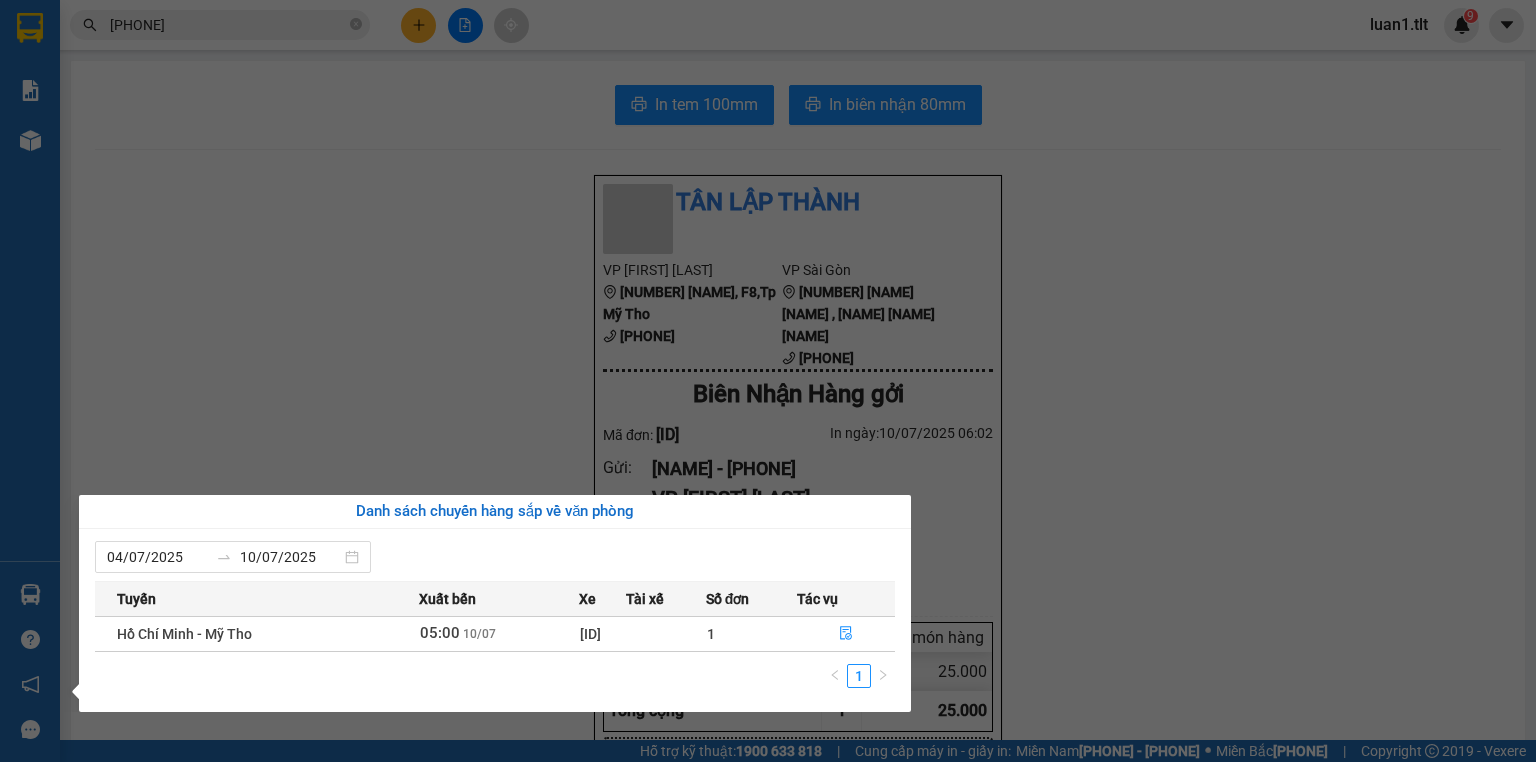 click on "Kết quả tìm kiếm ( 1122 )  Bộ lọc  Ngày tạo đơn gần nhất Mã ĐH Trạng thái Món hàng Thu hộ Tổng cước Chưa cước Nhãn Người gửi VP Gửi Người nhận VP Nhận [ID] [TIME] - [DATE] VP Nhận   [ID] [TIME] - [DATE] 1K TRONG SL:  1 25.000 25.000 [PHONE] [NAME] 091803 4875 [NAME] [NAME] [ID] [TIME] - [DATE] VP Nhận   [ID] [TIME] - [DATE] 1K TRONG SL:  1 30.000 30.000 [PHONE] [NAME] 098975 4875 [NAME] [NAME] [ID] [TIME] - [DATE] Đã giao   [TIME] - [DATE] 2K TRONG SL:  2 80.000 [PHONE] [NAME] 098975 4875 [NAME] [NAME] [ID] [TIME] - [DATE] Đã giao   [TIME] - [DATE] 1tnp SL:  1 70.000 [PHONE] [NAME] [PHONE] [NAME]  Bến xe Tiền Giang [ID] [TIME] - [DATE] Đã giao   [TIME] - [DATE] 1K TRONG SL:  1 30.000 [PHONE] [NAME] 098975 4875 [NAME] [NAME] [ID] [TIME] - [DATE] Đã giao   [TIME] - [DATE] 1" at bounding box center (768, 381) 